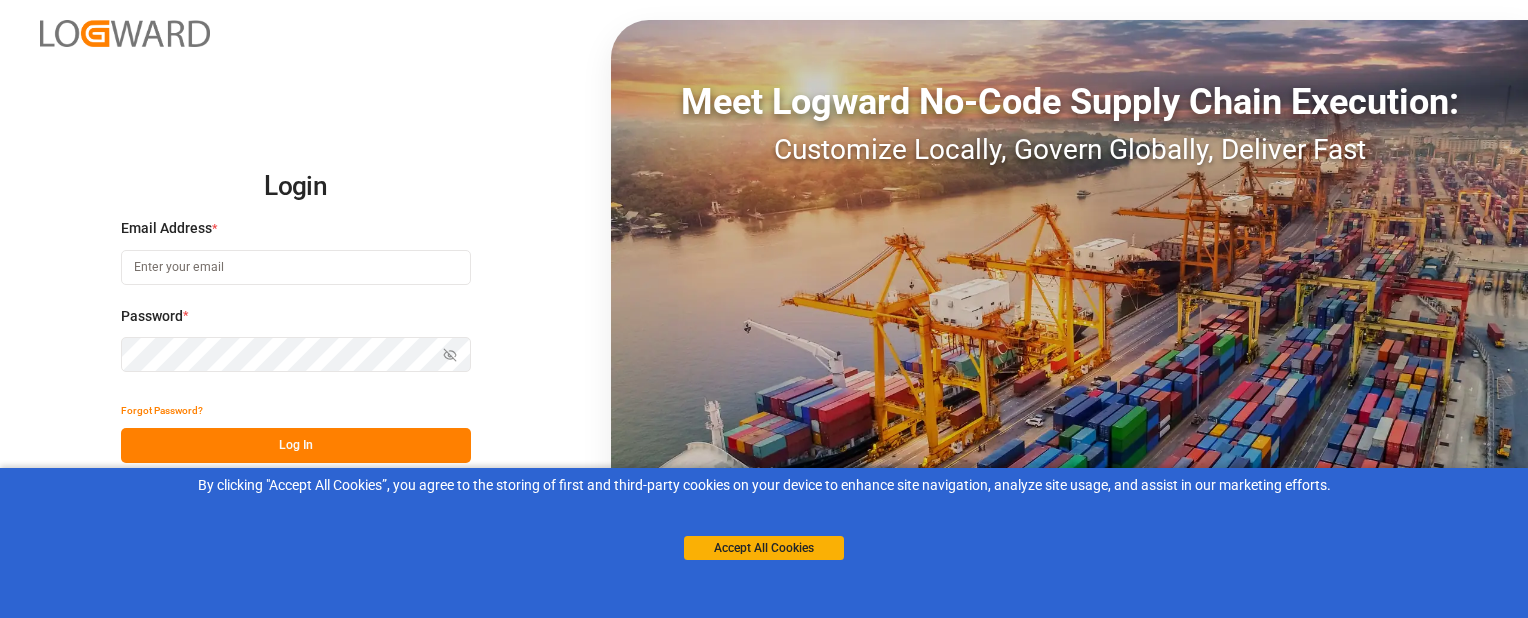 scroll, scrollTop: 0, scrollLeft: 0, axis: both 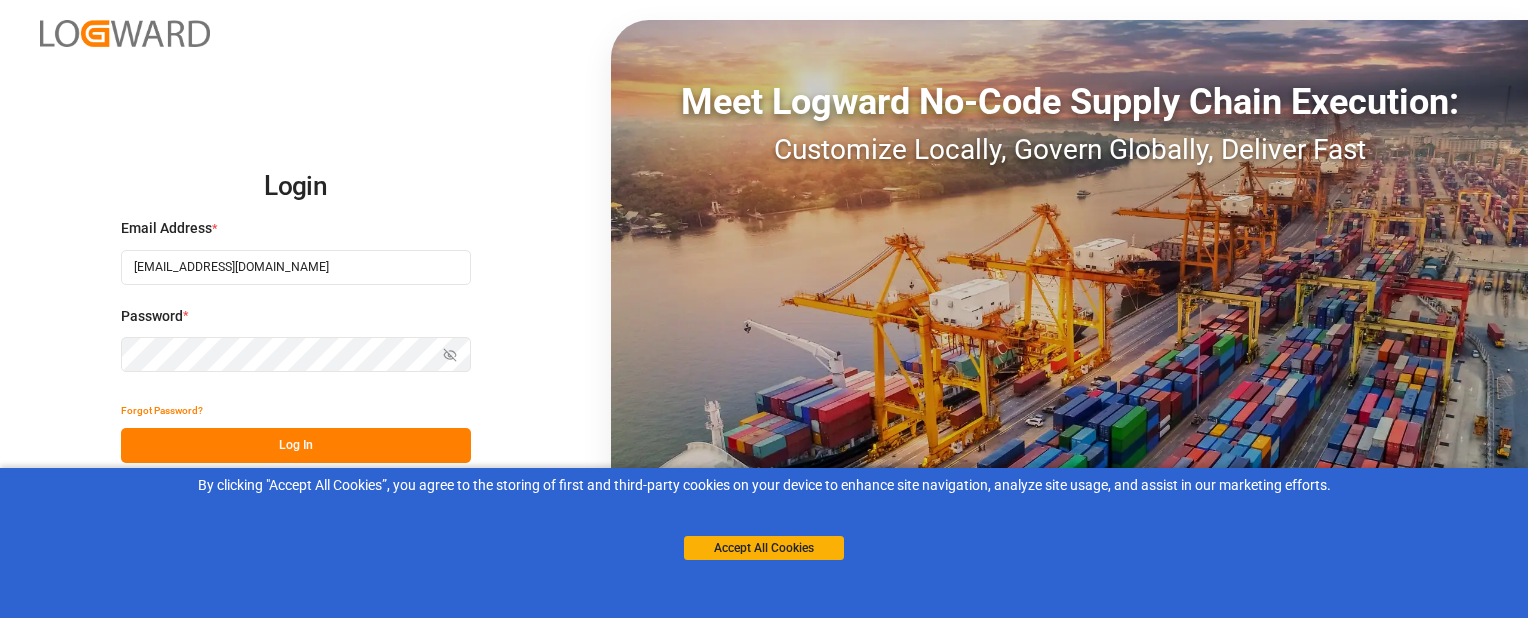 click on "Log In" at bounding box center (296, 445) 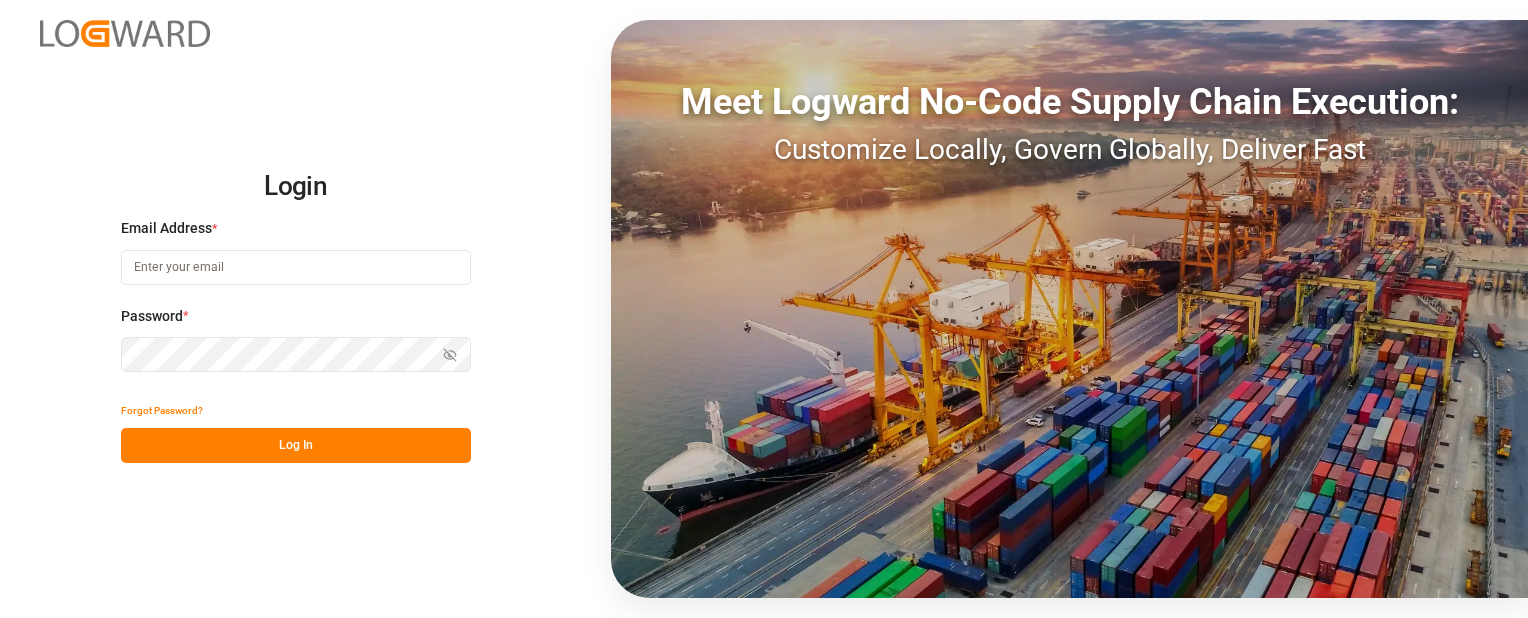 scroll, scrollTop: 0, scrollLeft: 0, axis: both 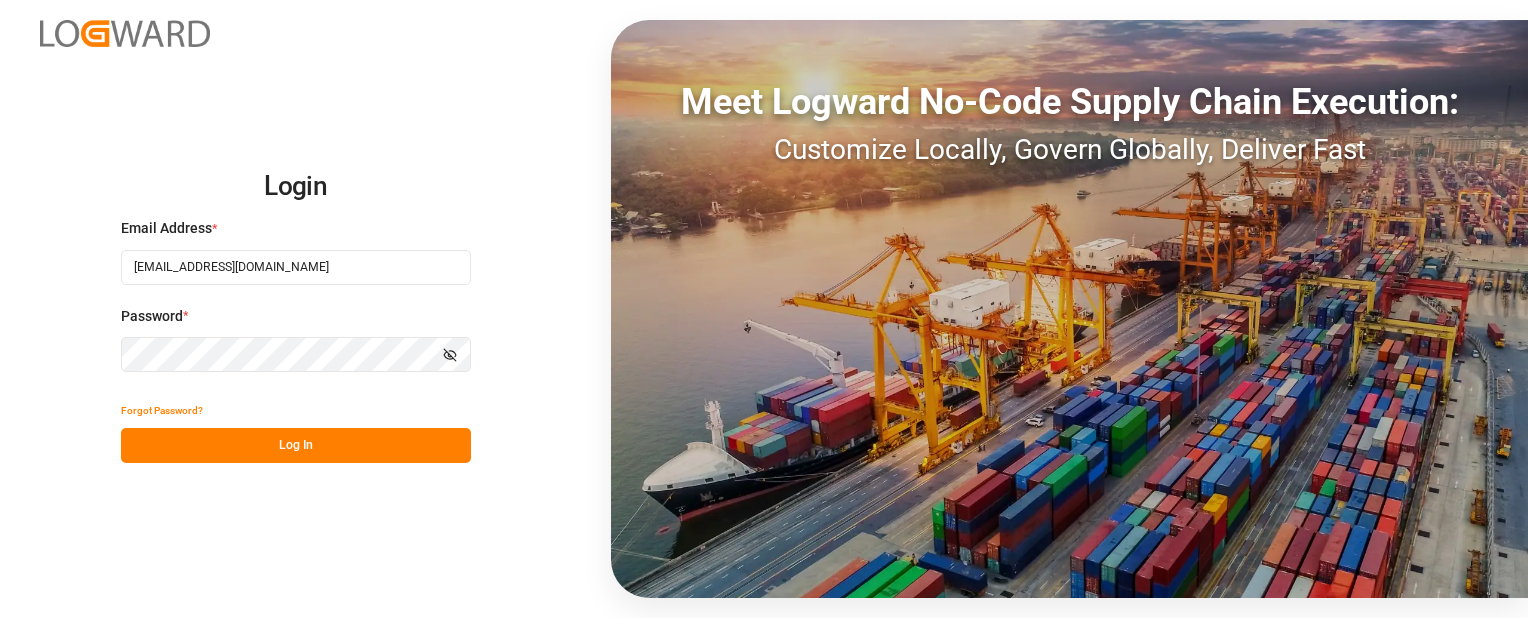 click on "Log In" at bounding box center (296, 445) 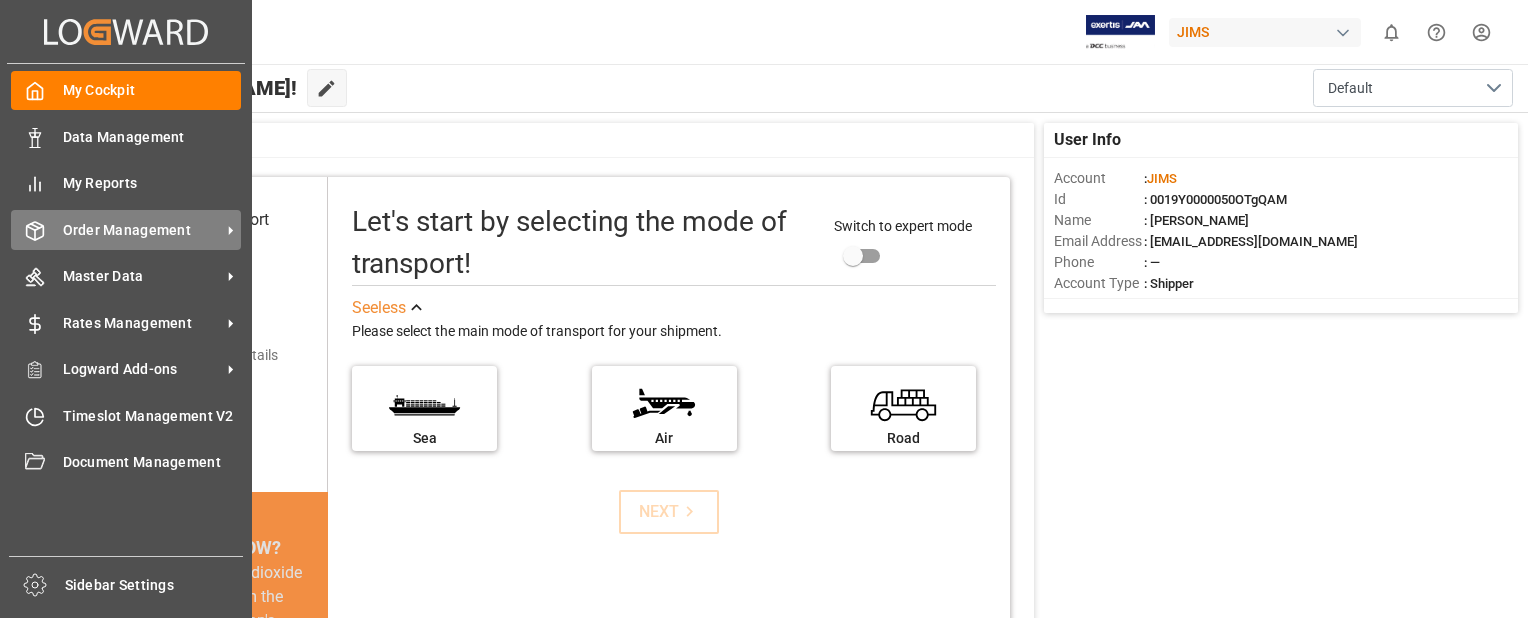 click on "Order Management" at bounding box center [142, 230] 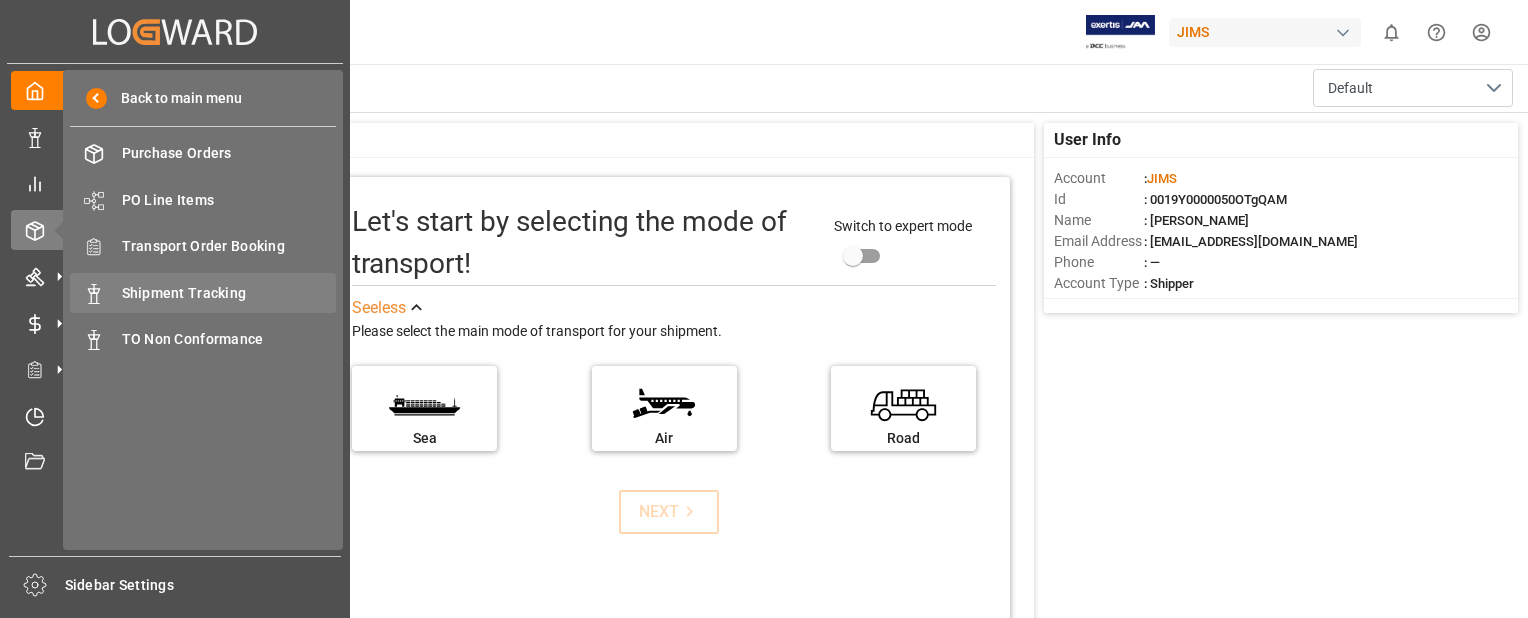 click on "Shipment Tracking" at bounding box center [229, 293] 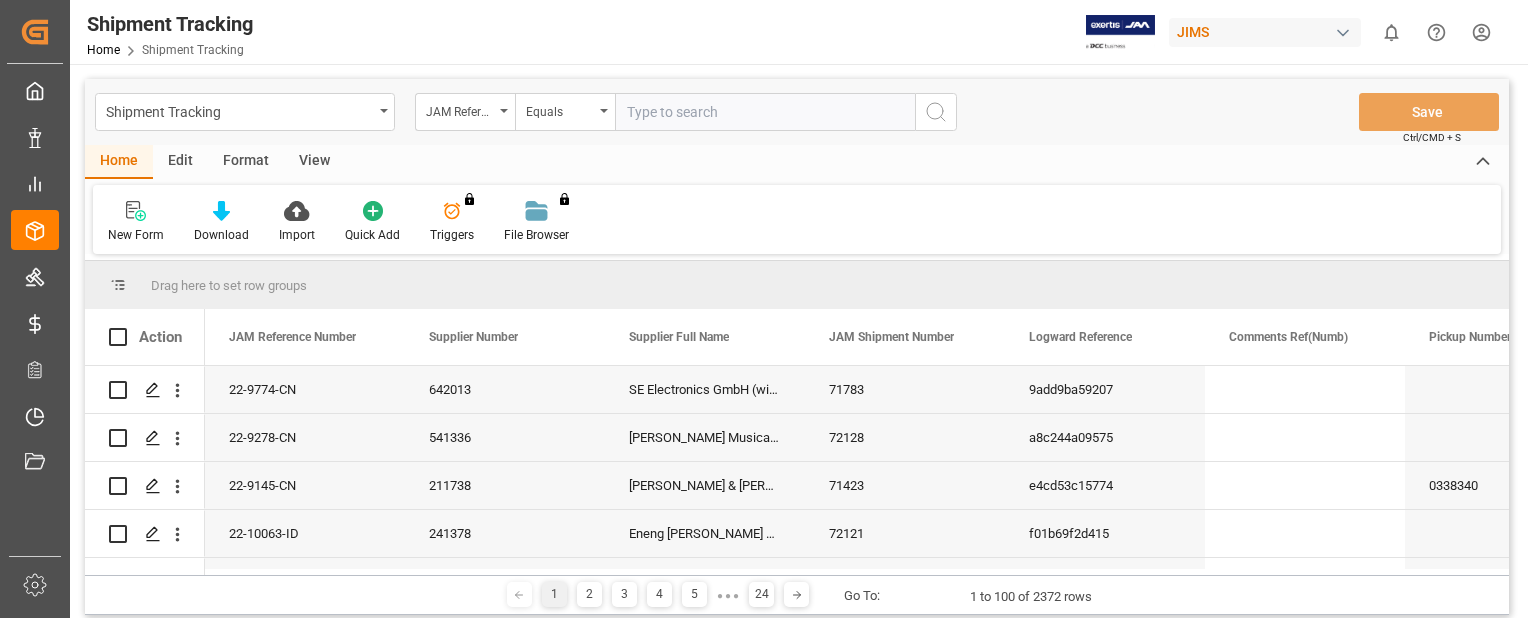 click at bounding box center [765, 112] 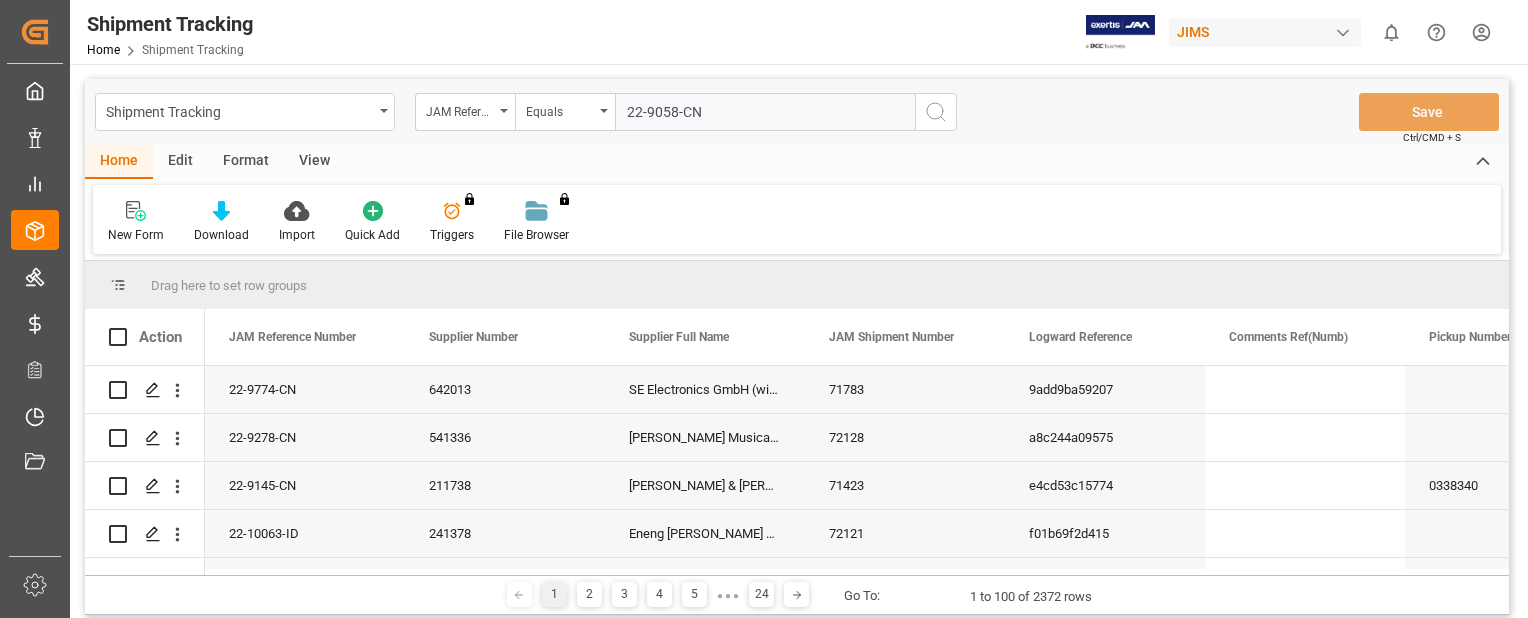 type 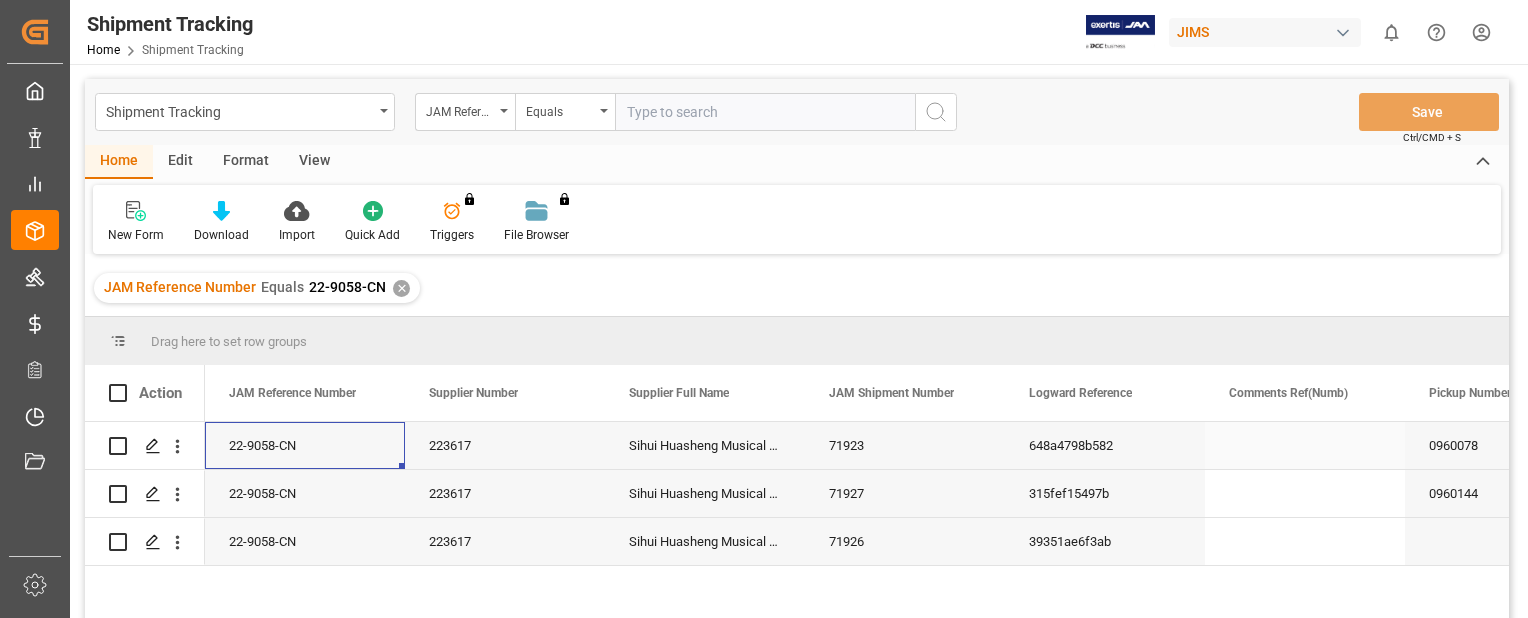 click on "22-9058-CN" at bounding box center (305, 445) 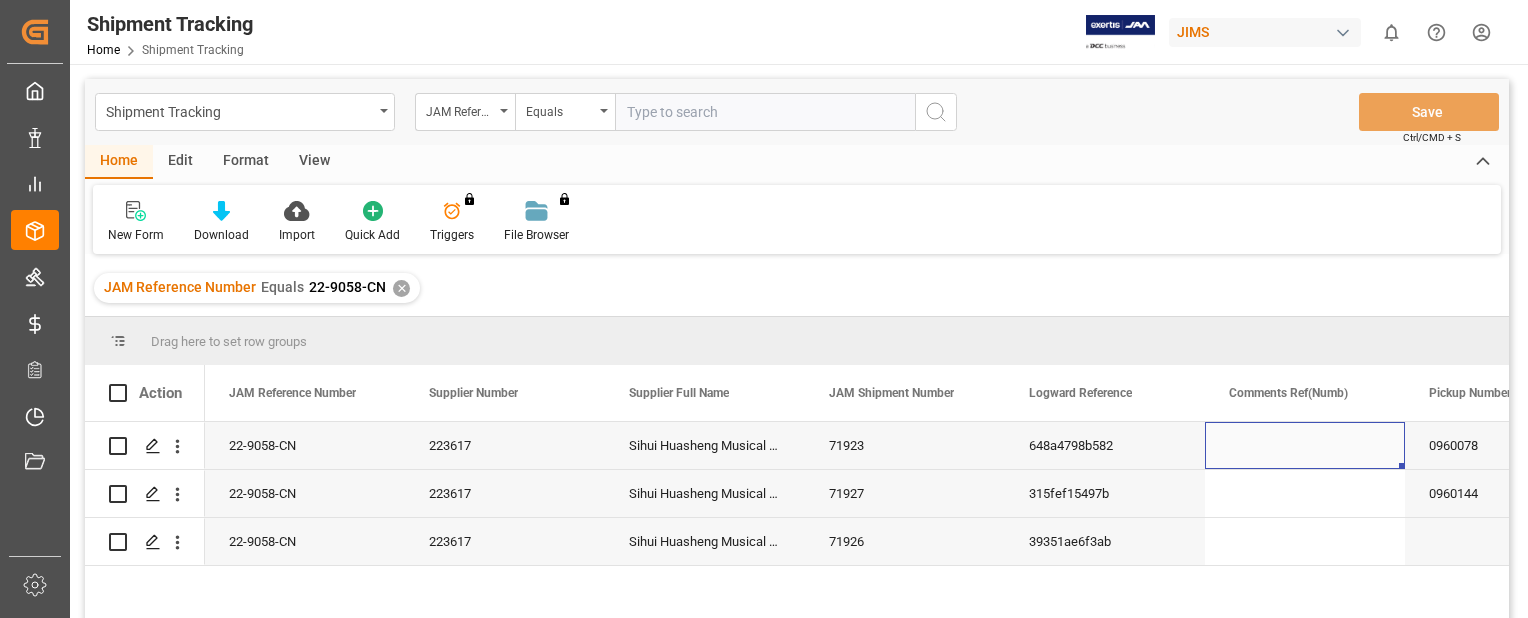 scroll, scrollTop: 0, scrollLeft: 102, axis: horizontal 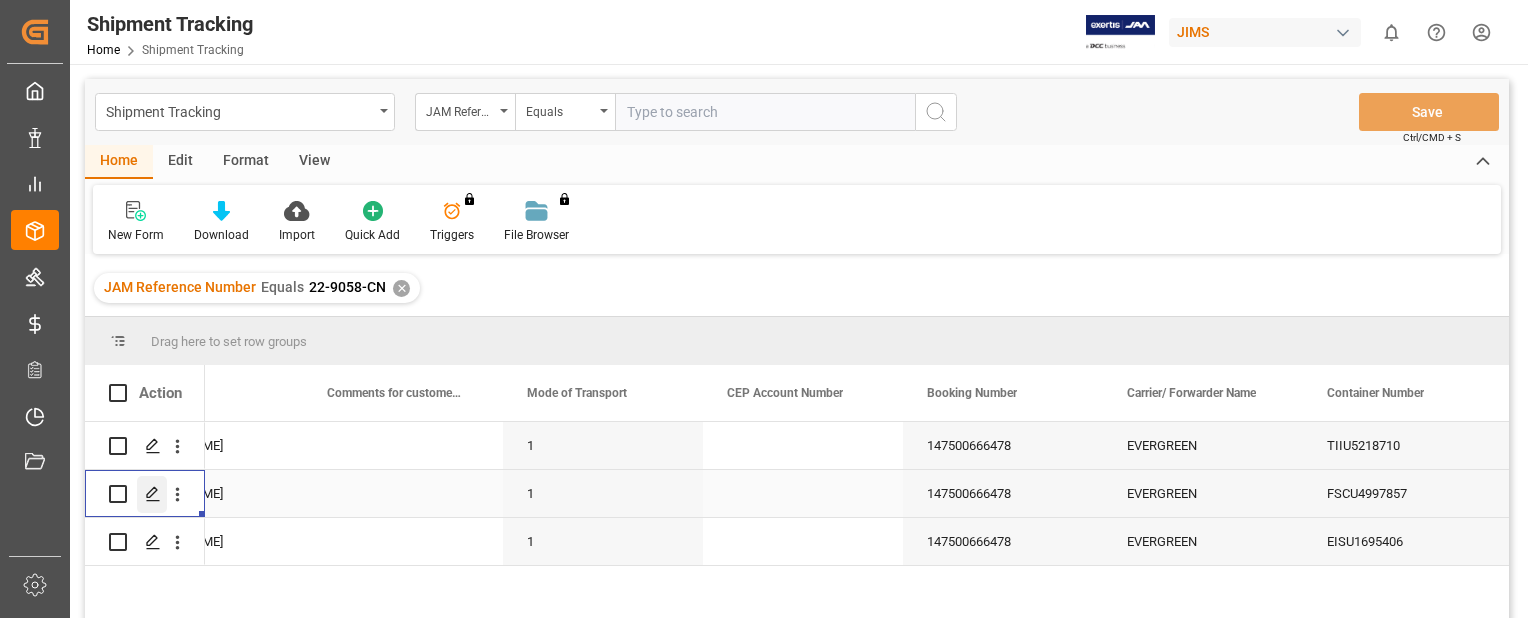 click 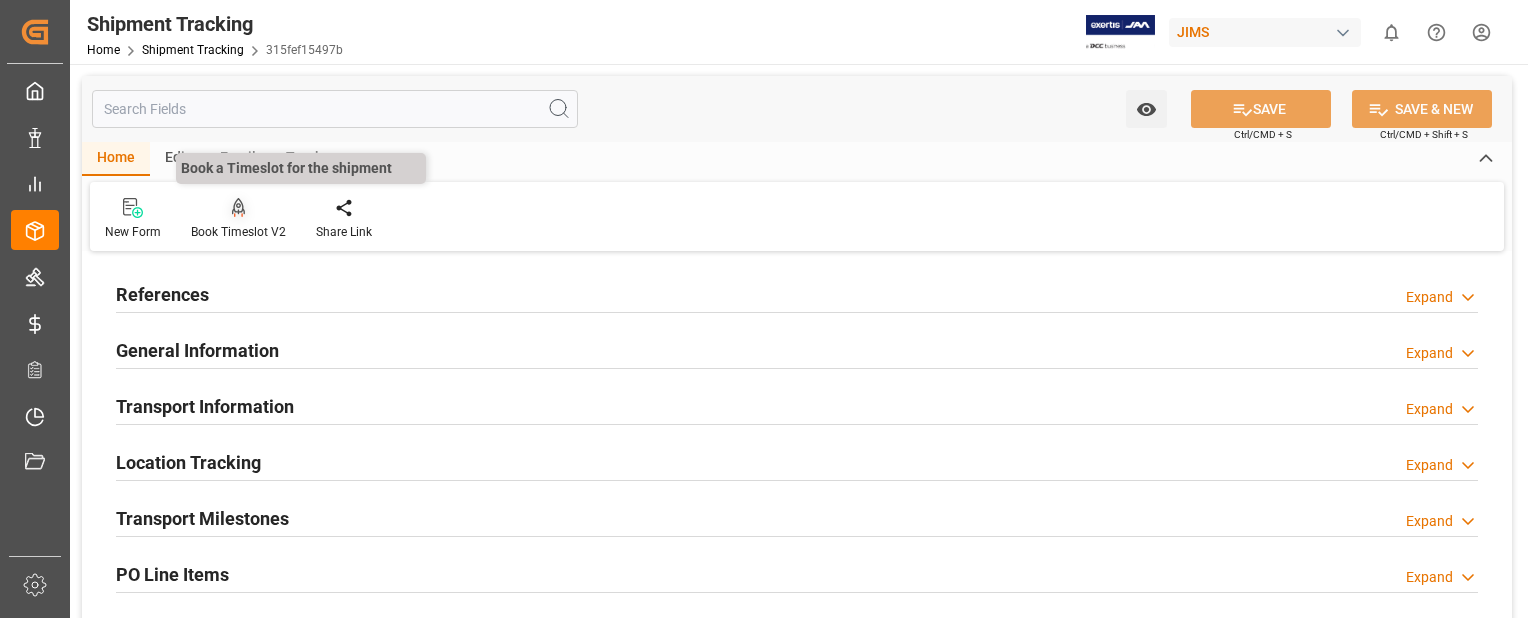 click at bounding box center [238, 207] 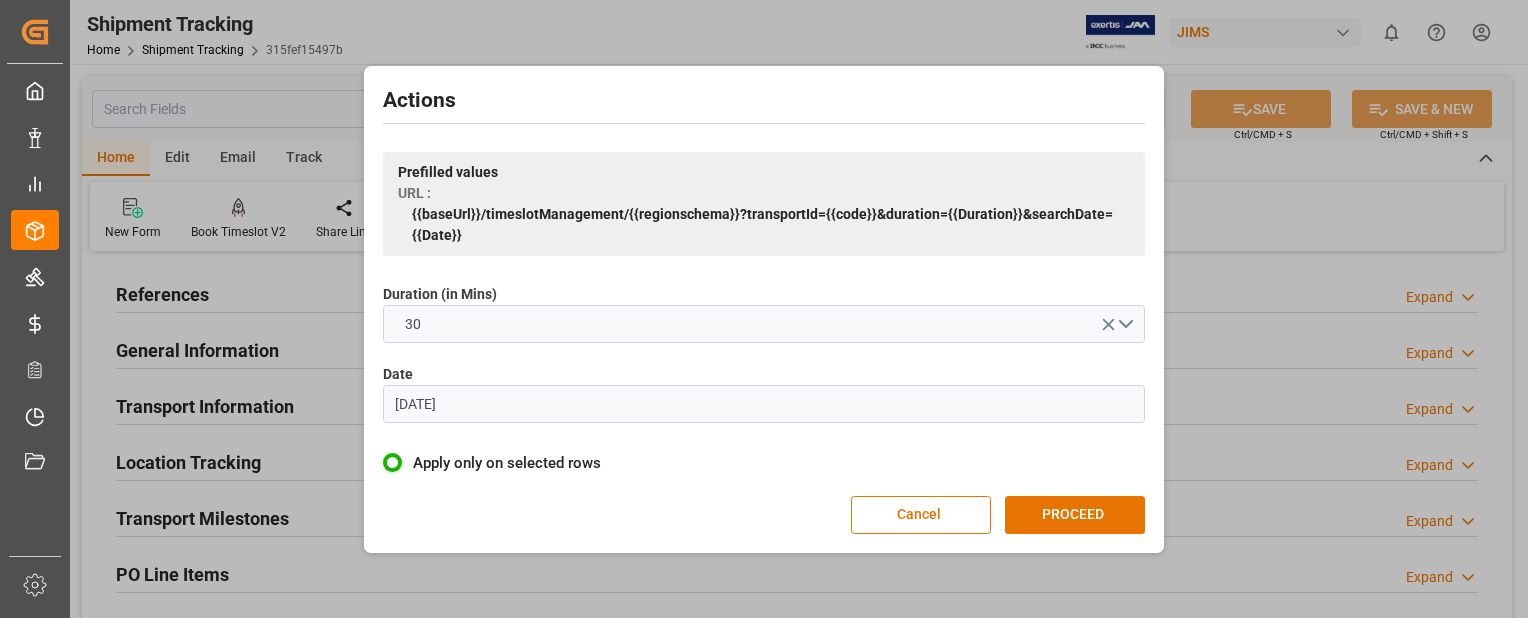 click on "[DATE]" at bounding box center (764, 404) 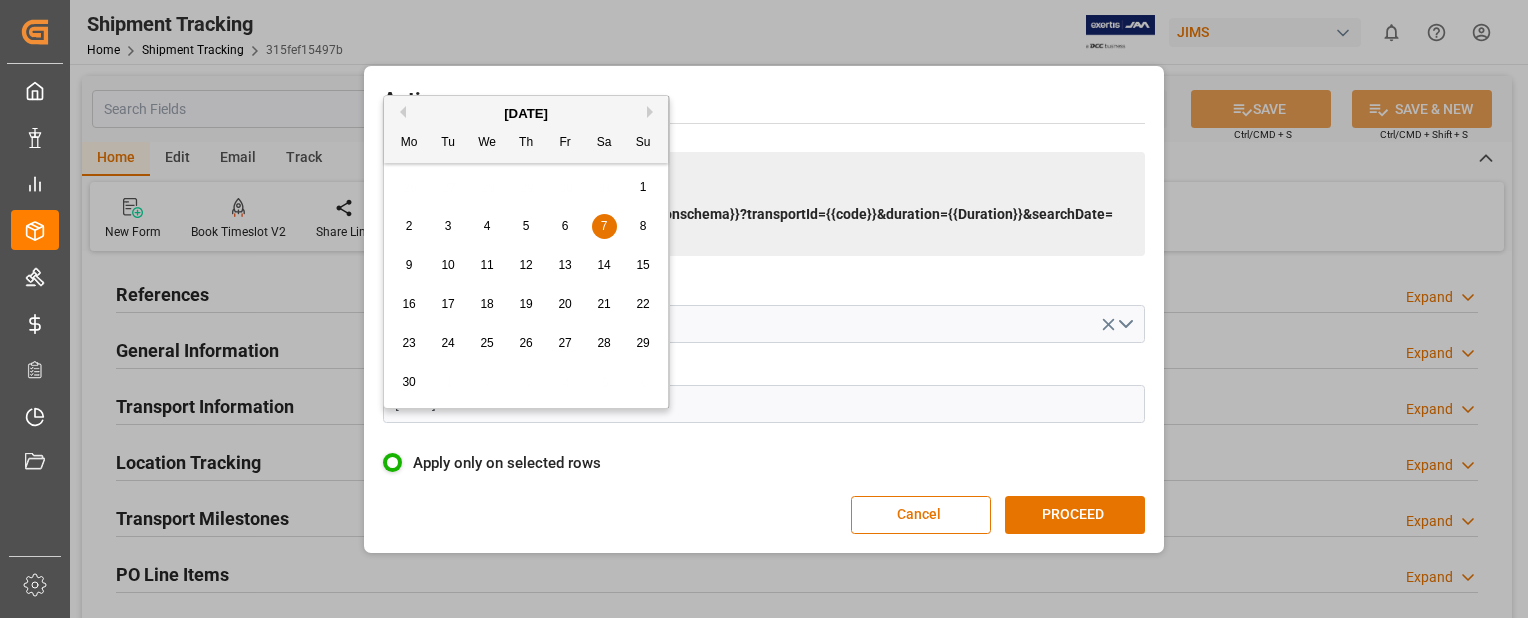 click on "Next Month" at bounding box center [653, 112] 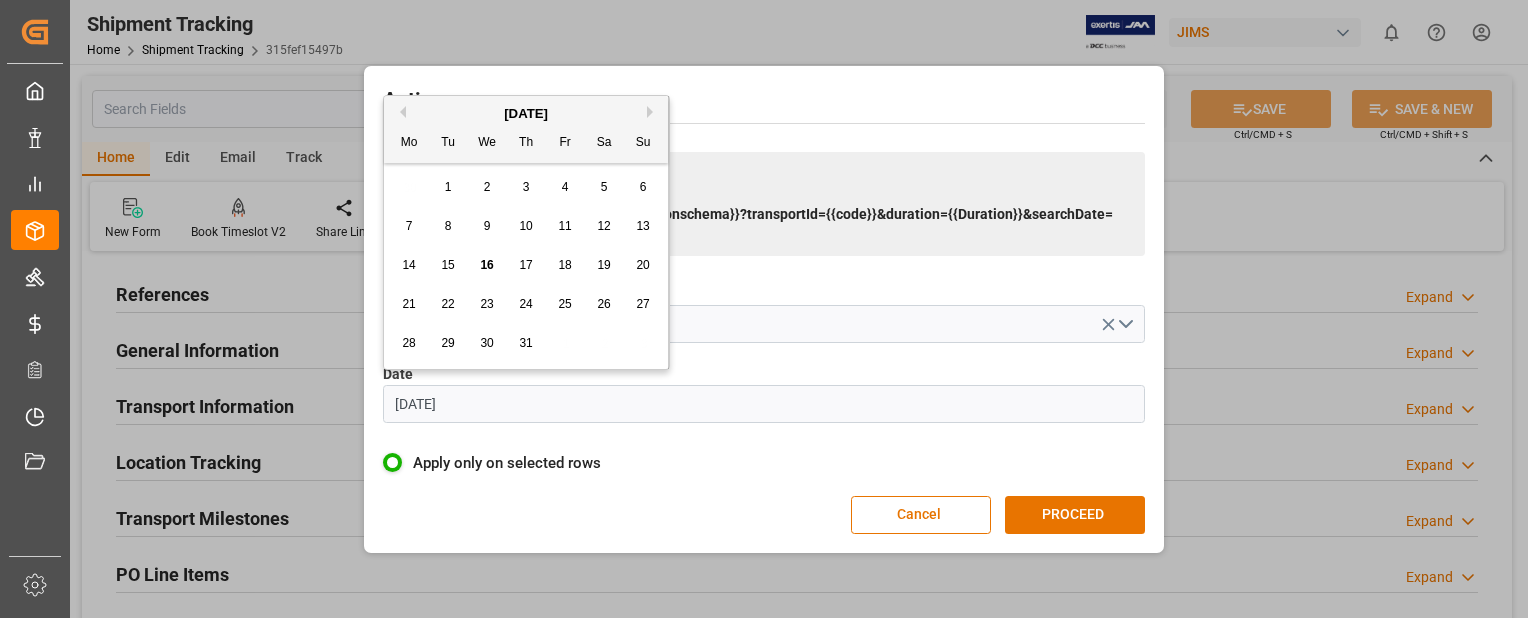 click on "17" at bounding box center [525, 265] 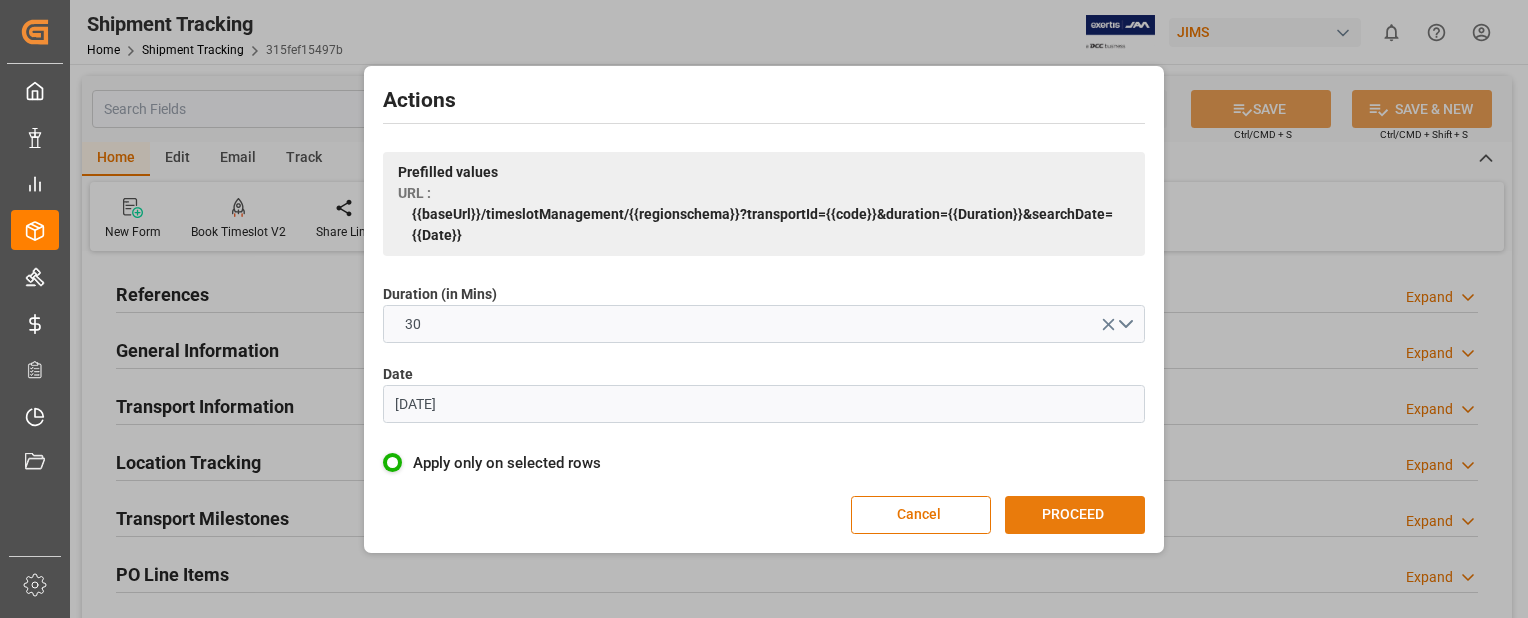 click on "PROCEED" at bounding box center (1075, 515) 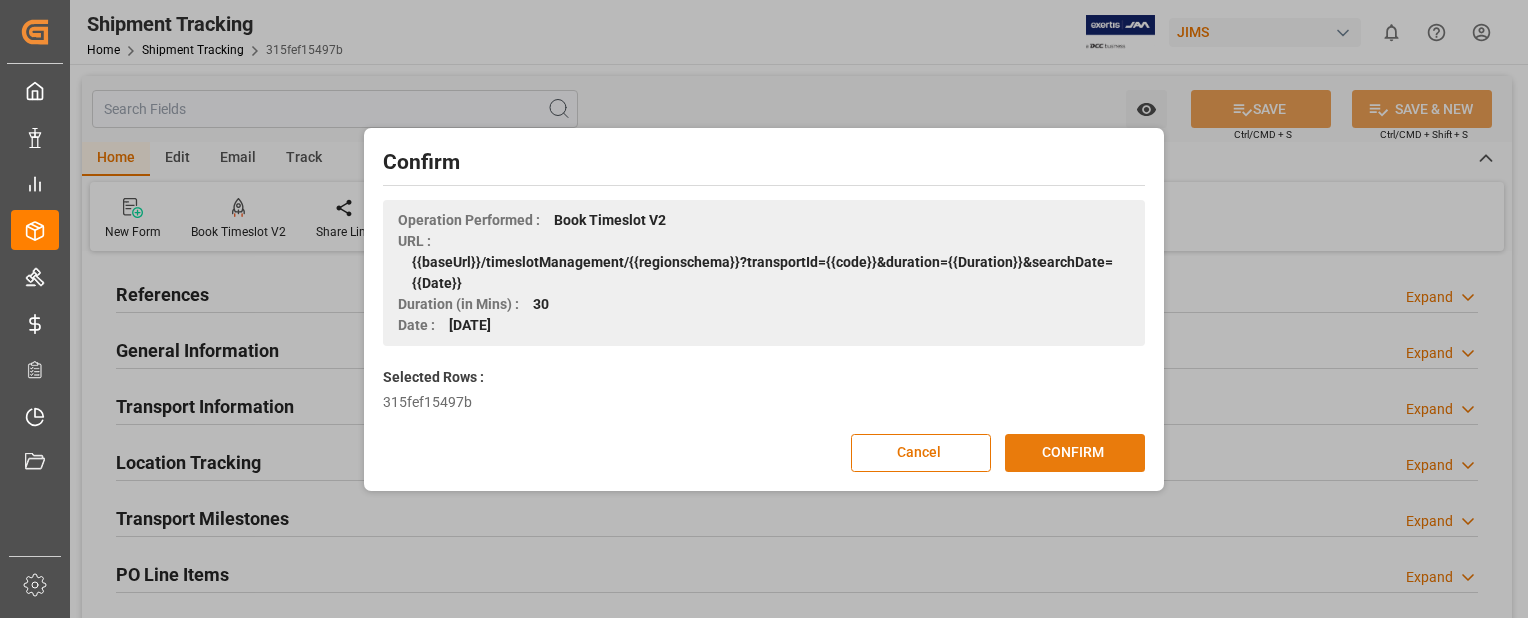 click on "CONFIRM" at bounding box center [1075, 453] 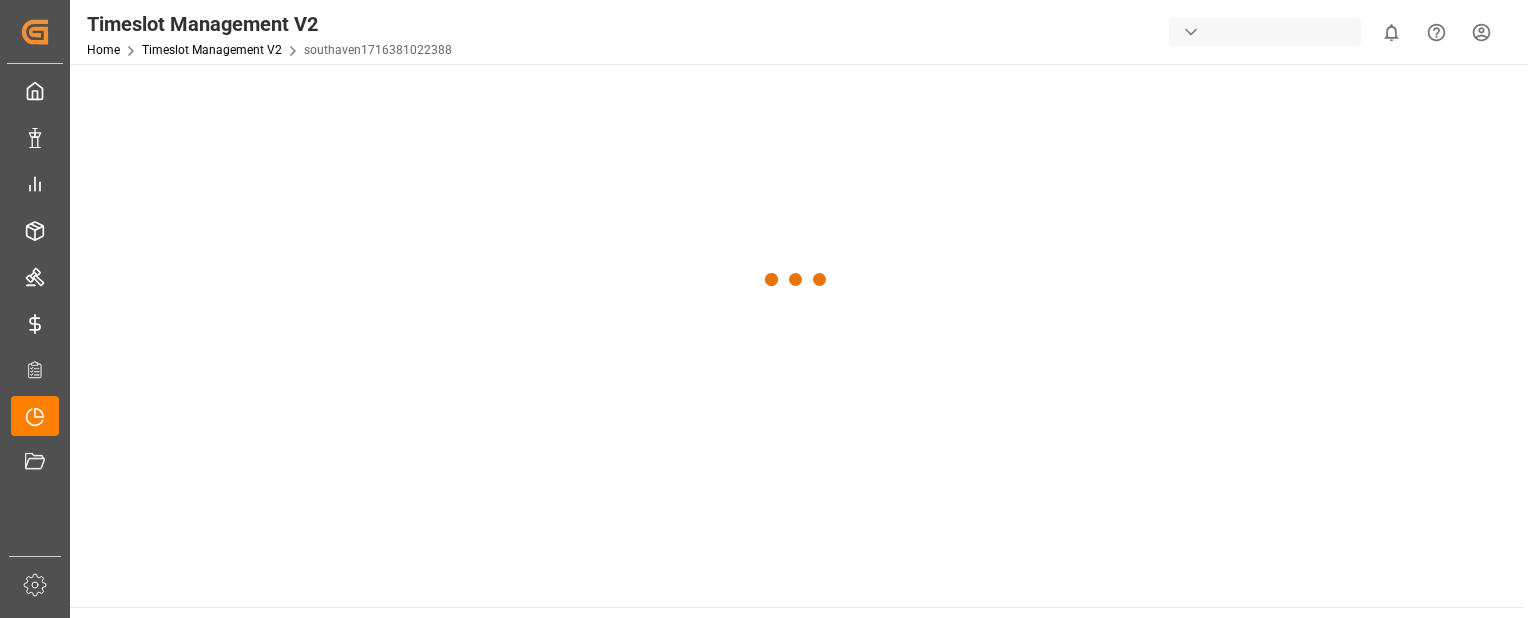 scroll, scrollTop: 0, scrollLeft: 0, axis: both 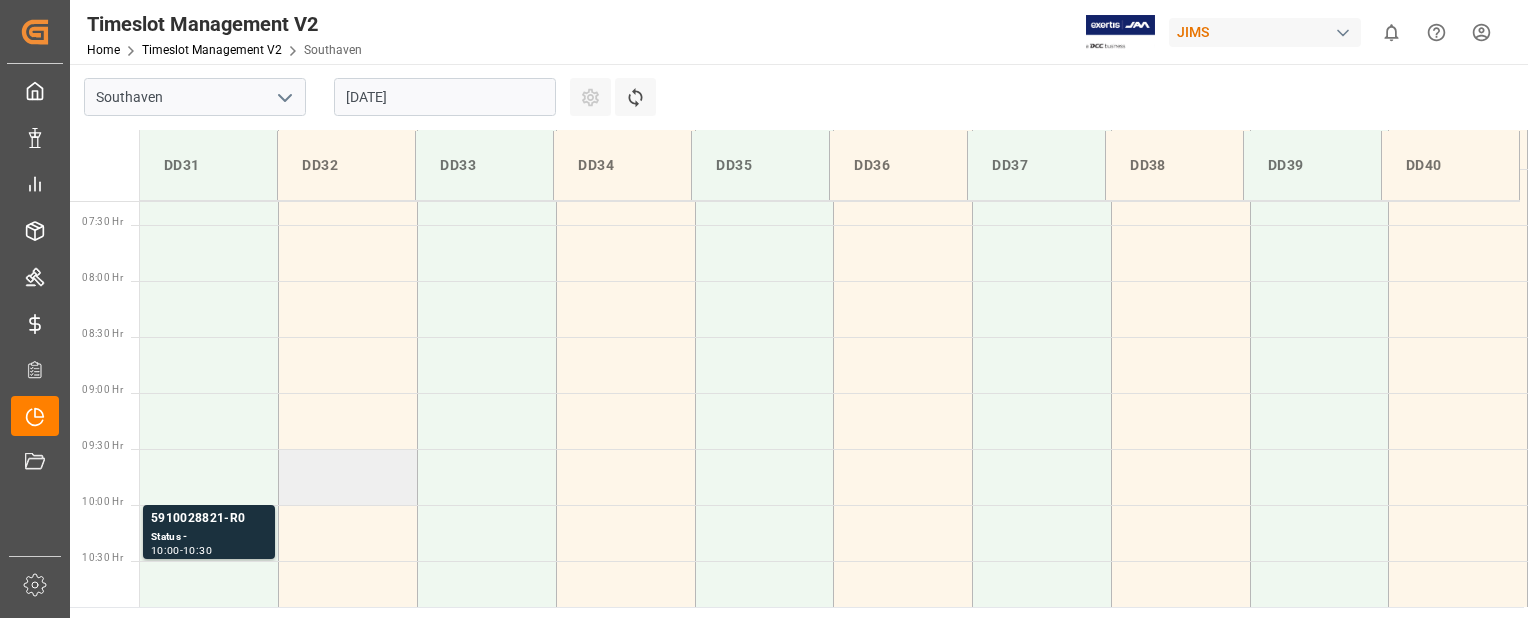 click at bounding box center [348, 477] 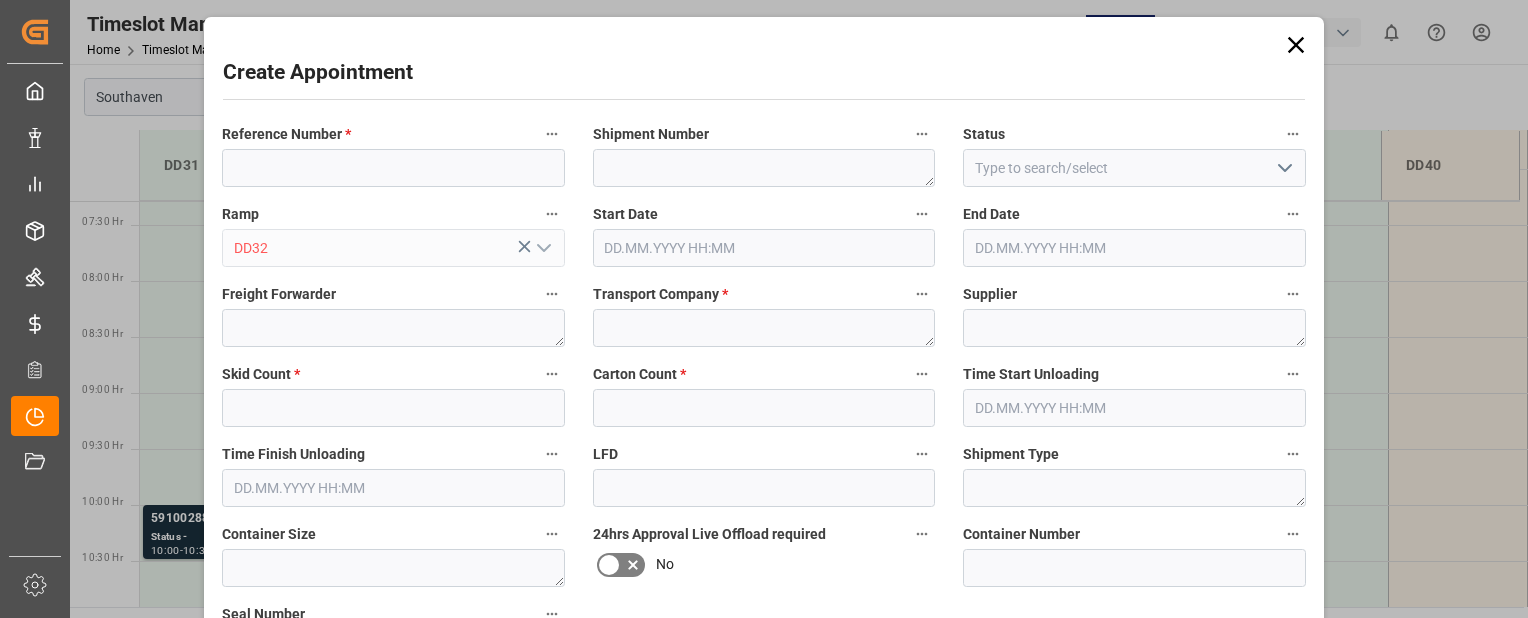 type on "17.07.2025 09:30" 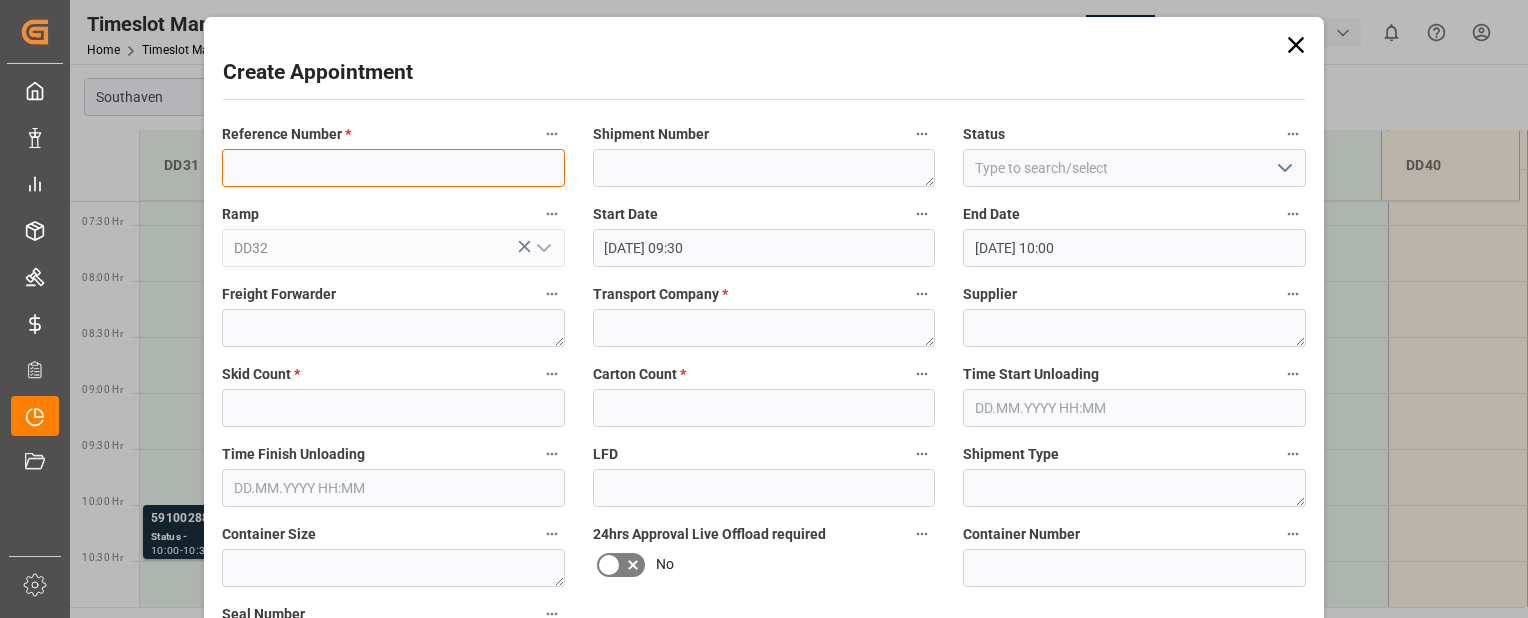 click at bounding box center (393, 168) 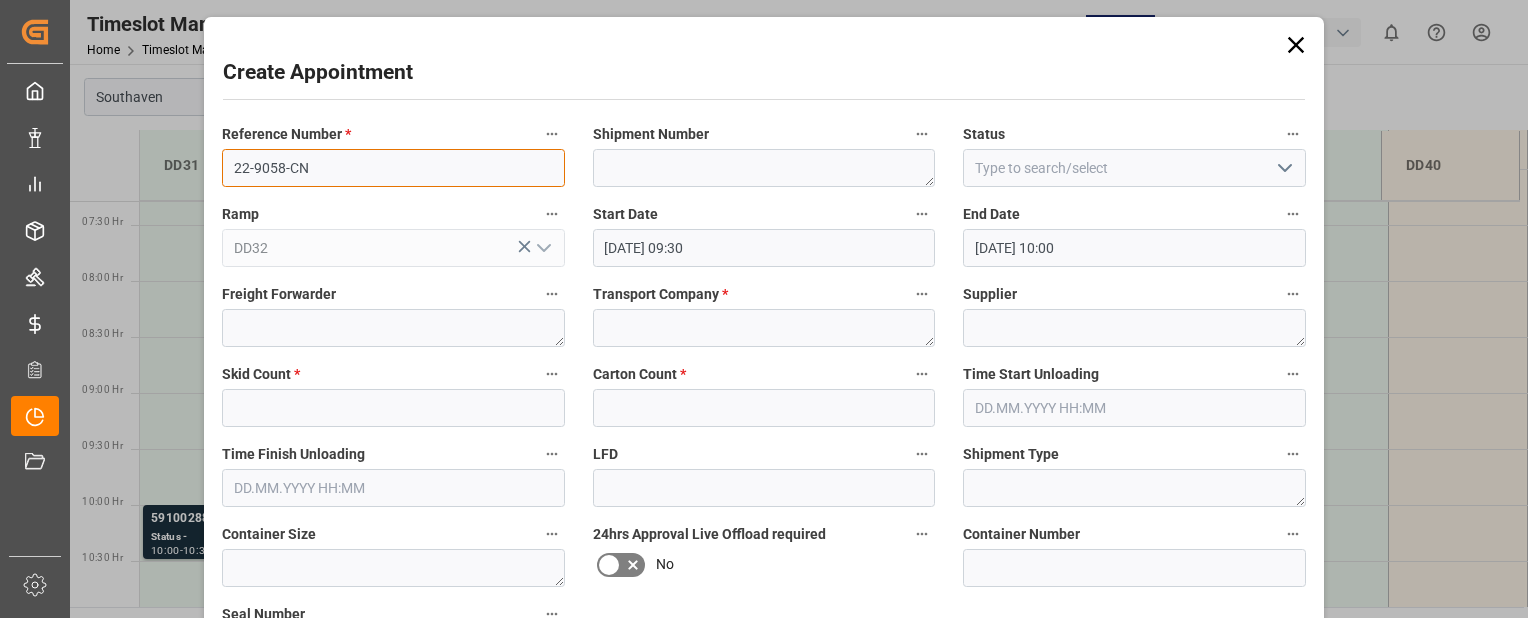 type on "22-9058-CN" 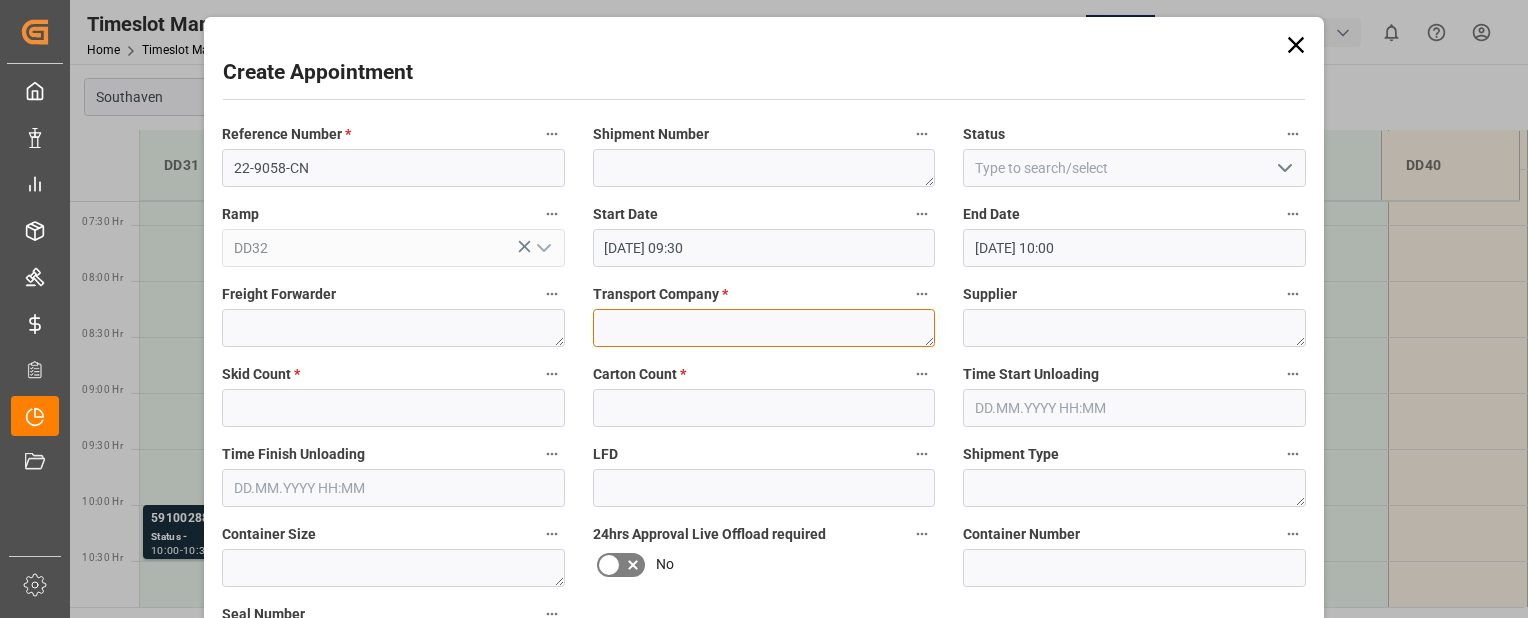 click at bounding box center [764, 328] 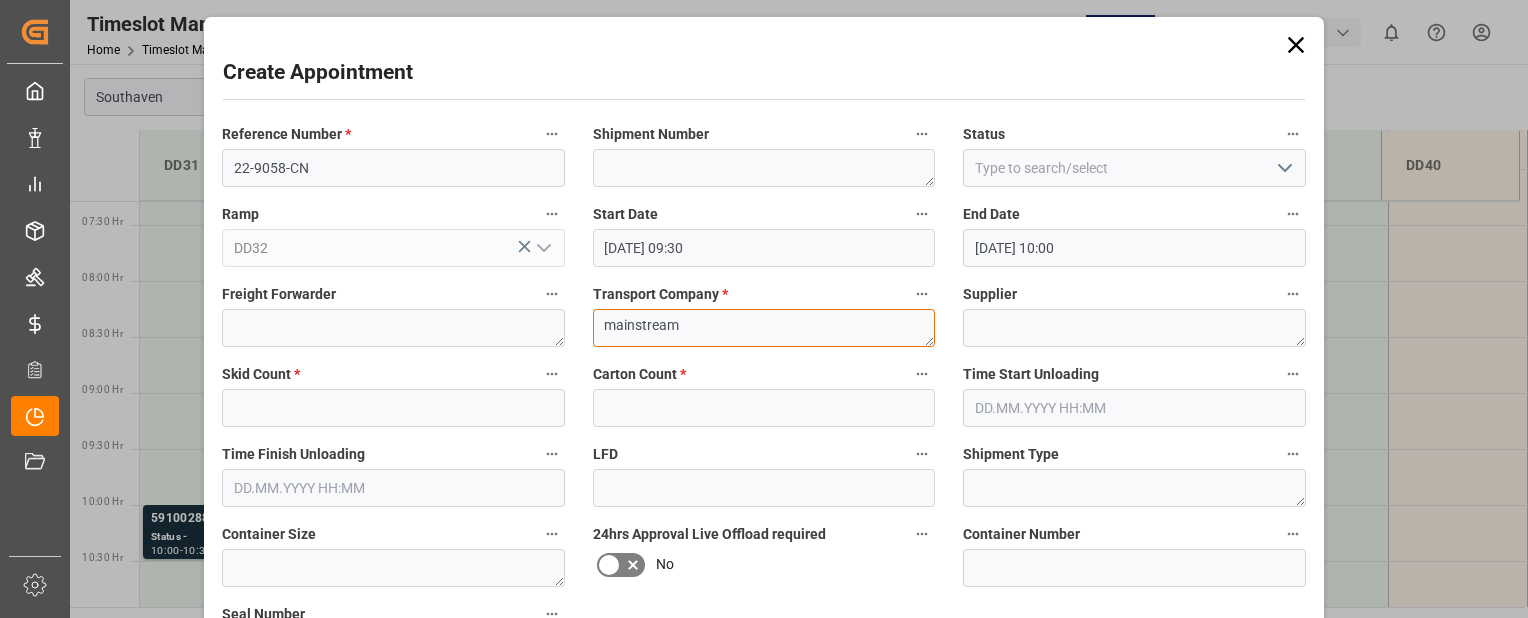 type on "mainstream" 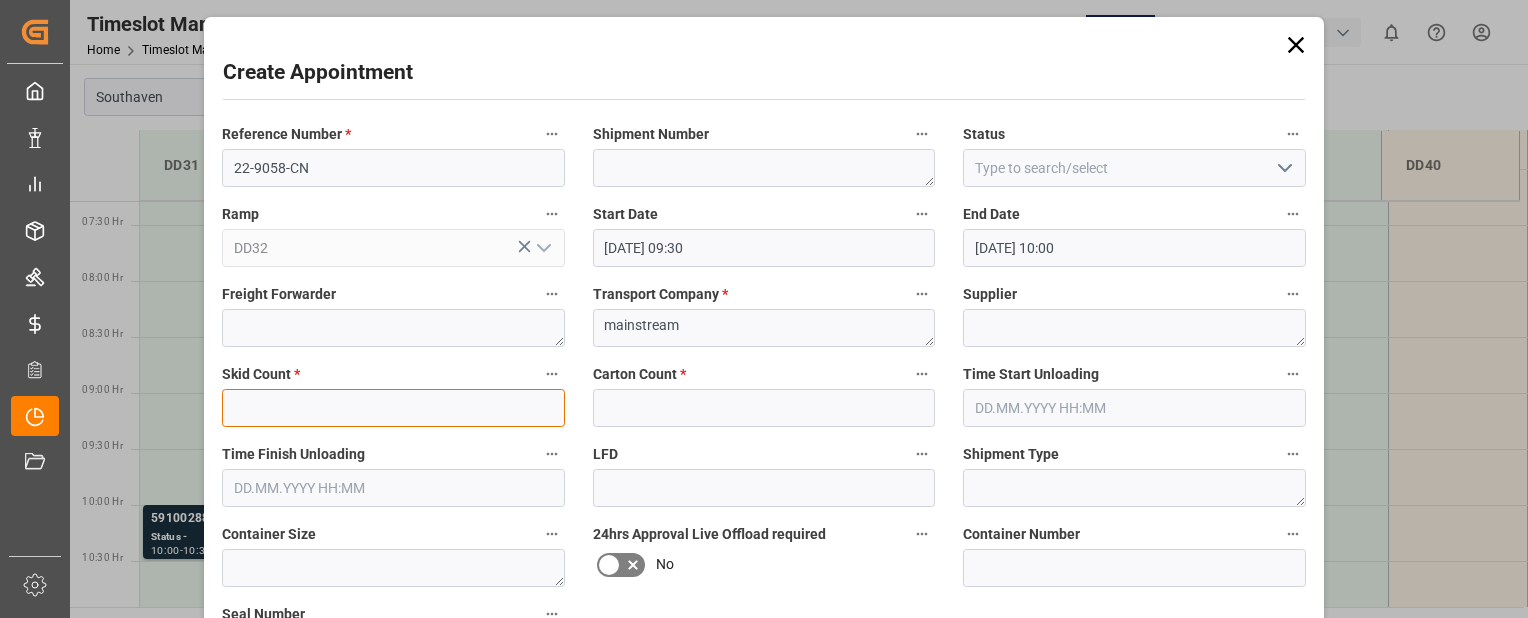 click at bounding box center (393, 408) 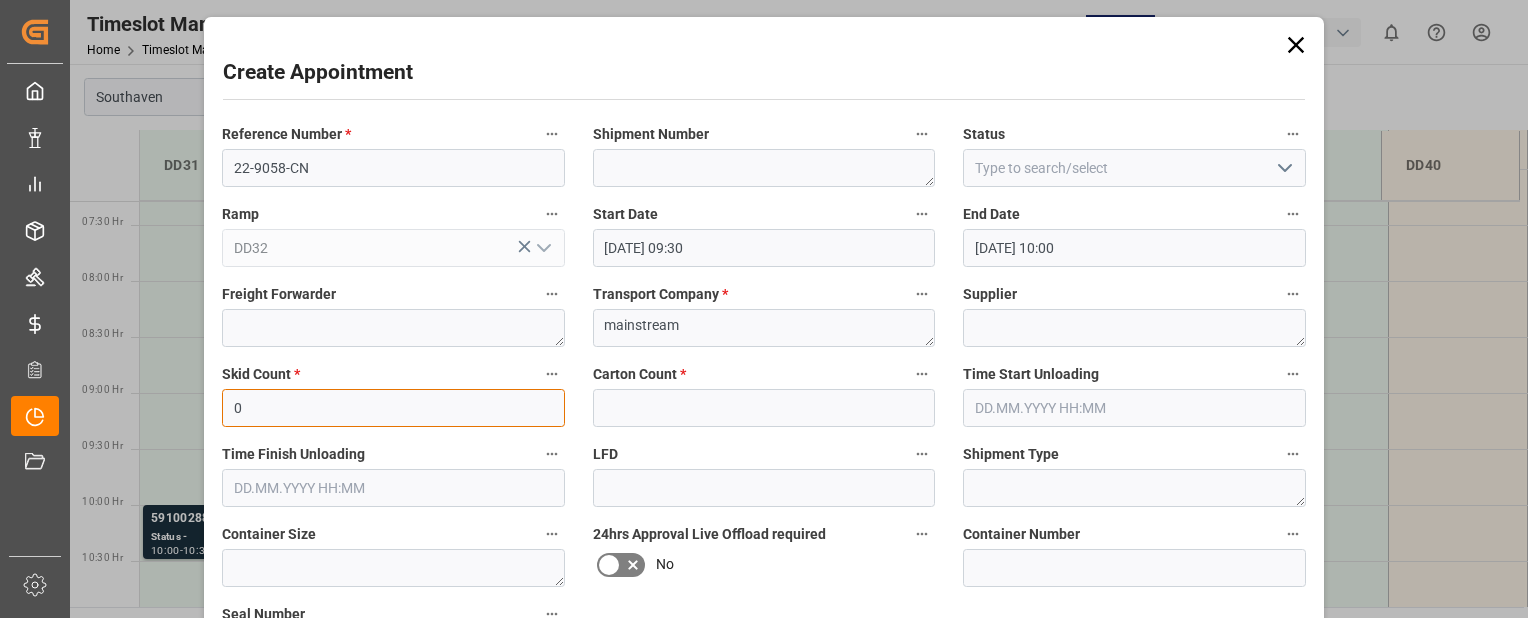 type on "0" 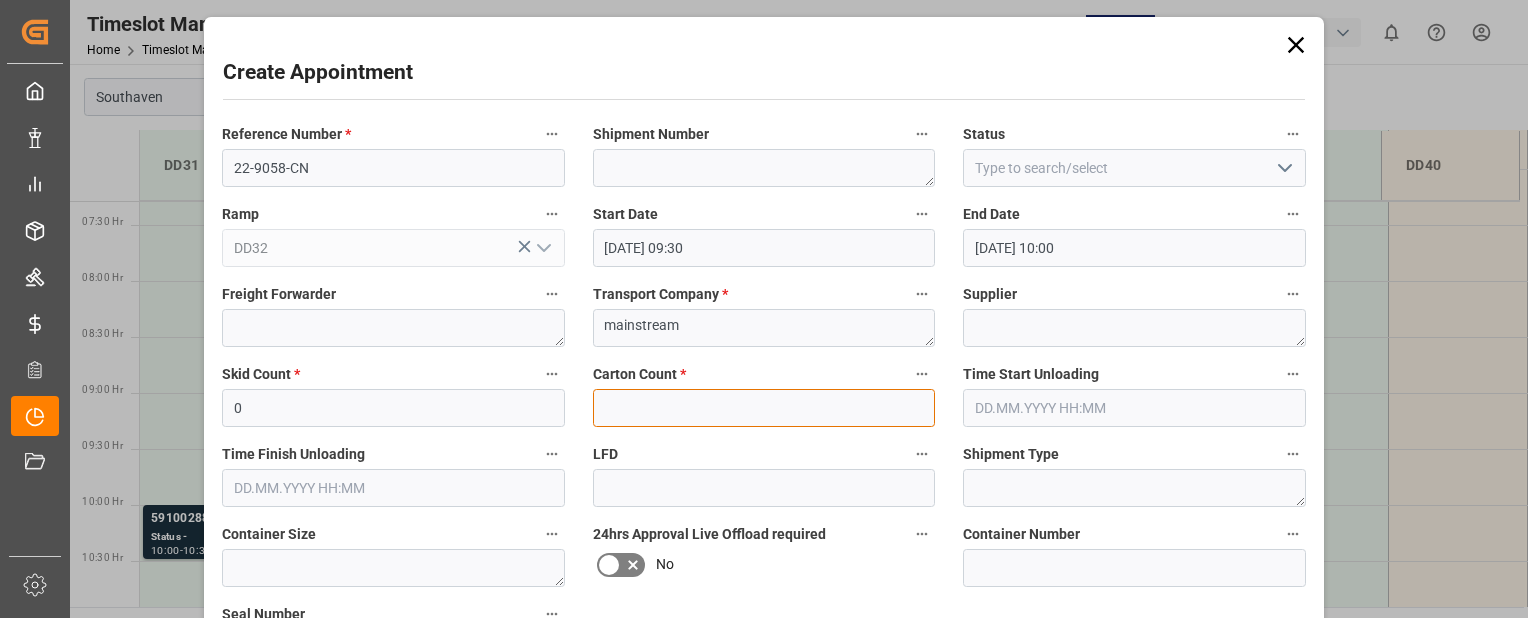 click at bounding box center (764, 408) 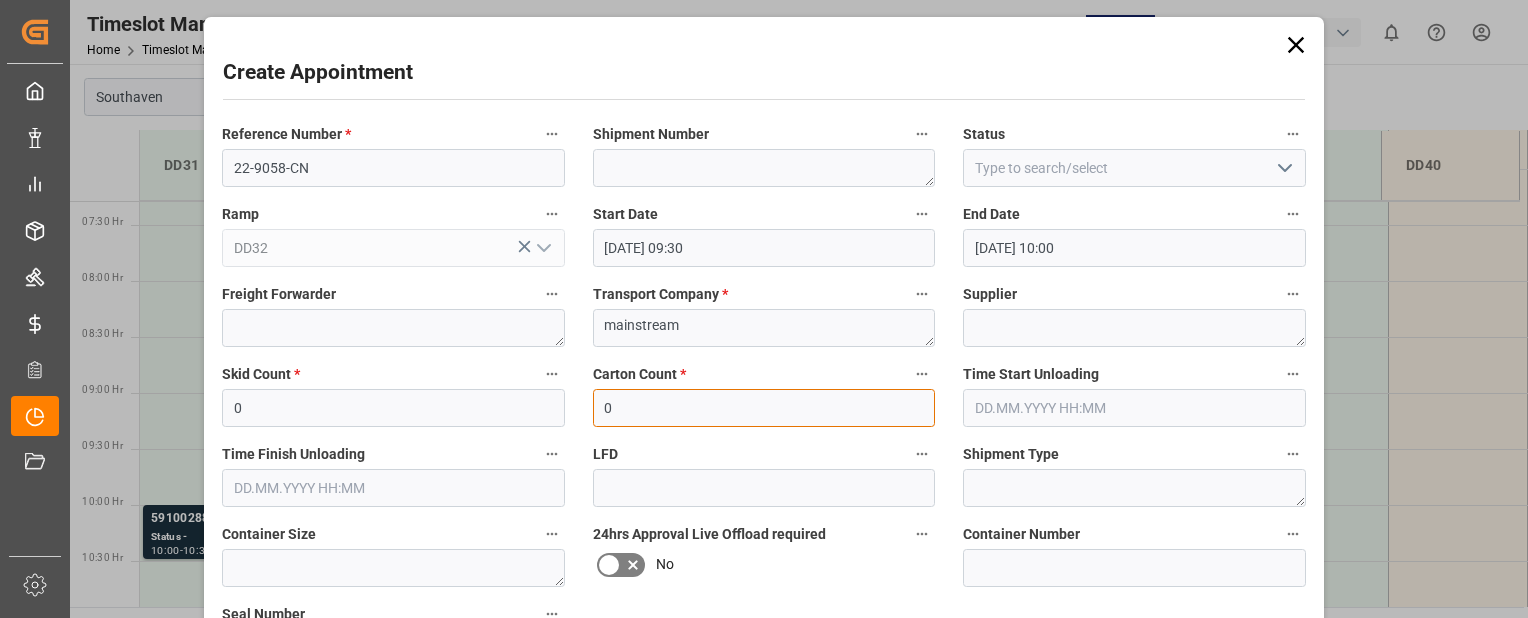 type on "0" 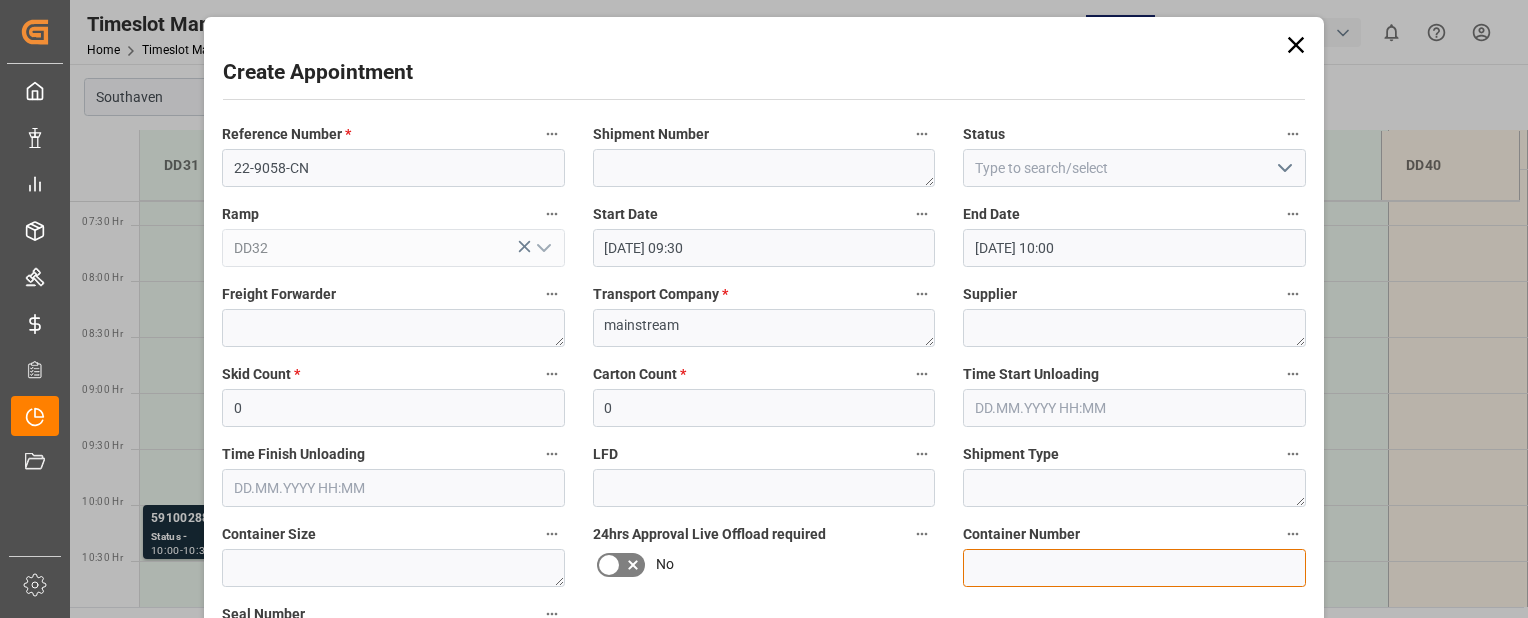 click at bounding box center [1134, 568] 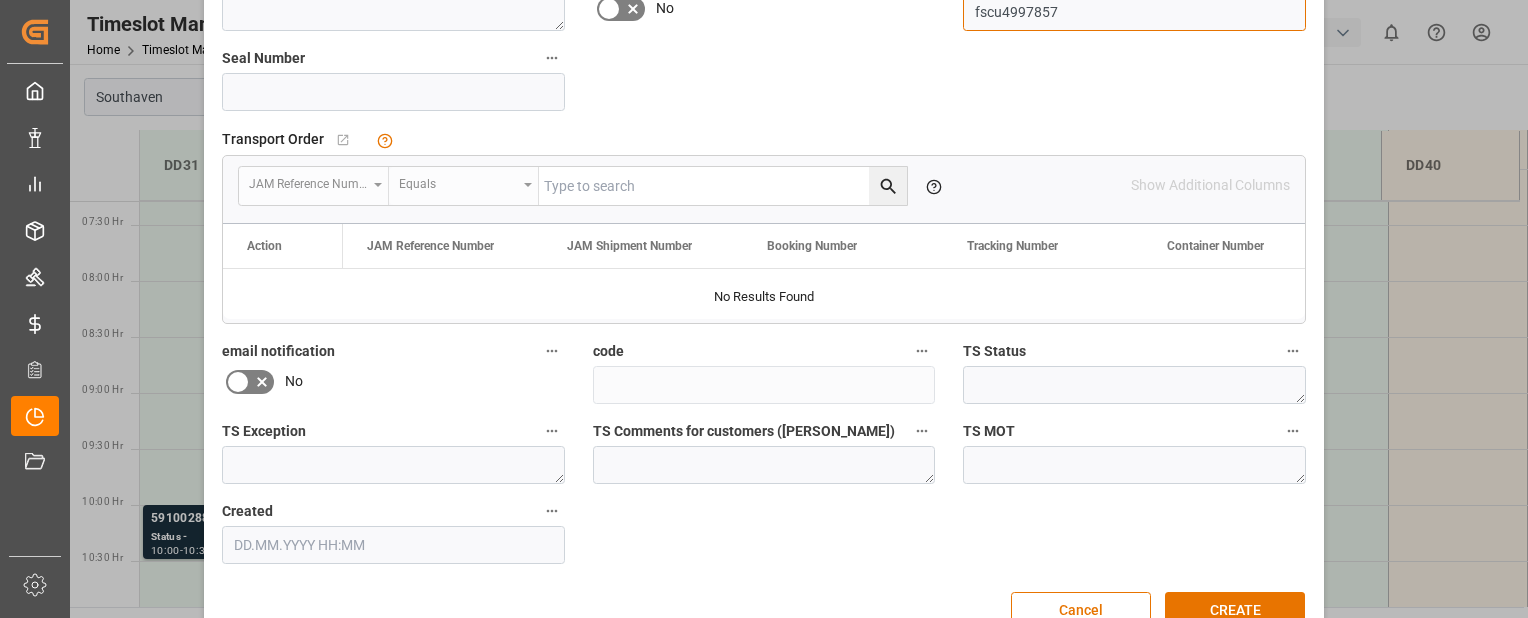 scroll, scrollTop: 603, scrollLeft: 0, axis: vertical 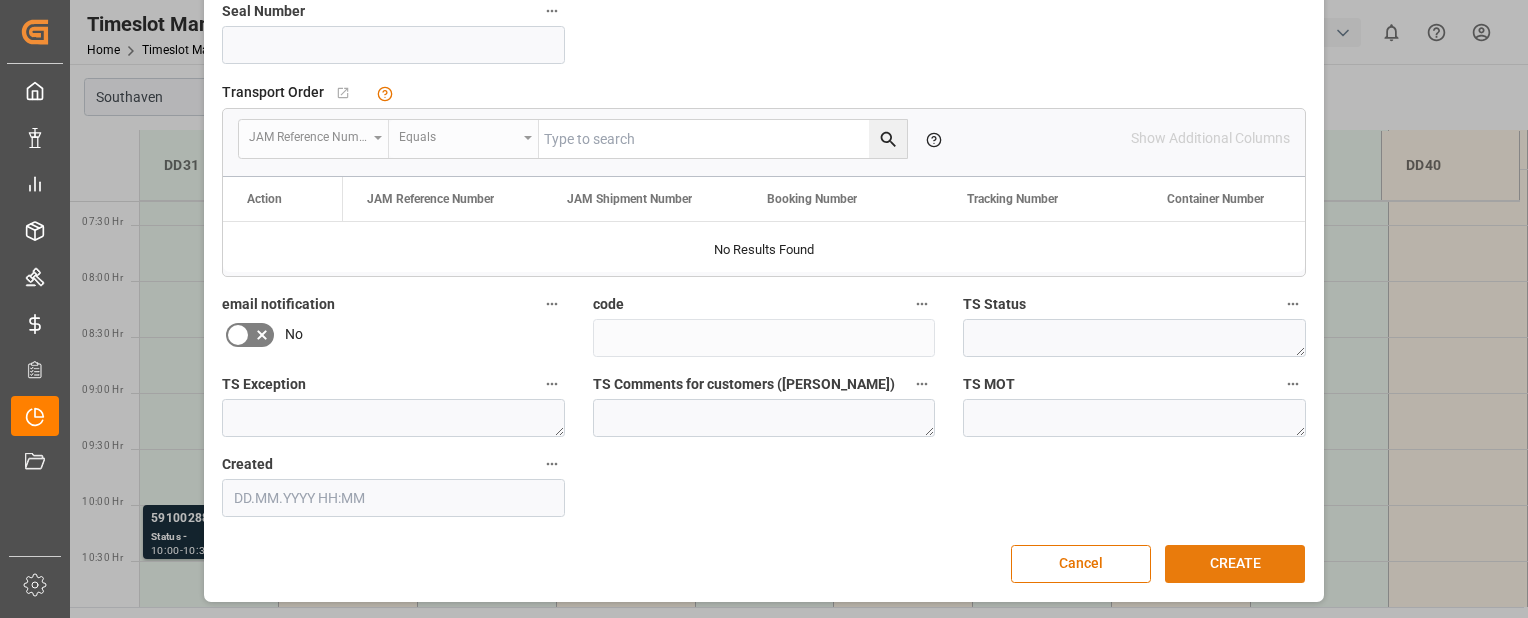 type on "fscu4997857" 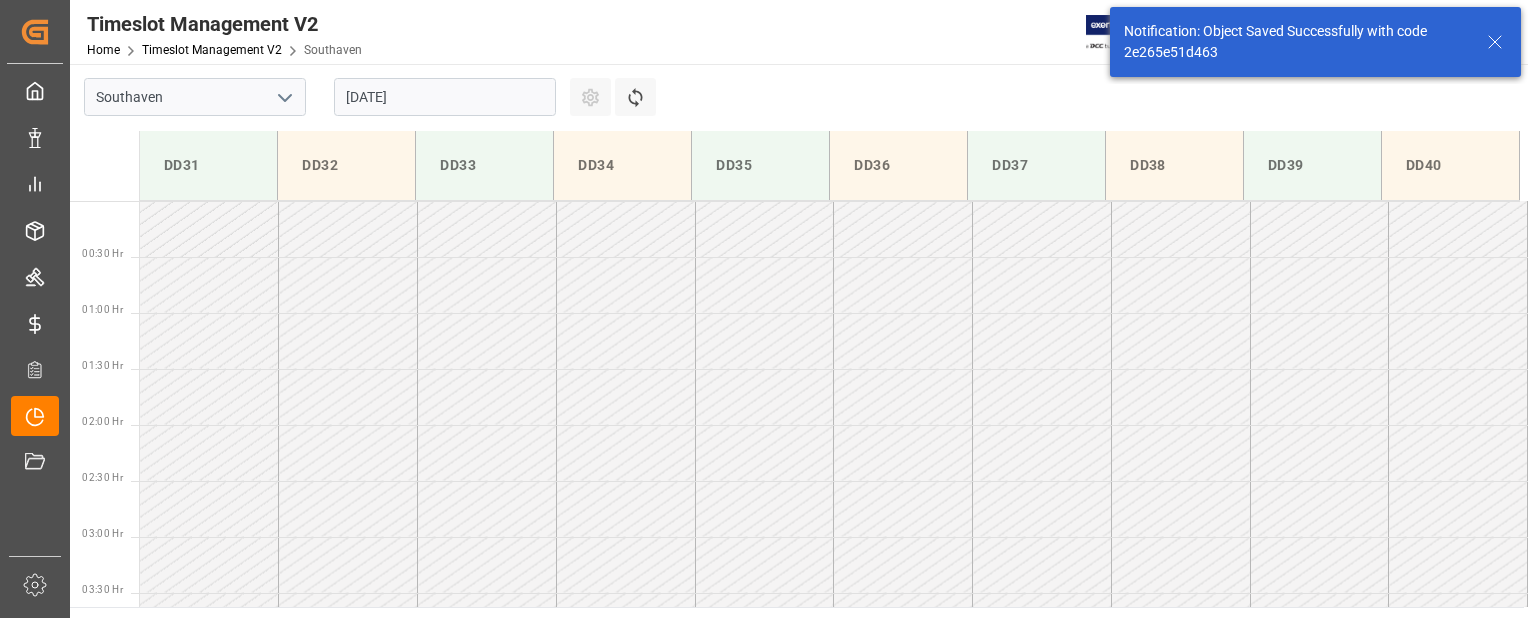 scroll, scrollTop: 883, scrollLeft: 0, axis: vertical 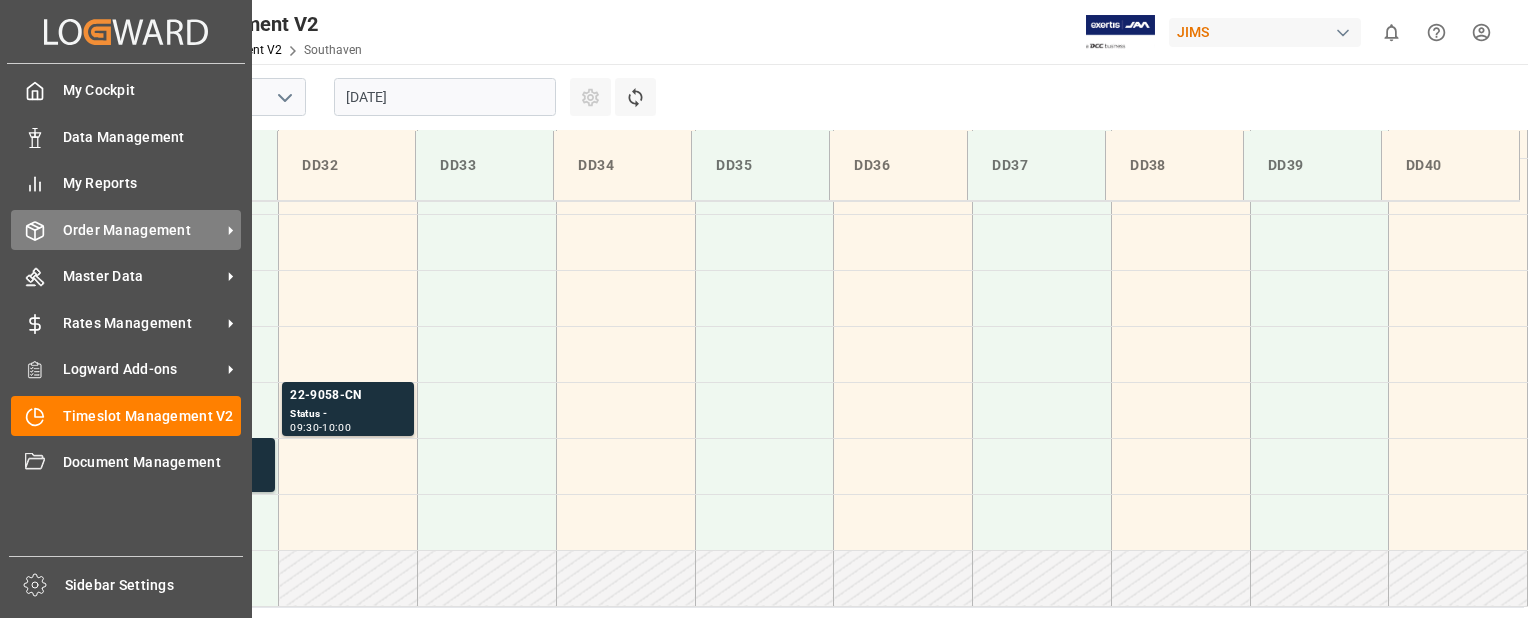 click on "Order Management" at bounding box center [142, 230] 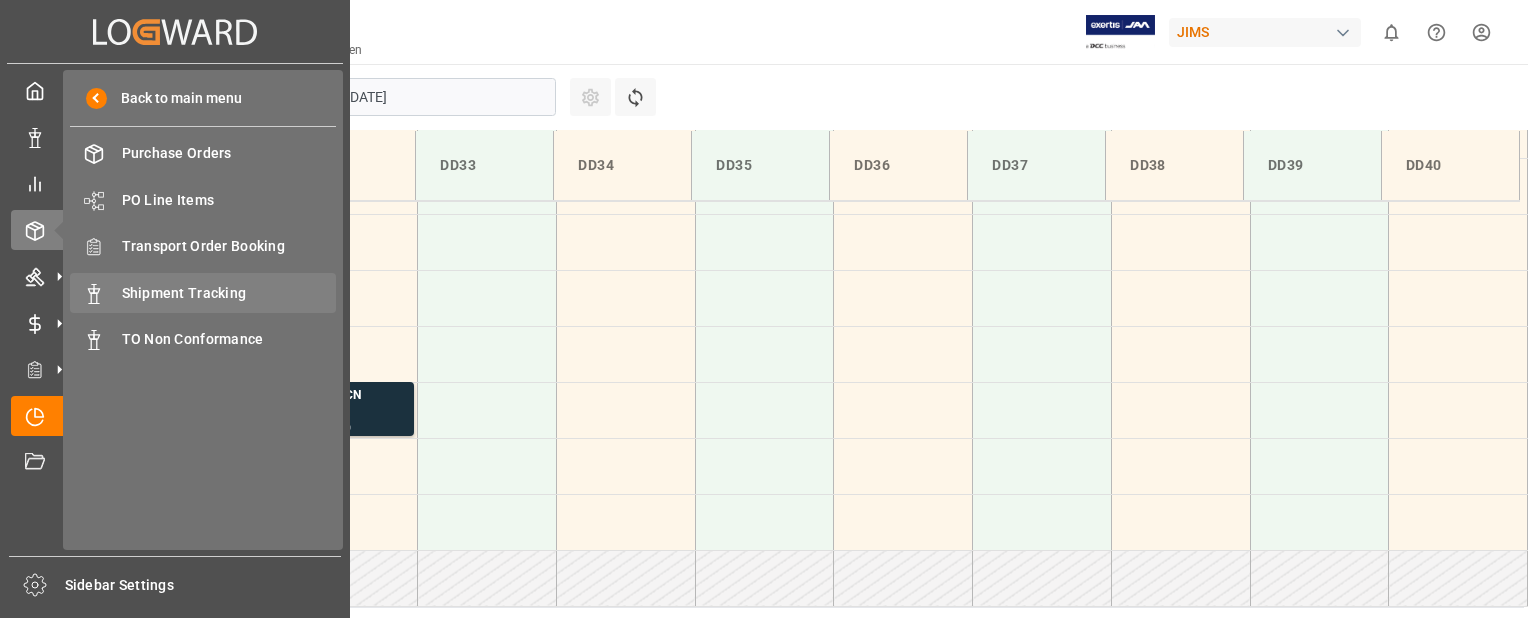 click on "Shipment Tracking" at bounding box center (229, 293) 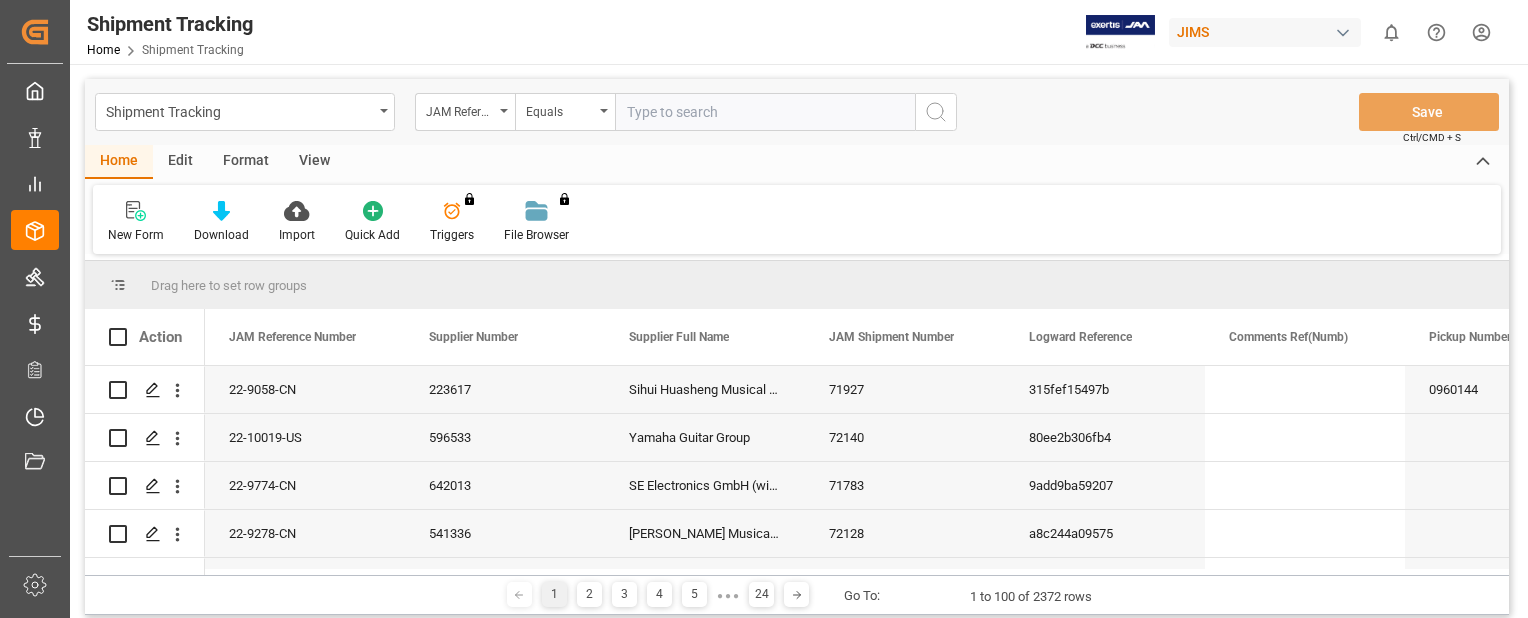 paste on "22-9058-CN" 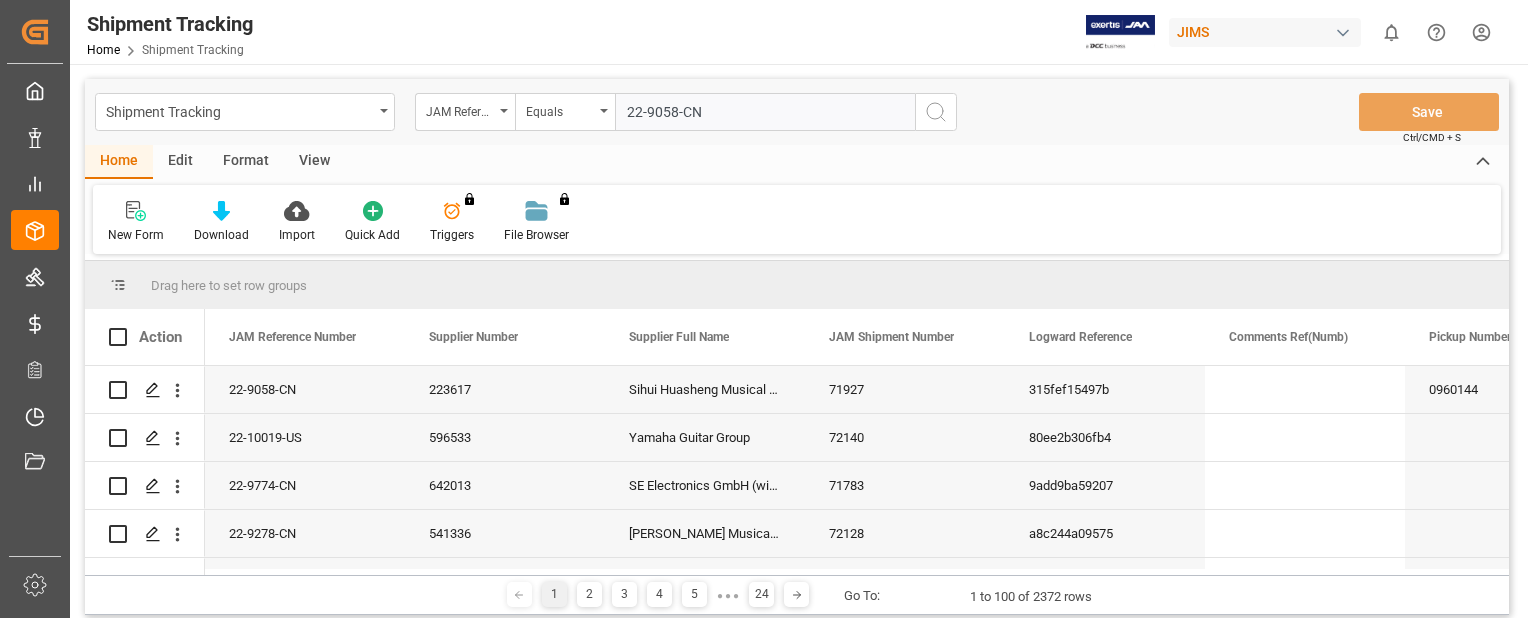 type 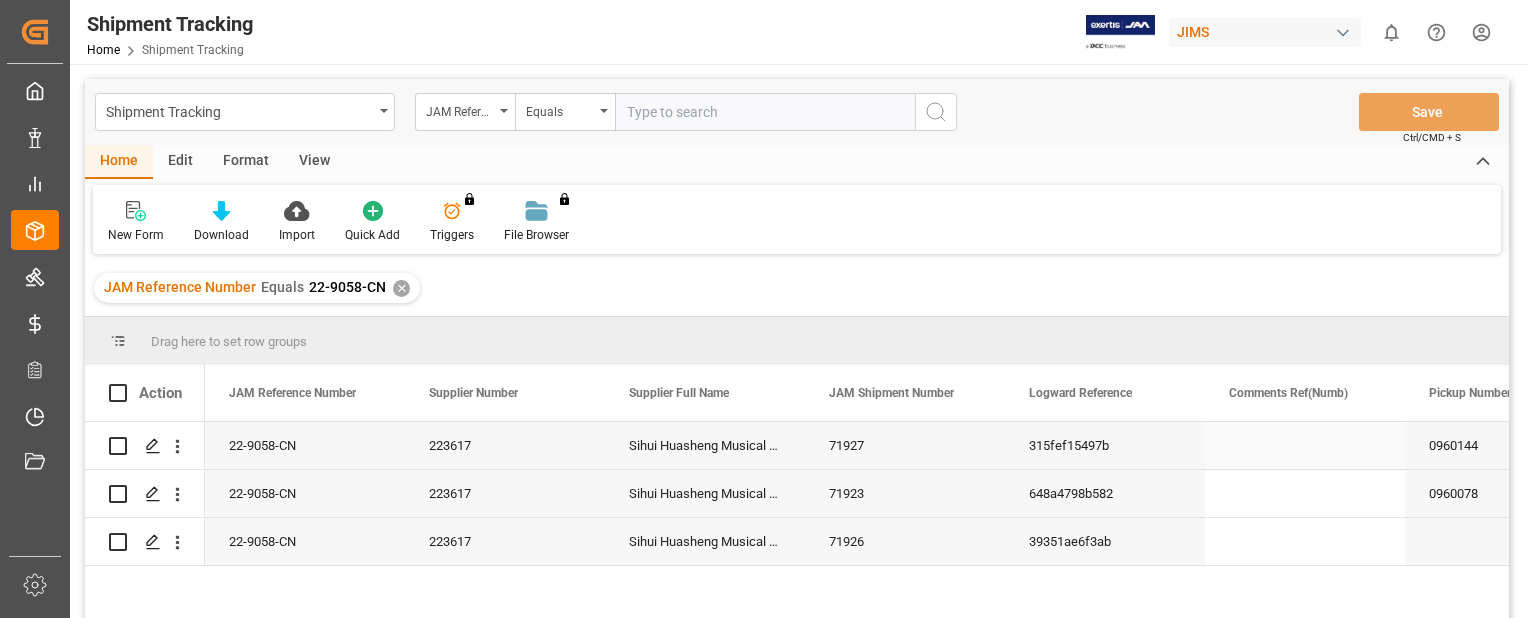 click on "22-9058-CN" at bounding box center (305, 445) 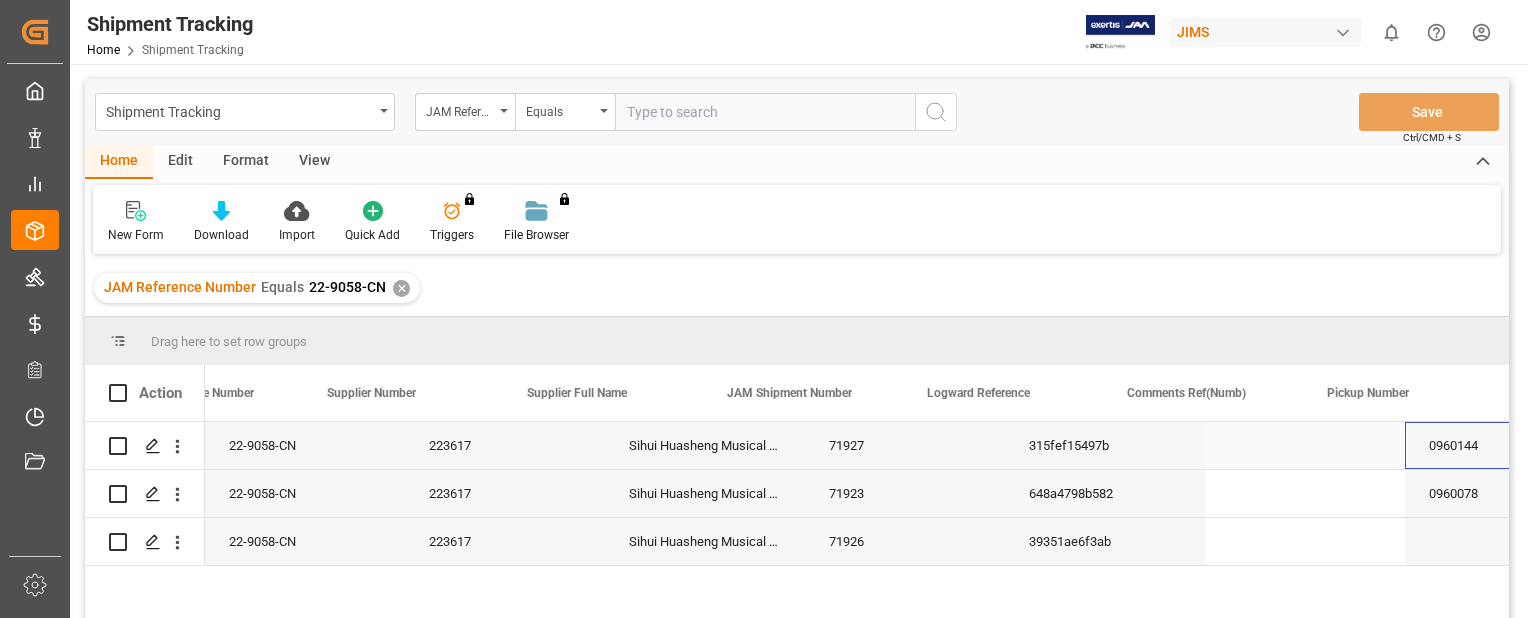 scroll, scrollTop: 0, scrollLeft: 302, axis: horizontal 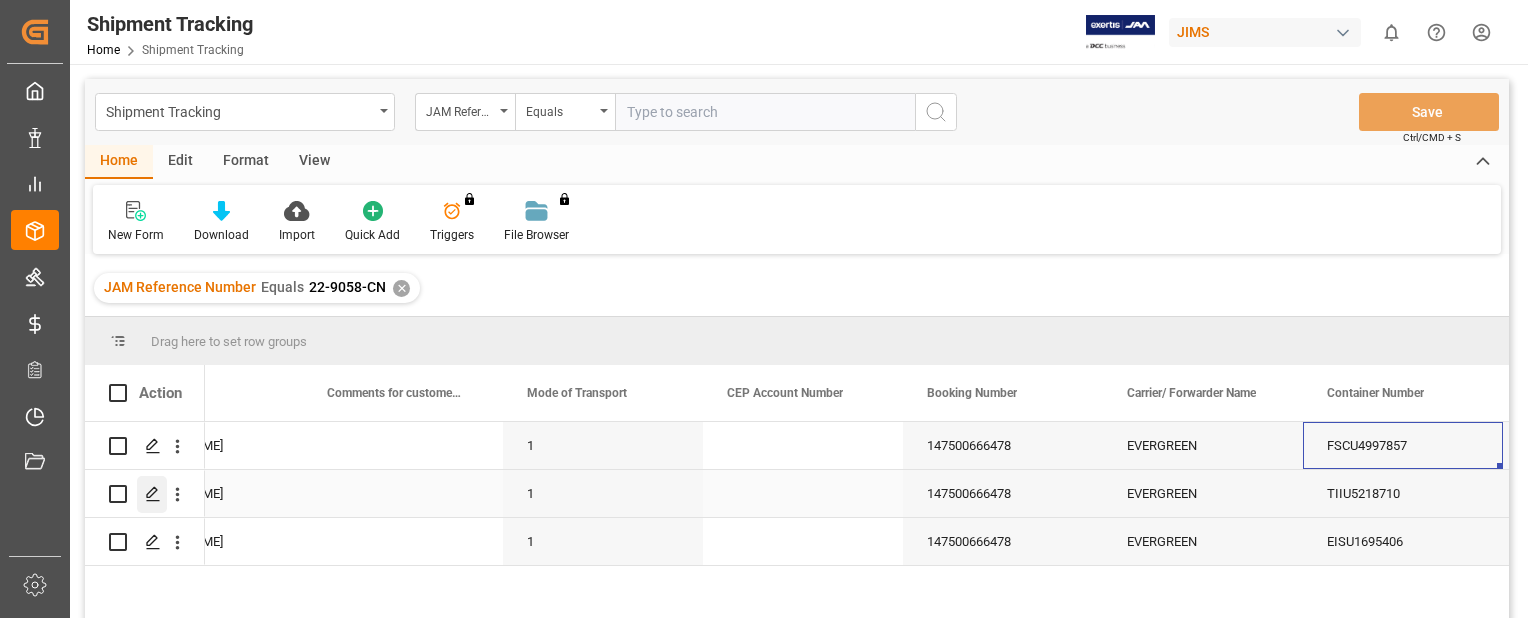 click 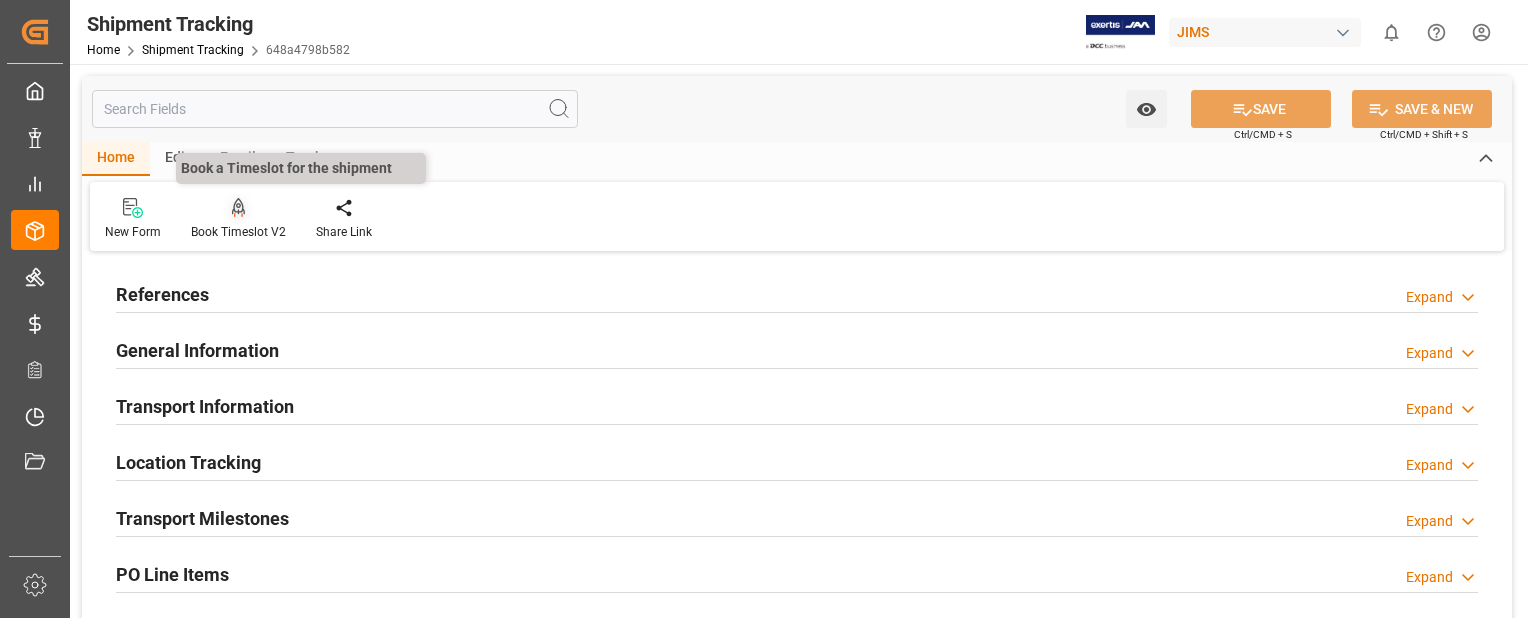click 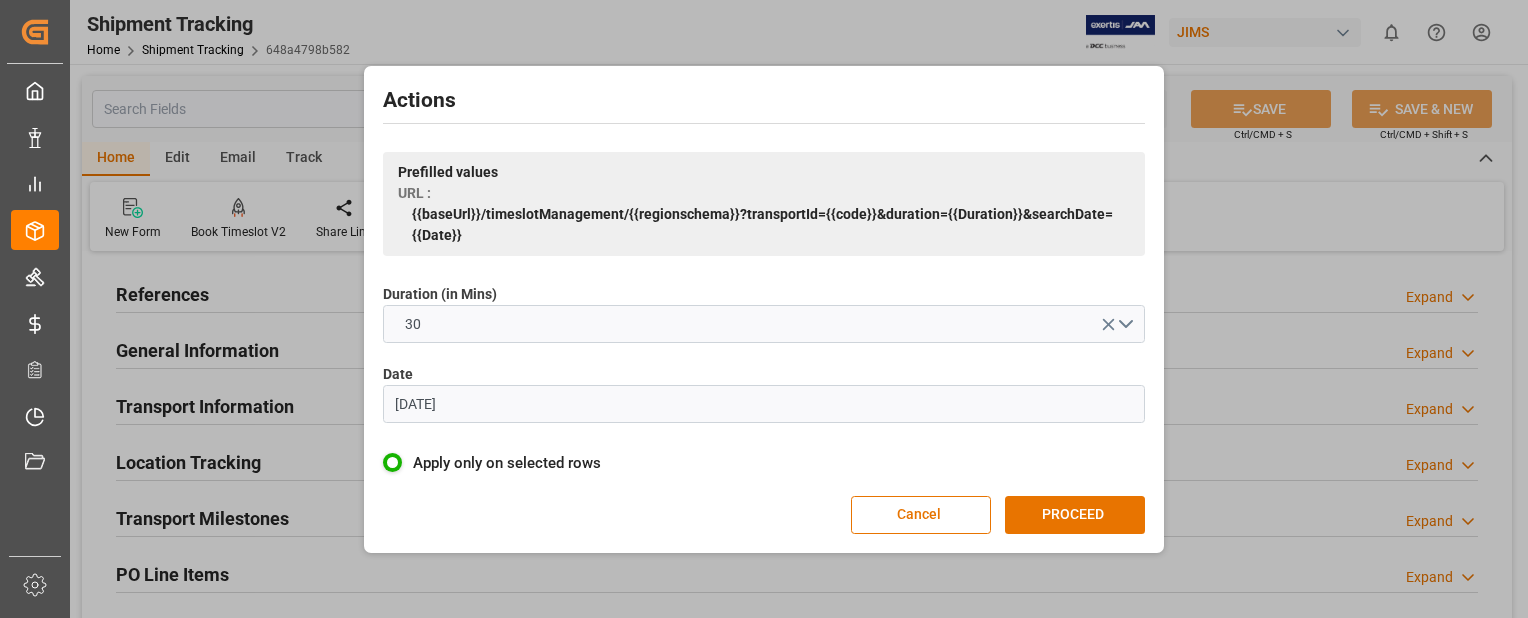 click on "07.06.2023" at bounding box center [764, 404] 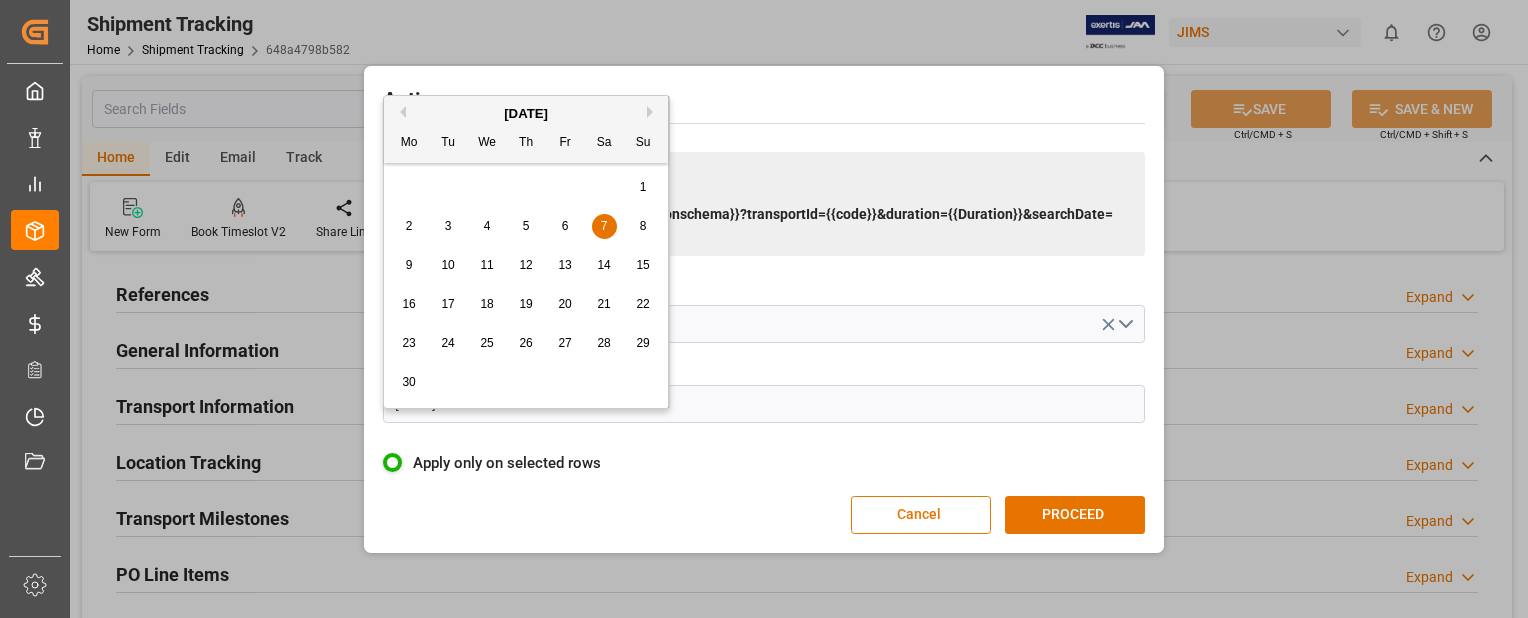click on "Next Month" at bounding box center [653, 112] 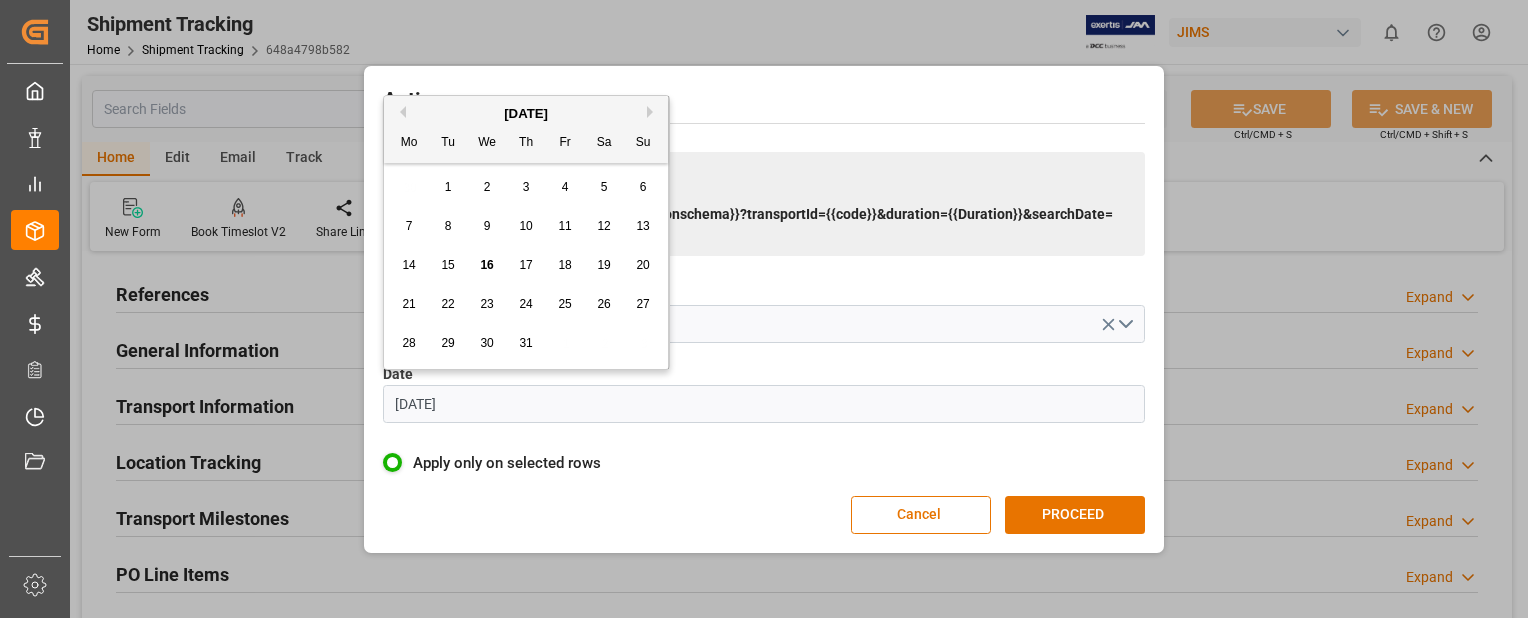 click on "17" at bounding box center (525, 265) 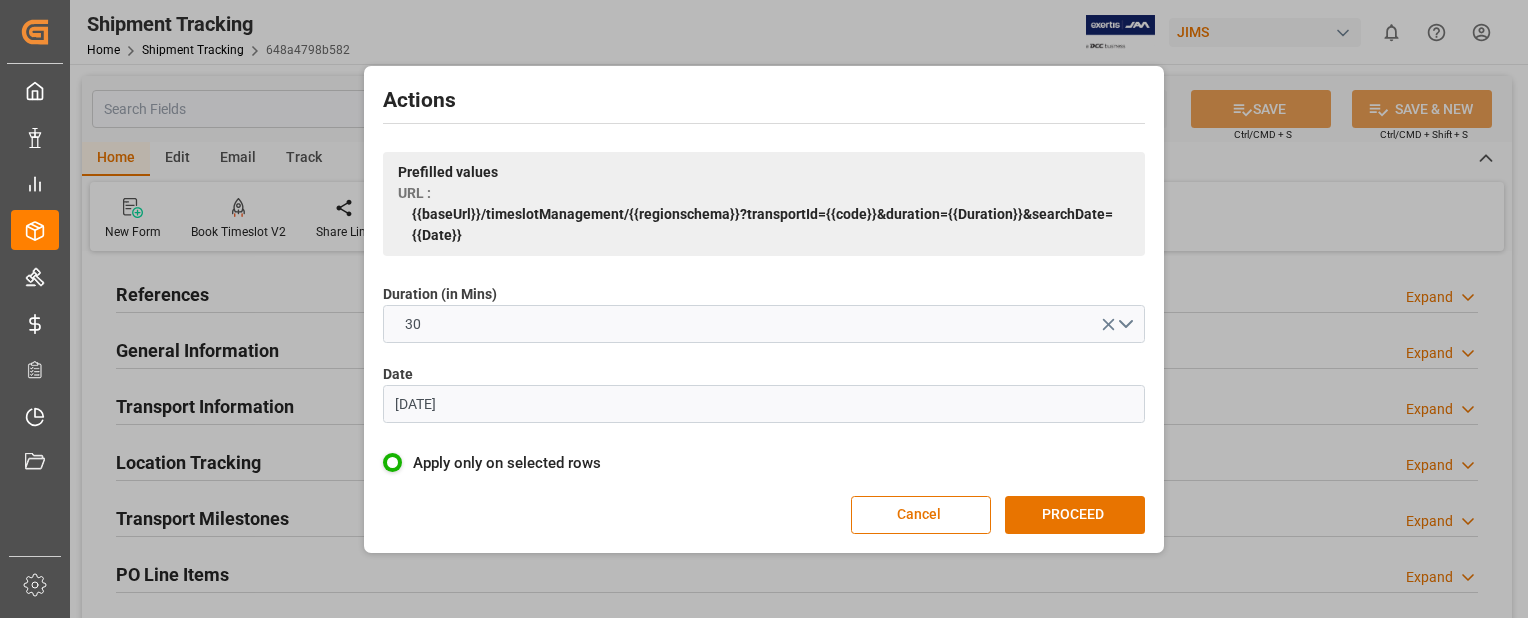 click on "17.07.2025" at bounding box center [764, 404] 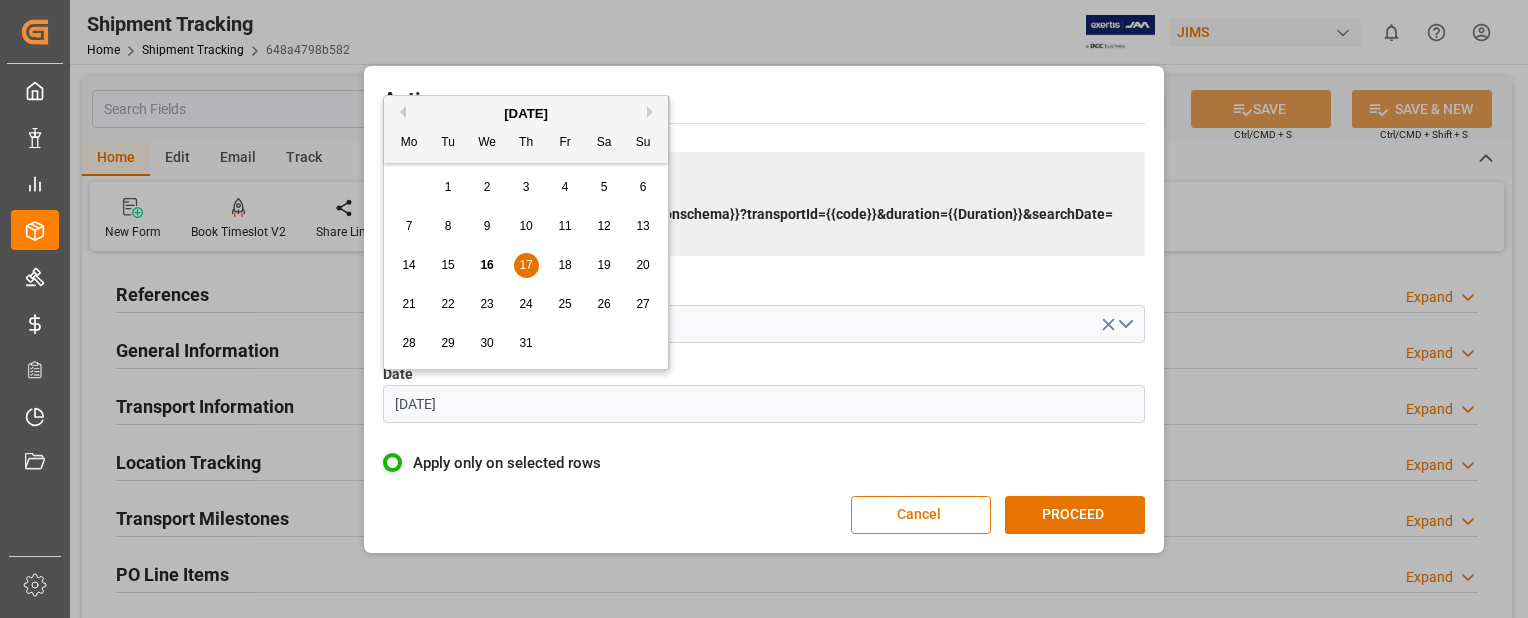 click on "21" at bounding box center [408, 304] 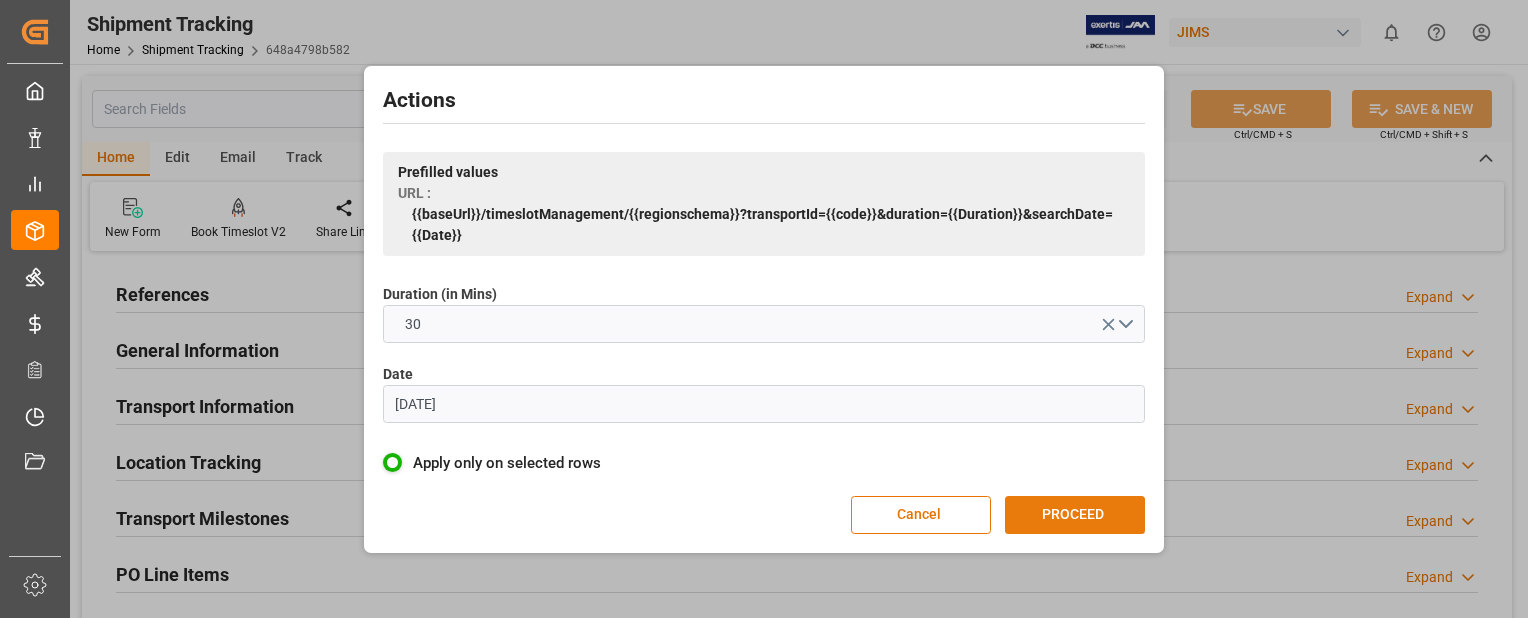 click on "PROCEED" at bounding box center (1075, 515) 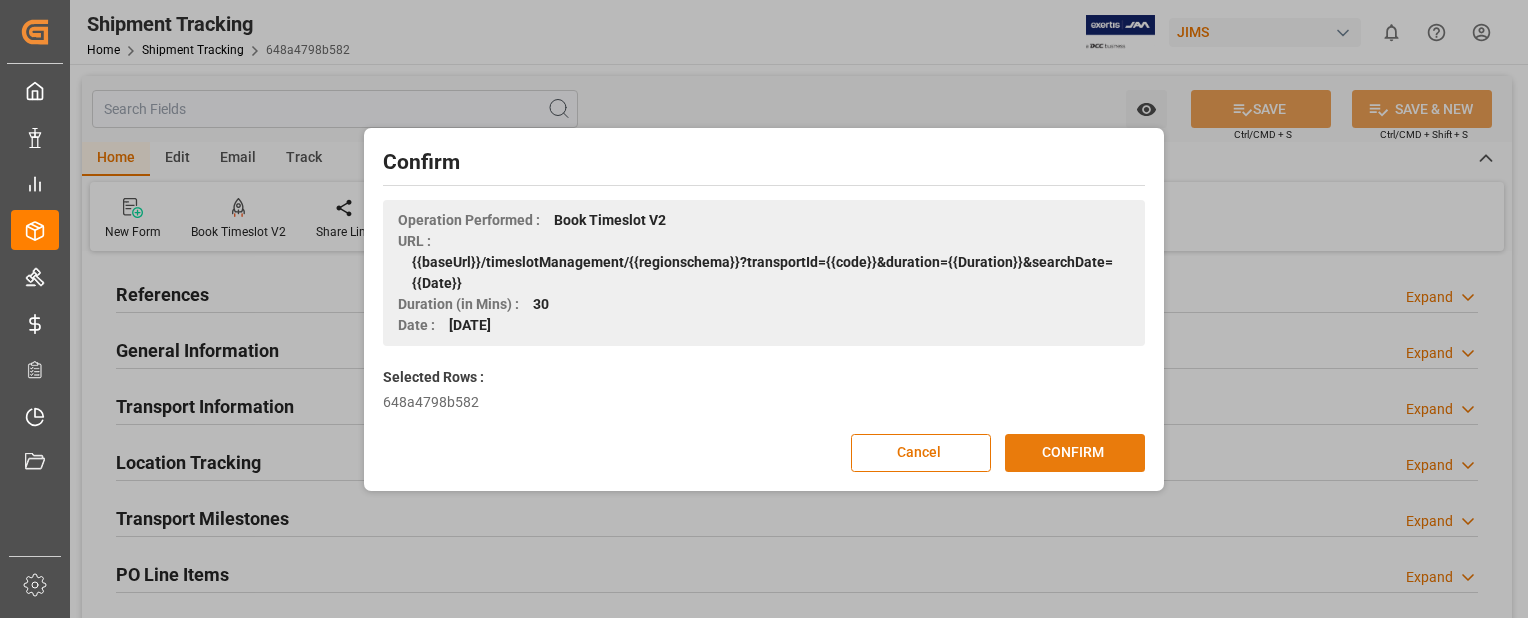 click on "CONFIRM" at bounding box center (1075, 453) 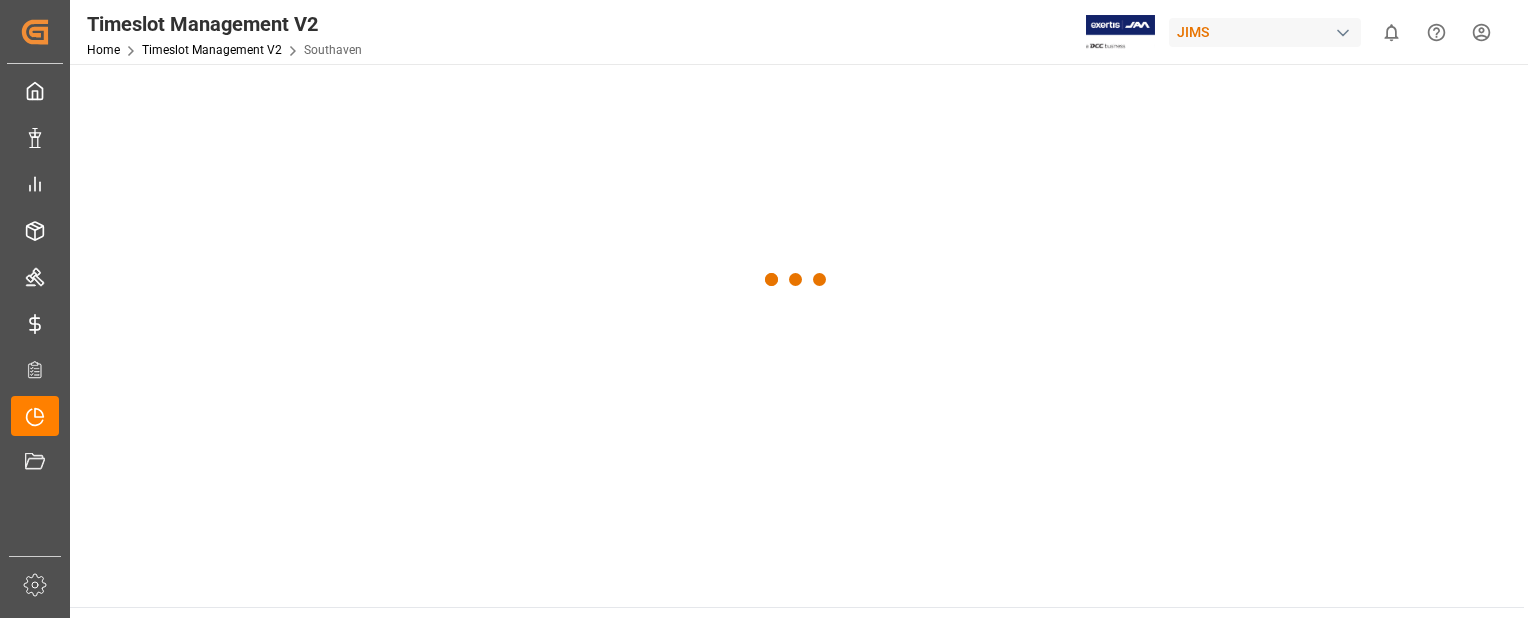 scroll, scrollTop: 0, scrollLeft: 0, axis: both 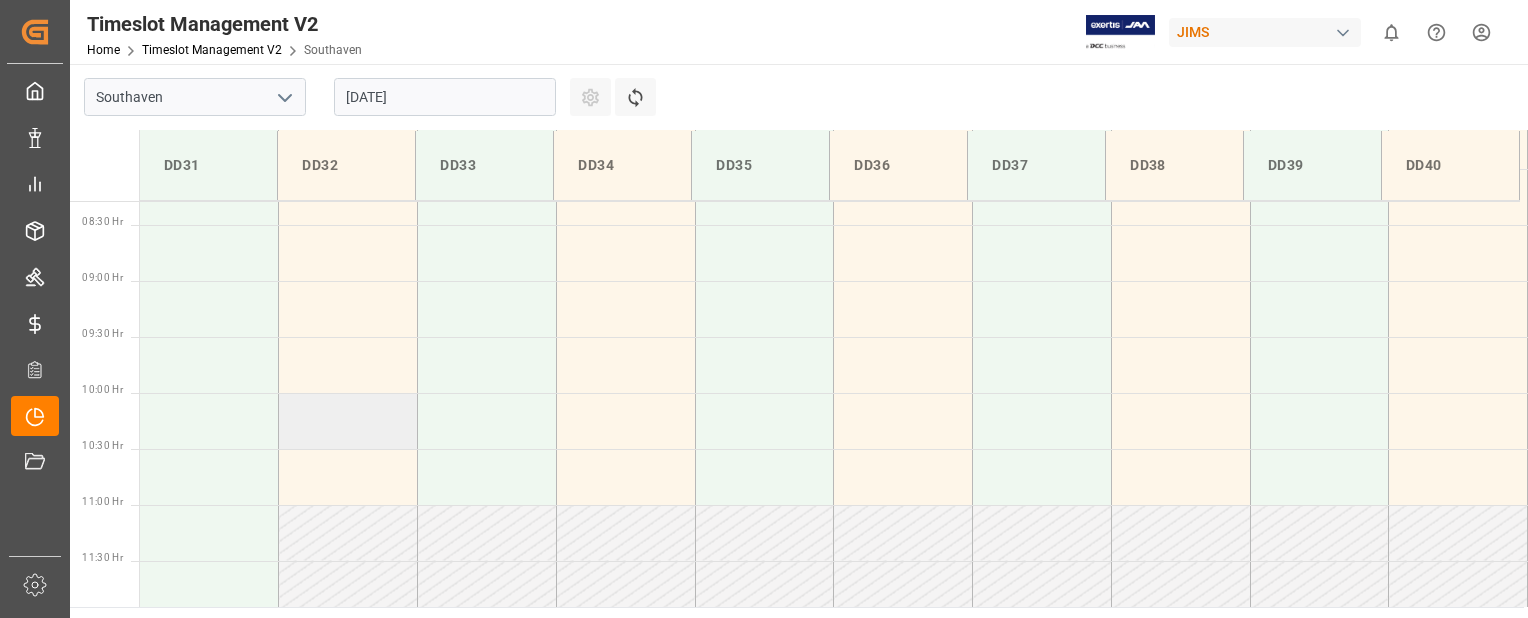 click at bounding box center [348, 421] 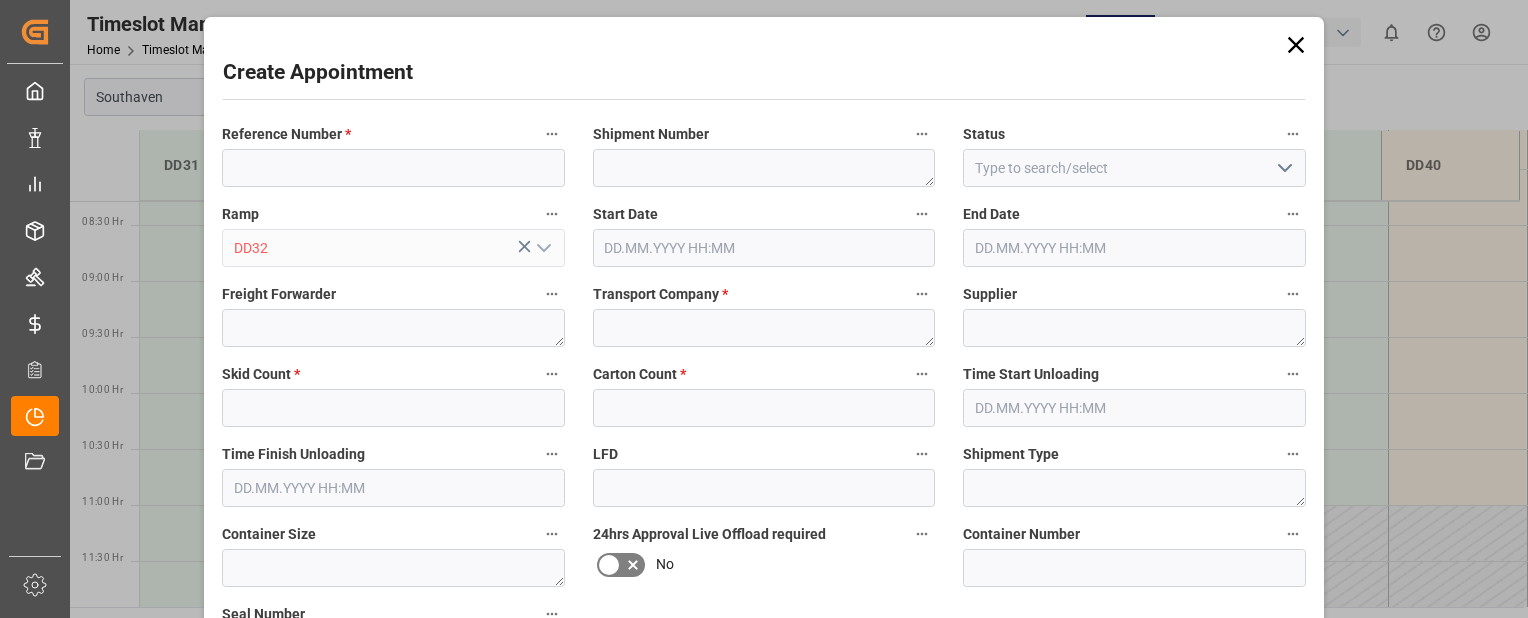 type on "21.07.2025 10:00" 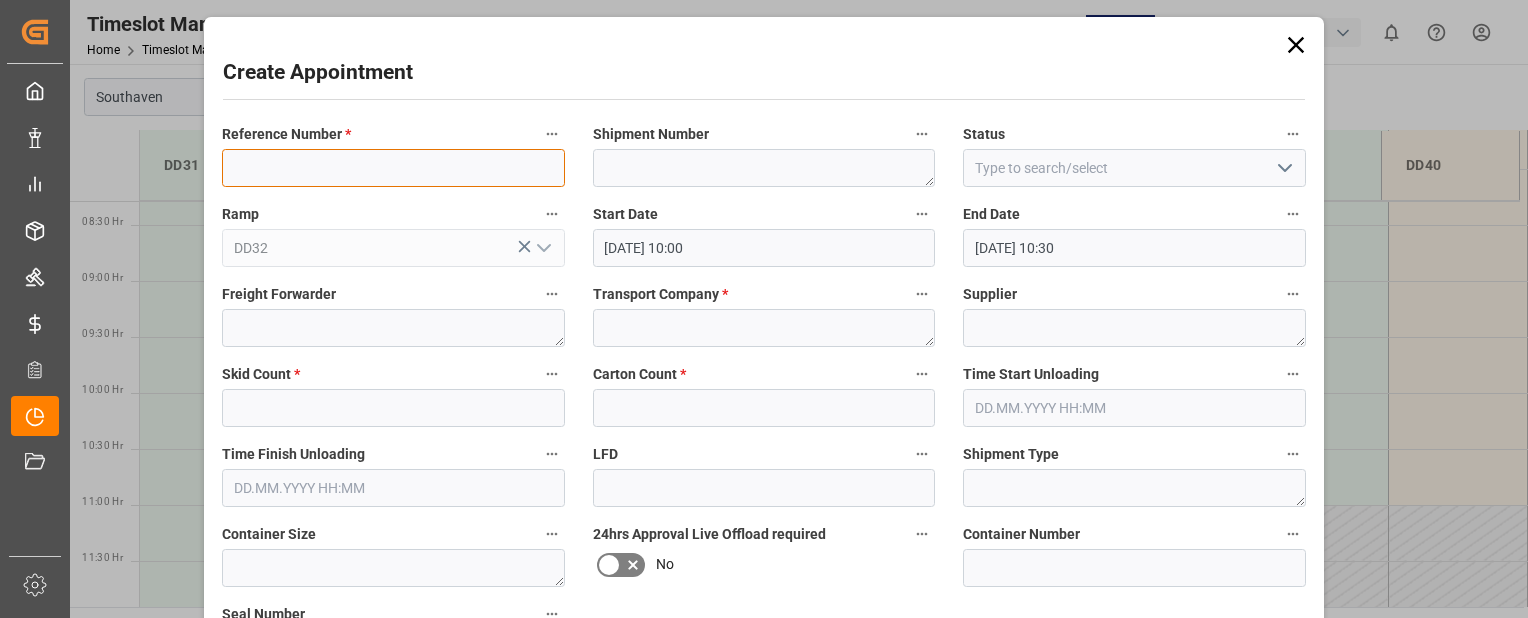 click at bounding box center (393, 168) 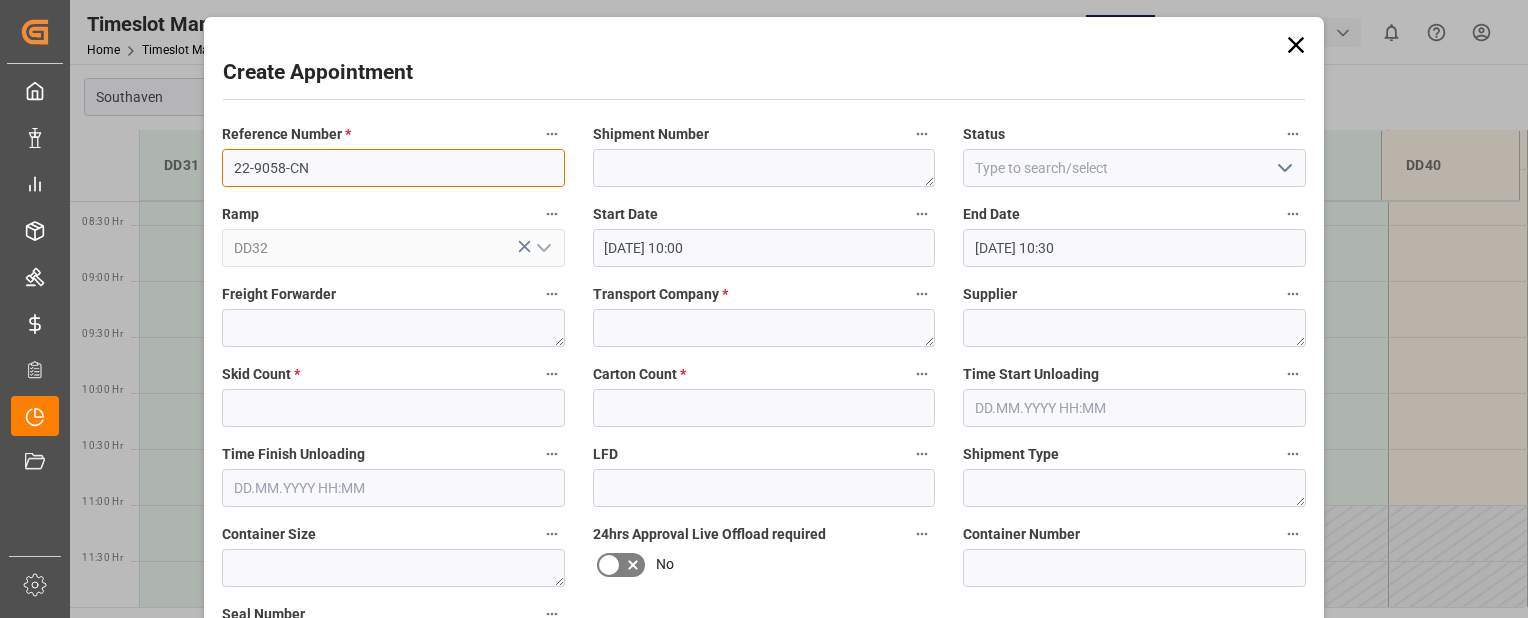 type on "22-9058-CN" 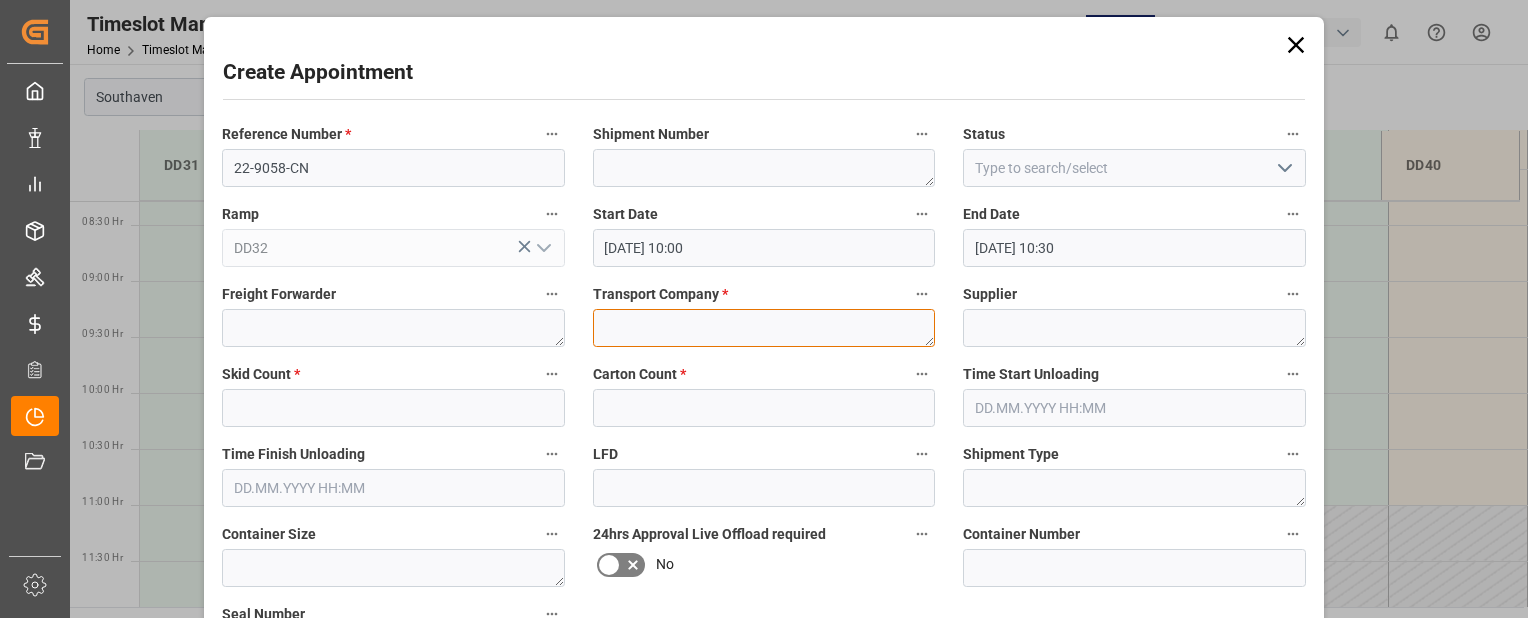 click at bounding box center [764, 328] 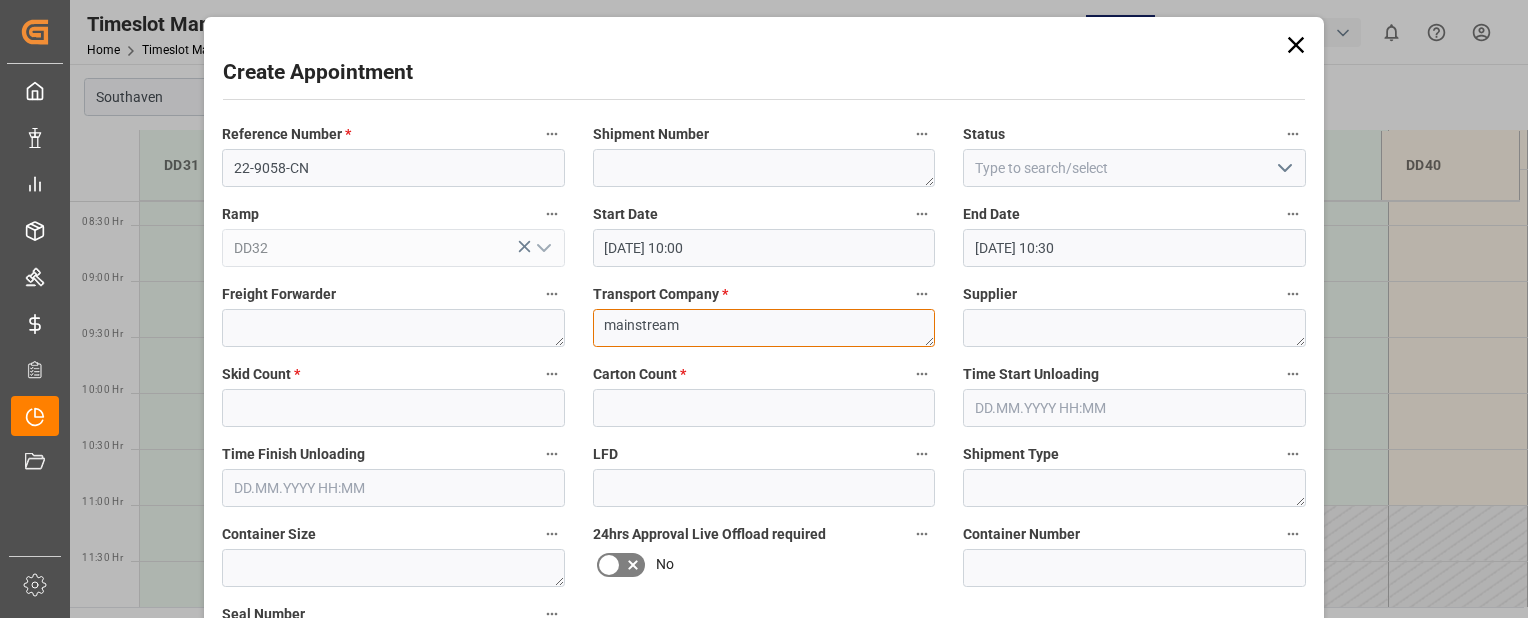 type on "mainstream" 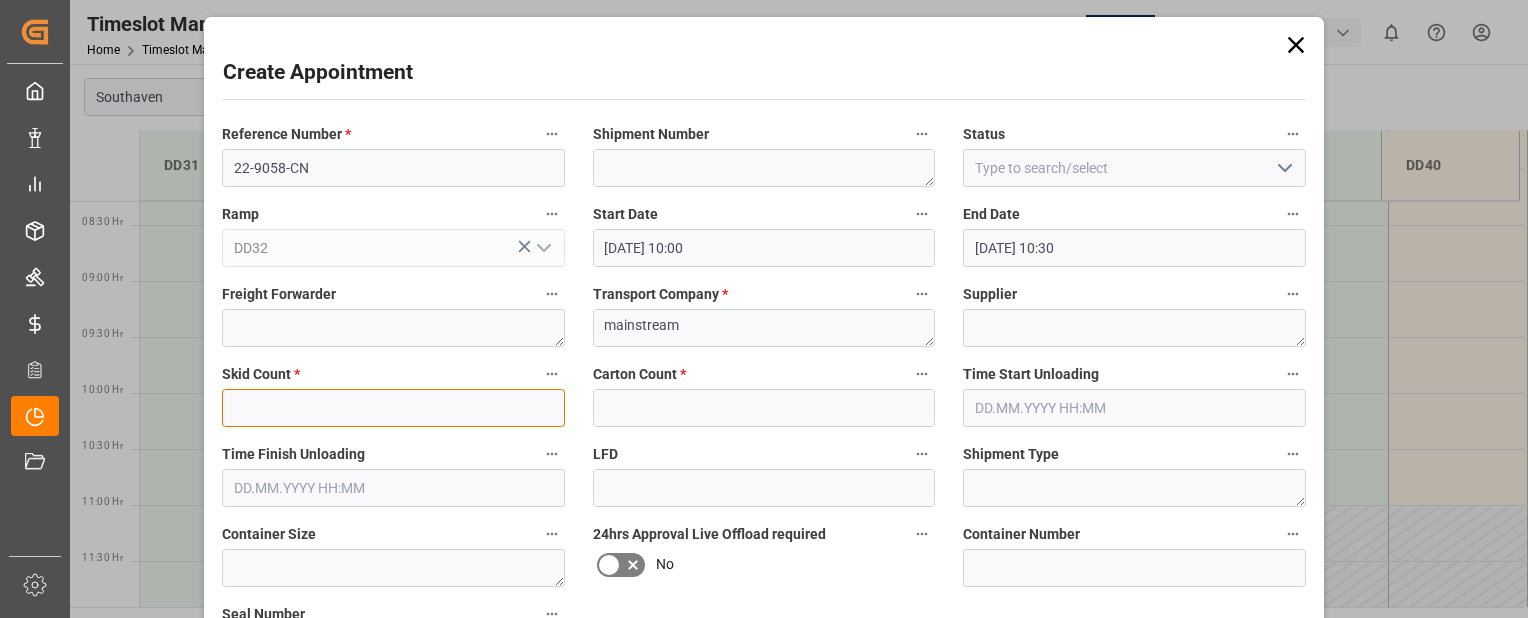 click at bounding box center [393, 408] 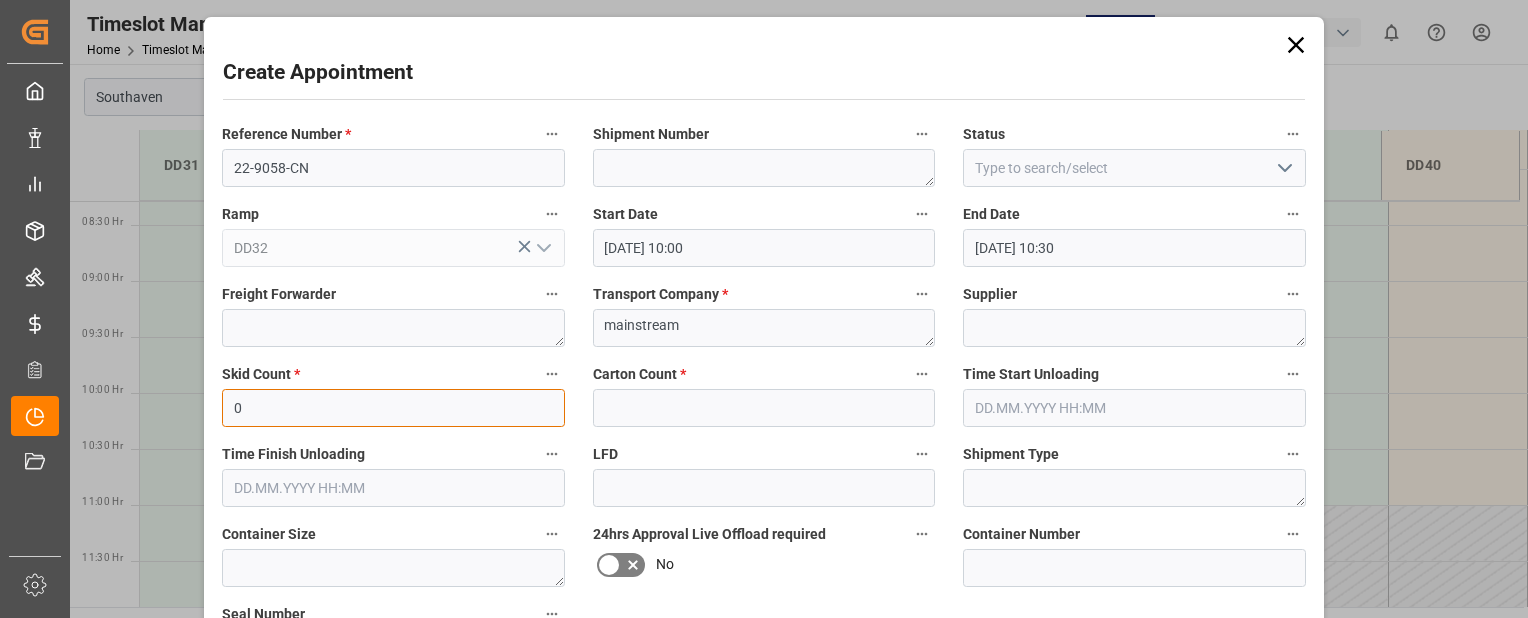 type on "0" 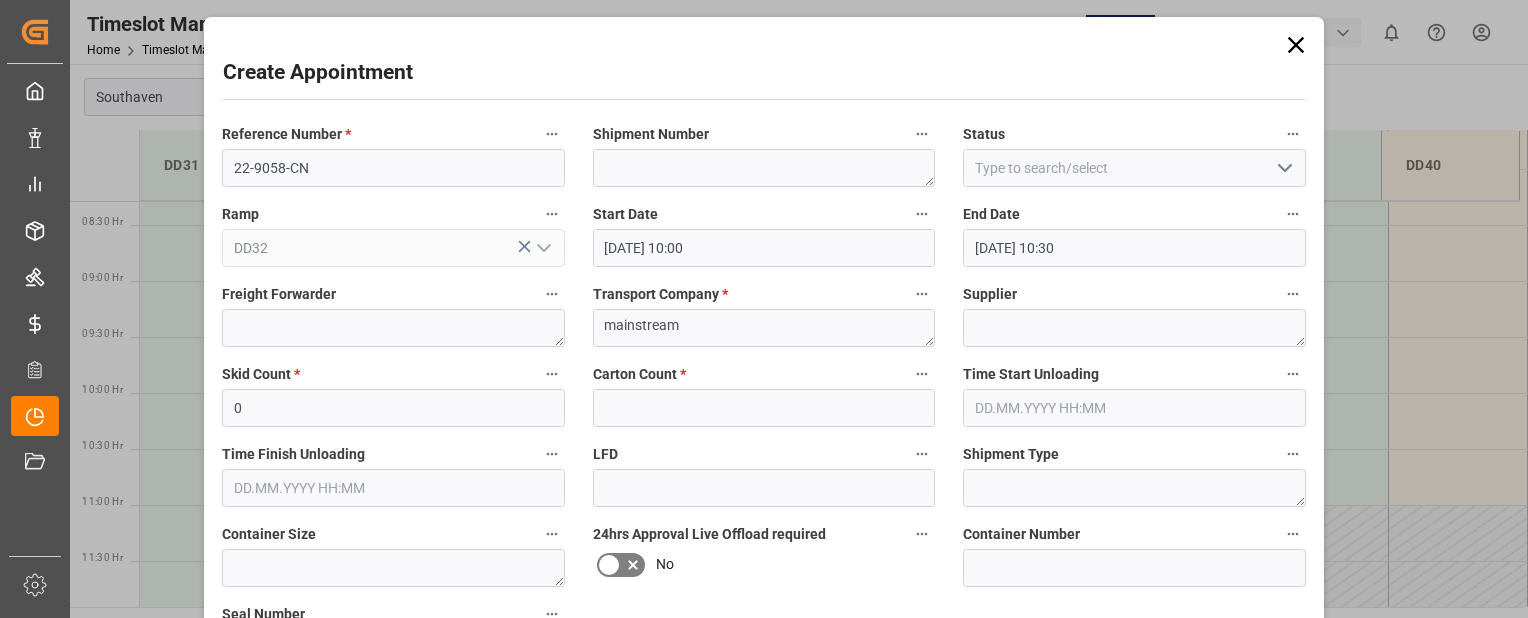 type 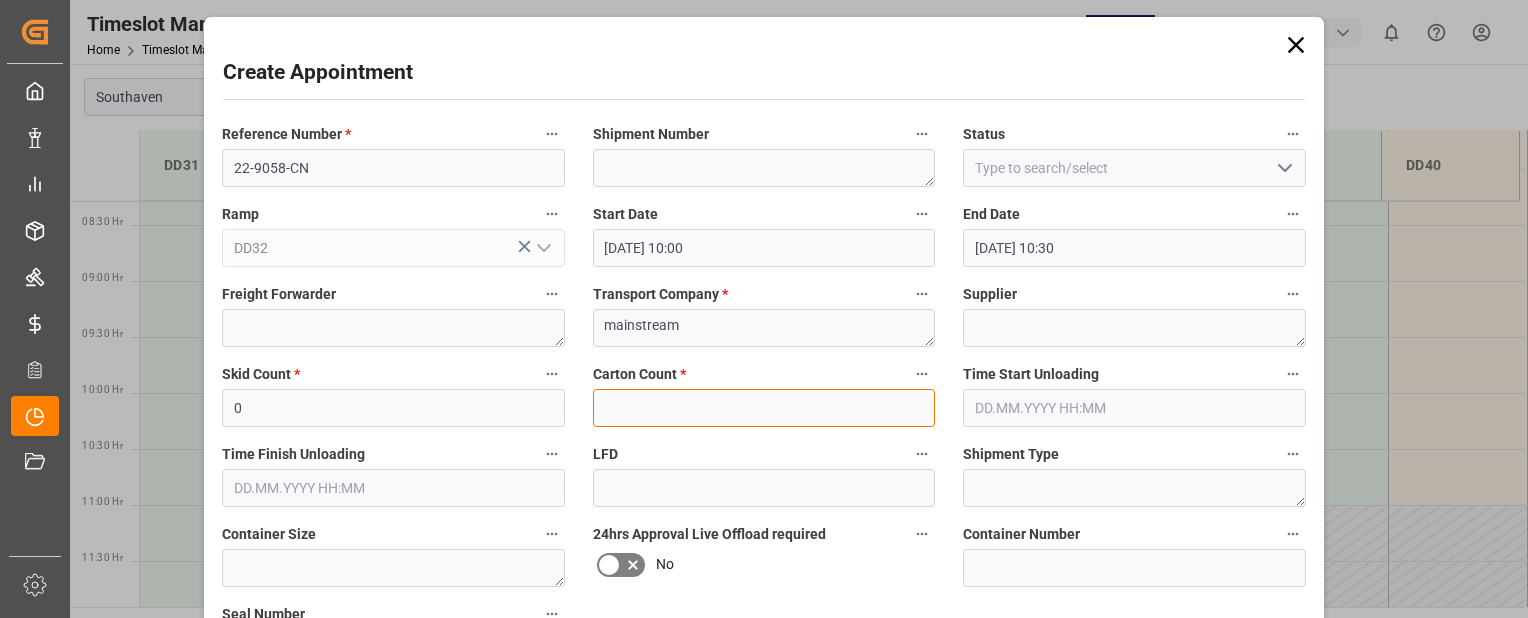 click at bounding box center (764, 408) 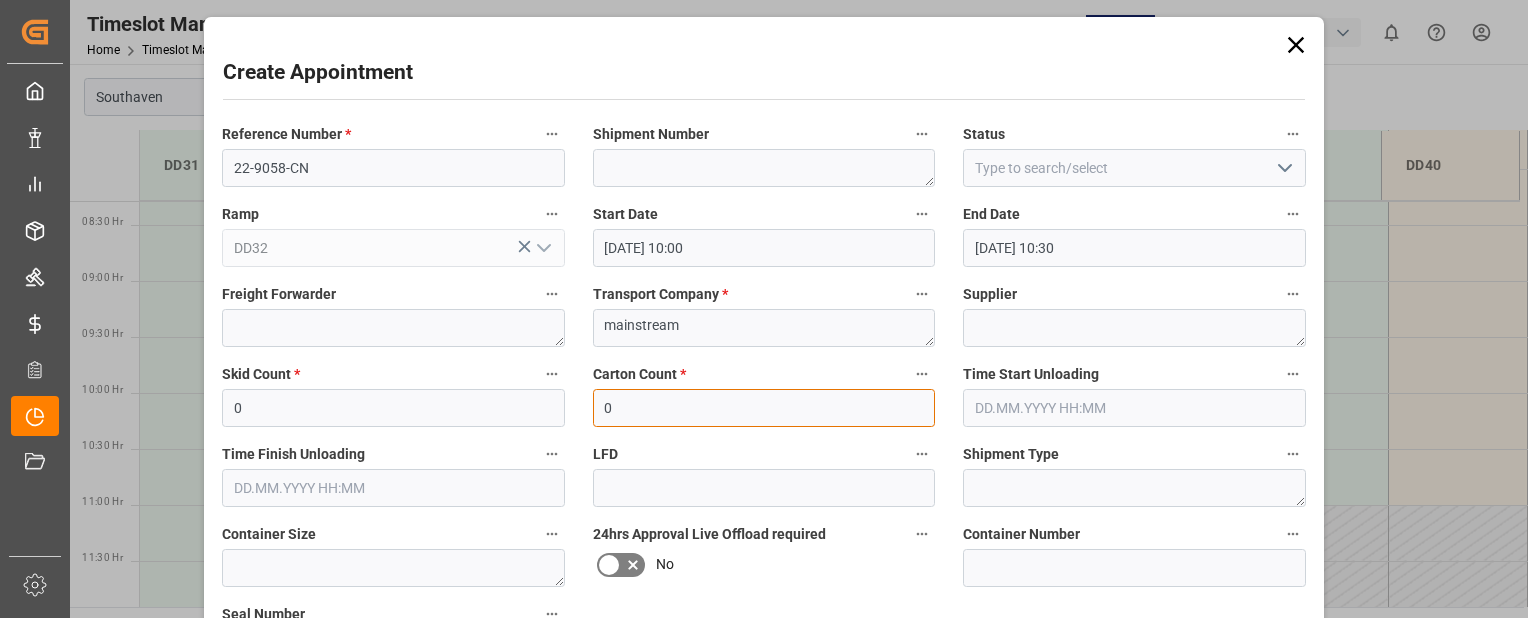 type on "0" 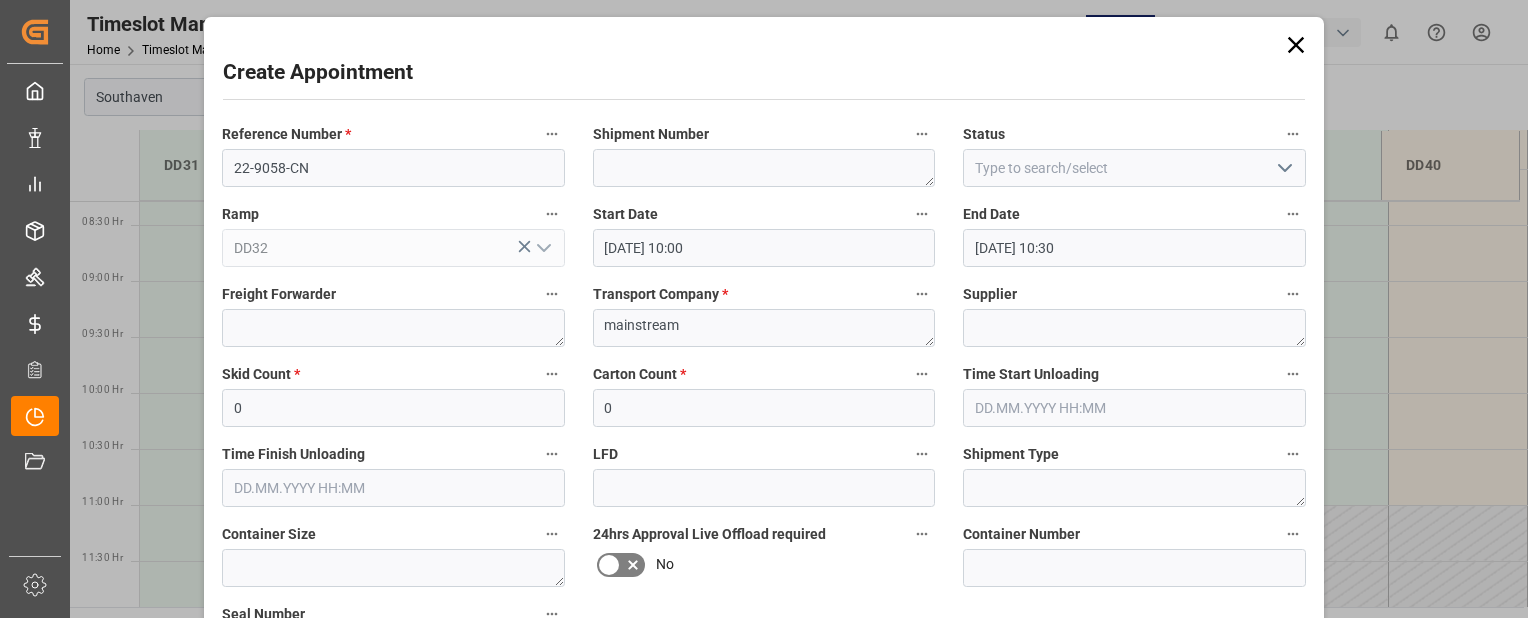 type 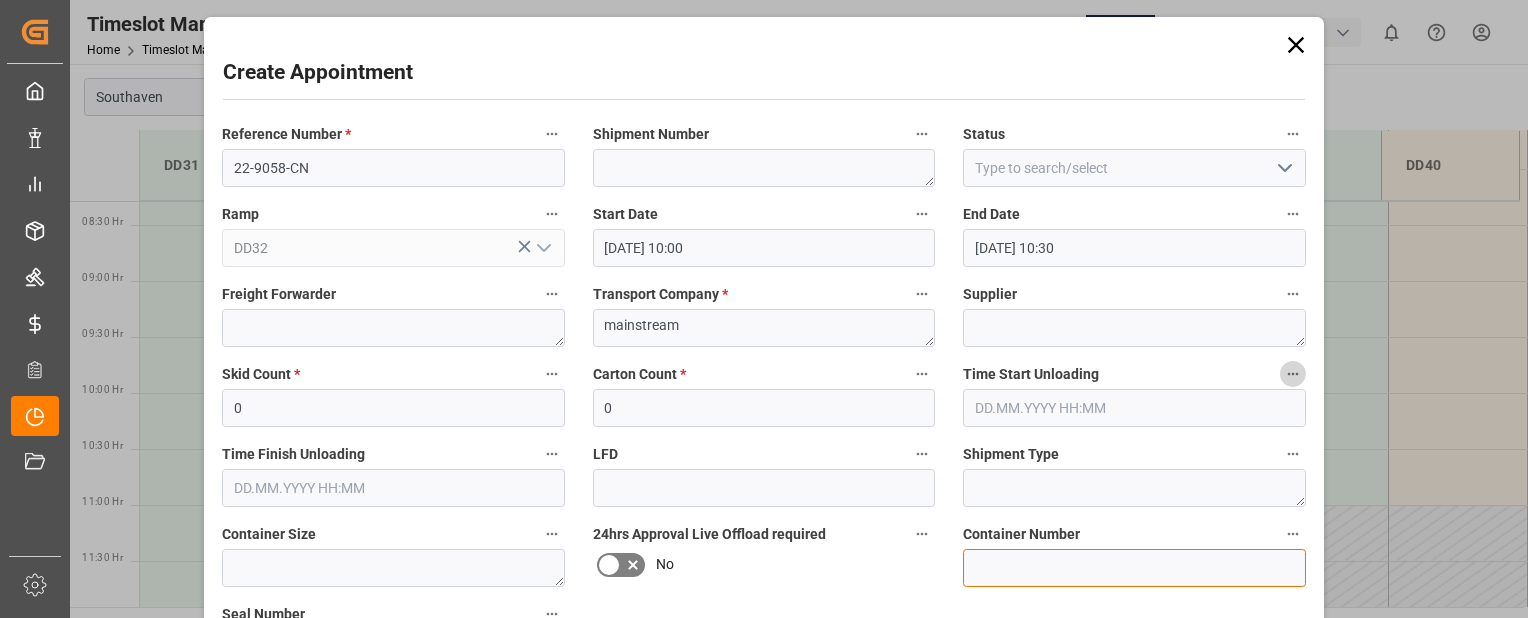 drag, startPoint x: 1057, startPoint y: 573, endPoint x: 1058, endPoint y: 556, distance: 17.029387 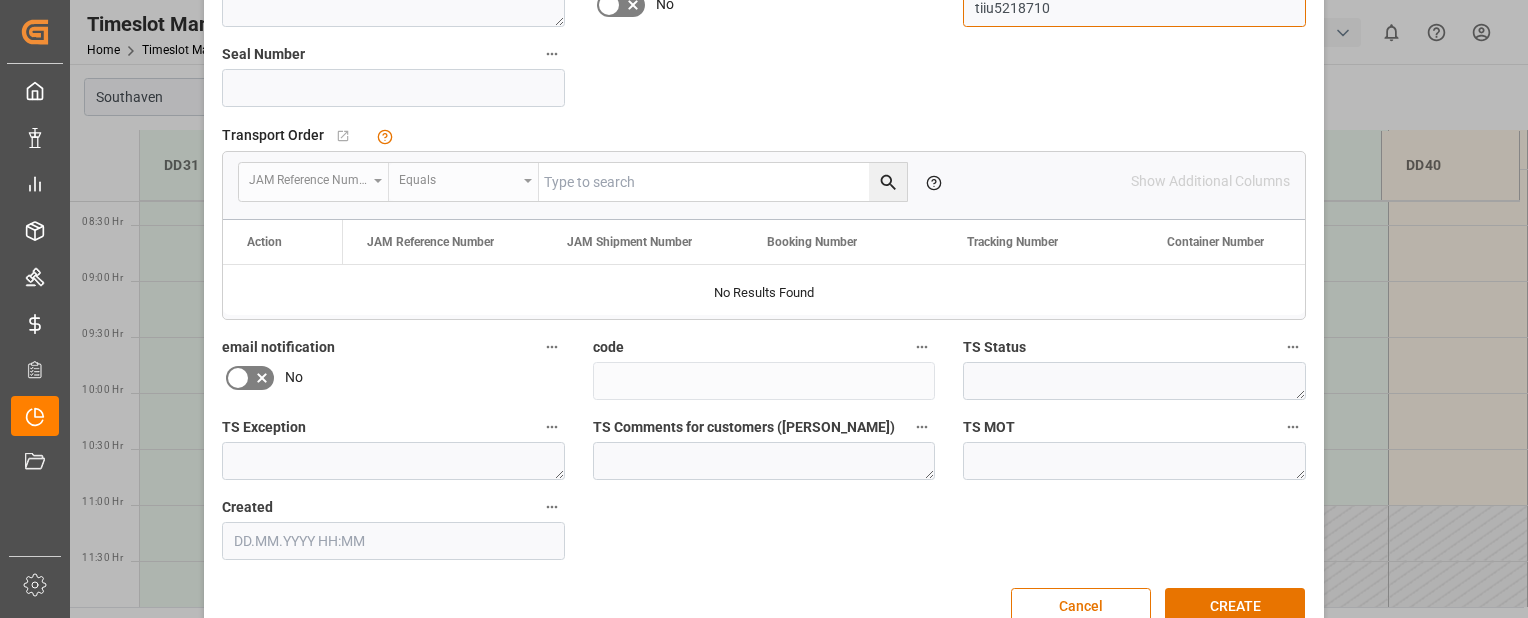 scroll, scrollTop: 603, scrollLeft: 0, axis: vertical 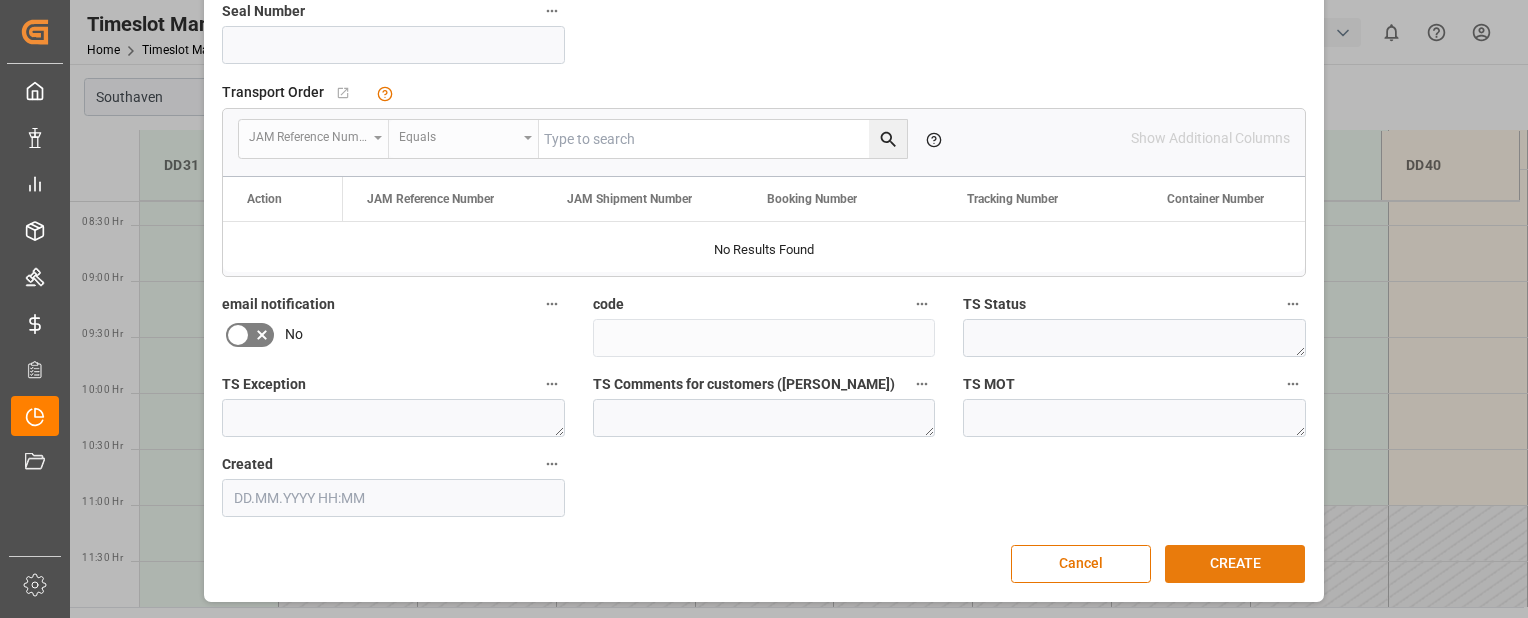 type on "tiiu5218710" 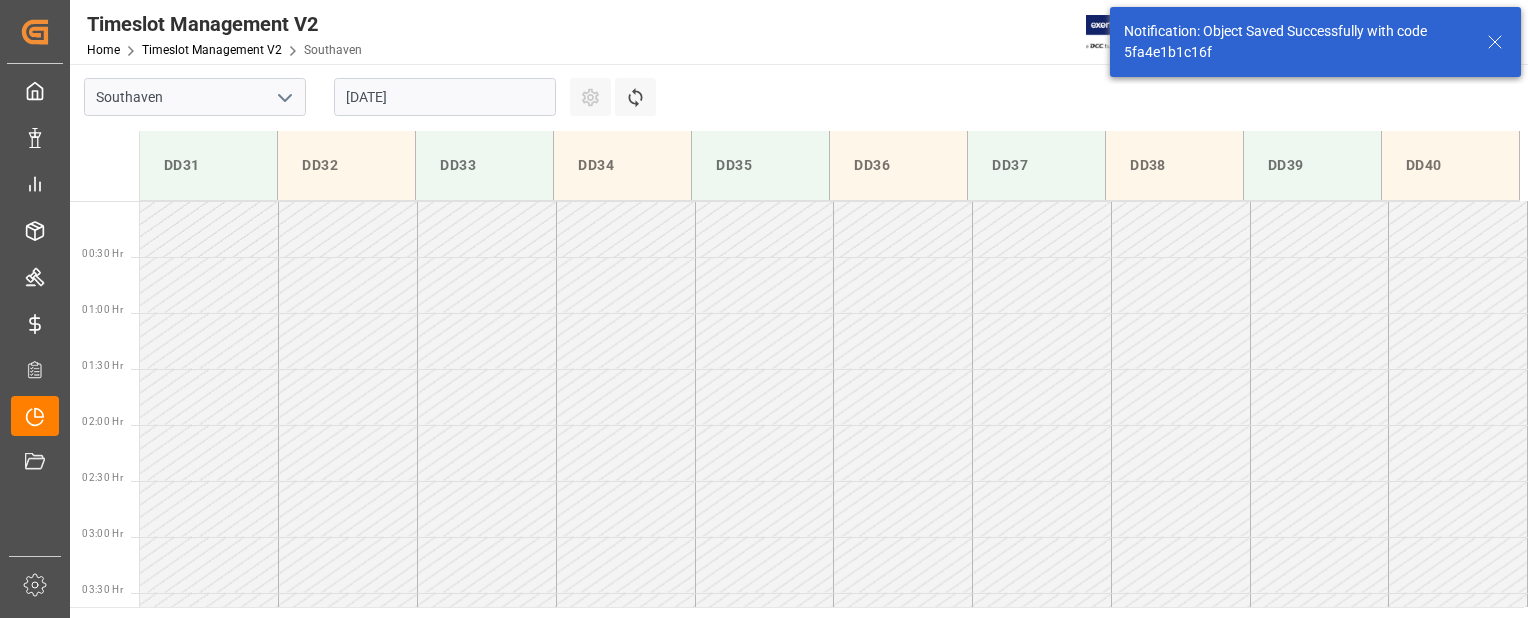 scroll, scrollTop: 925, scrollLeft: 0, axis: vertical 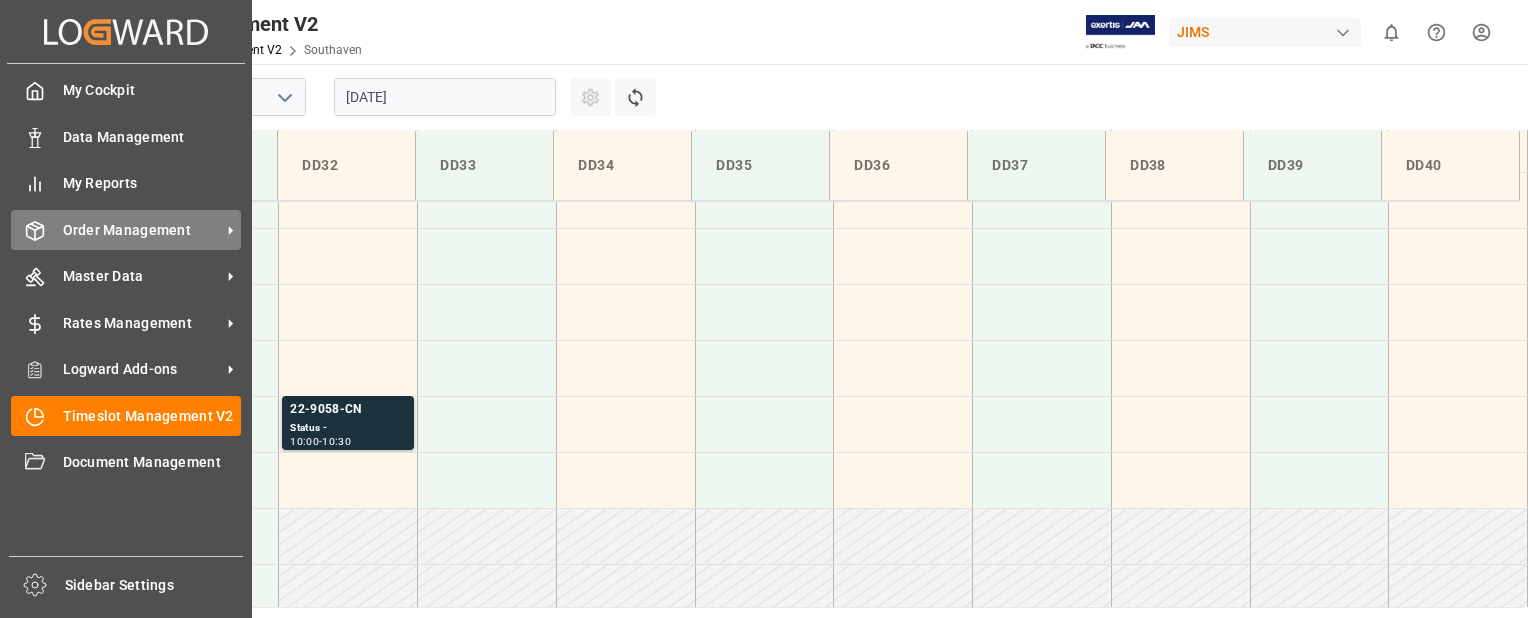 click 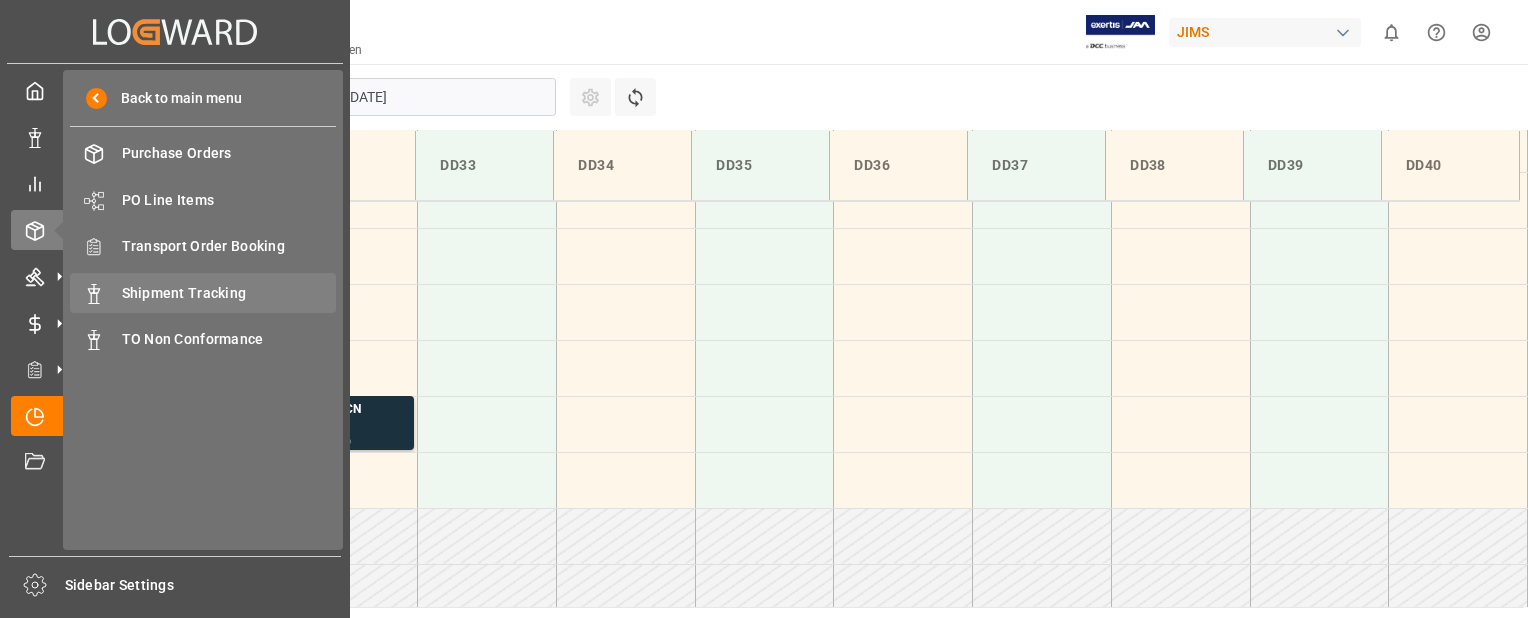 click on "Shipment Tracking" at bounding box center [229, 293] 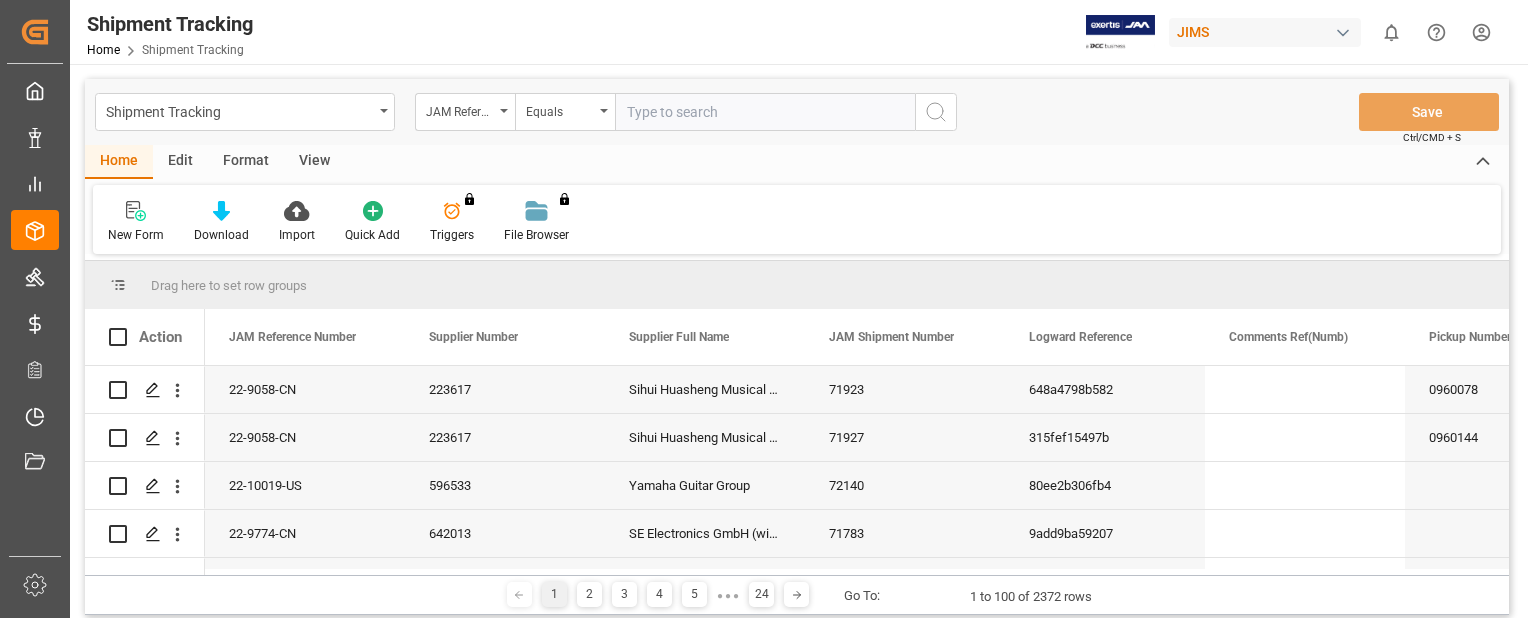 paste on "22-9126-MY" 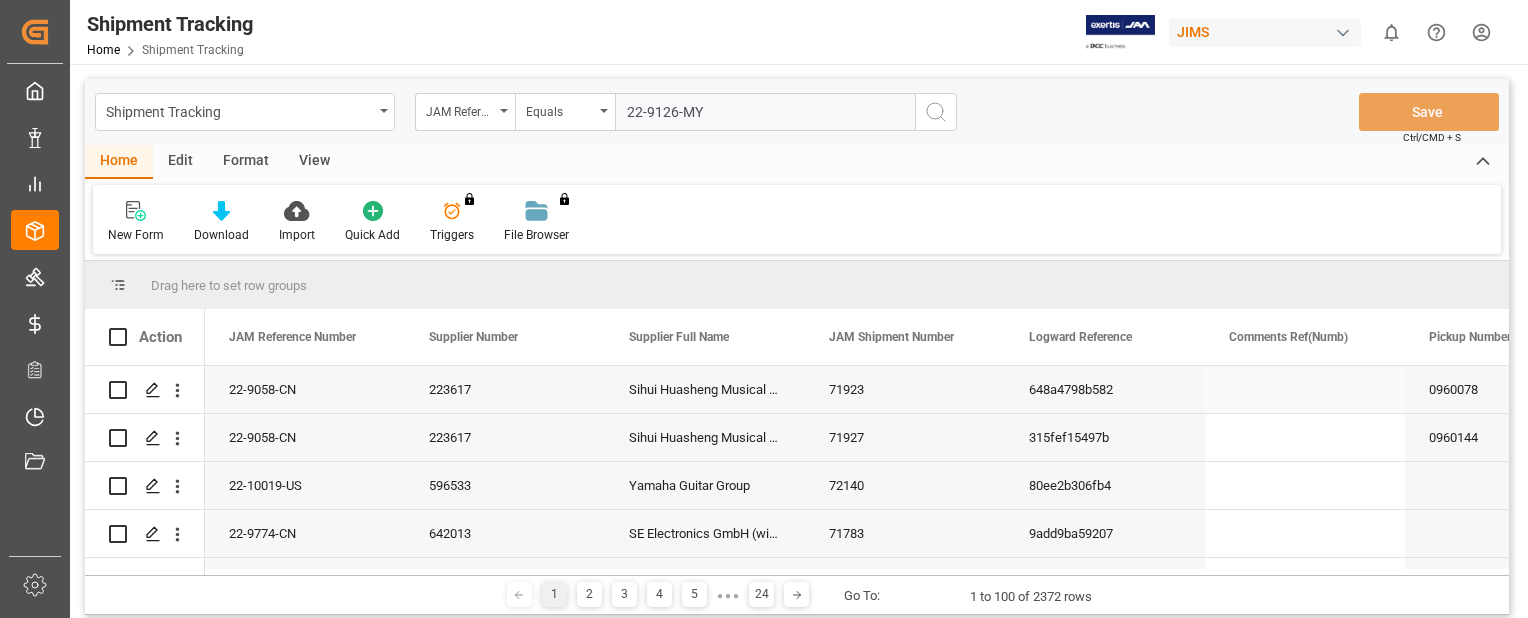 type 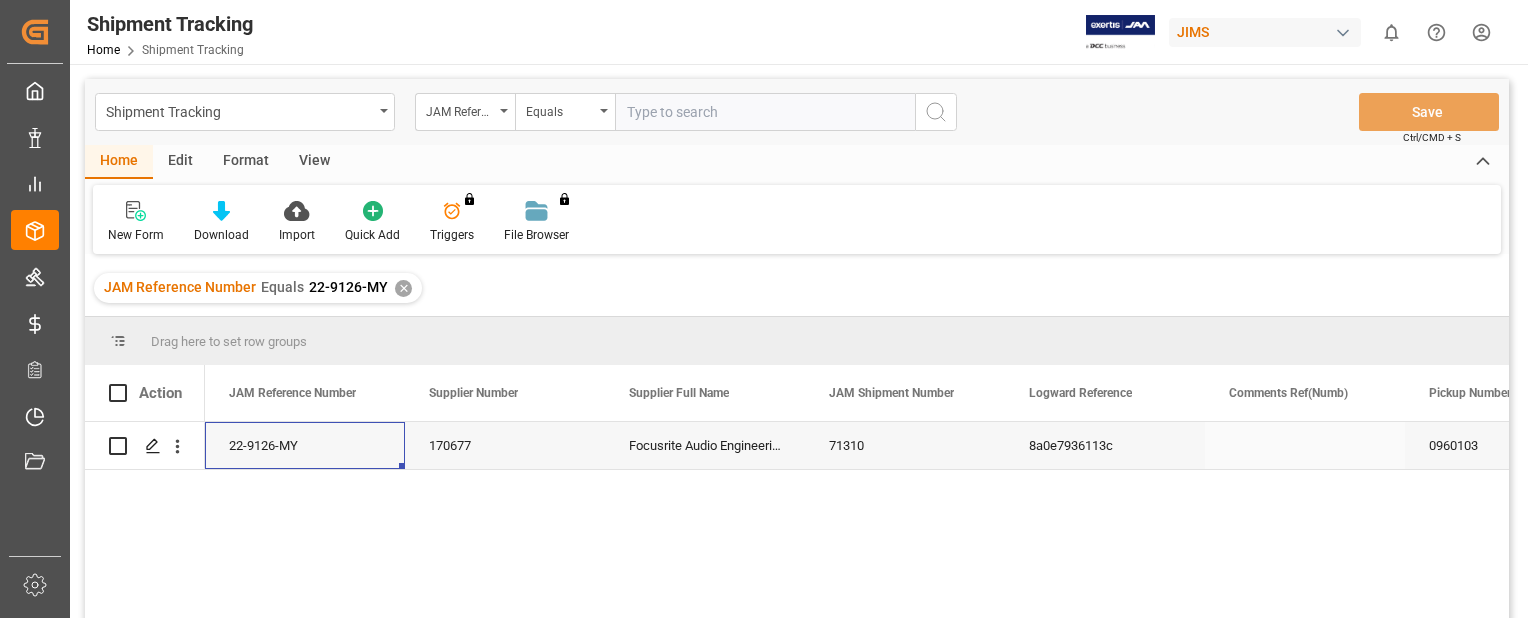 click on "22-9126-MY" at bounding box center (305, 445) 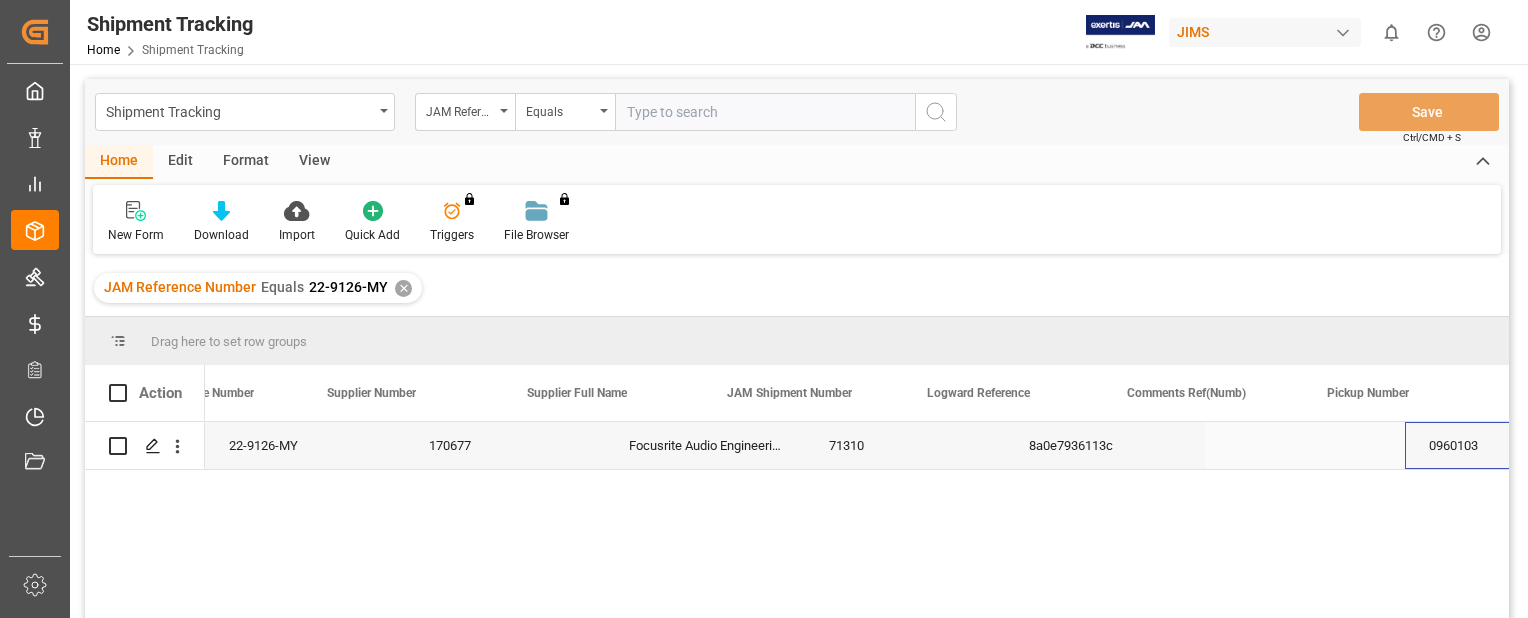 scroll, scrollTop: 0, scrollLeft: 102, axis: horizontal 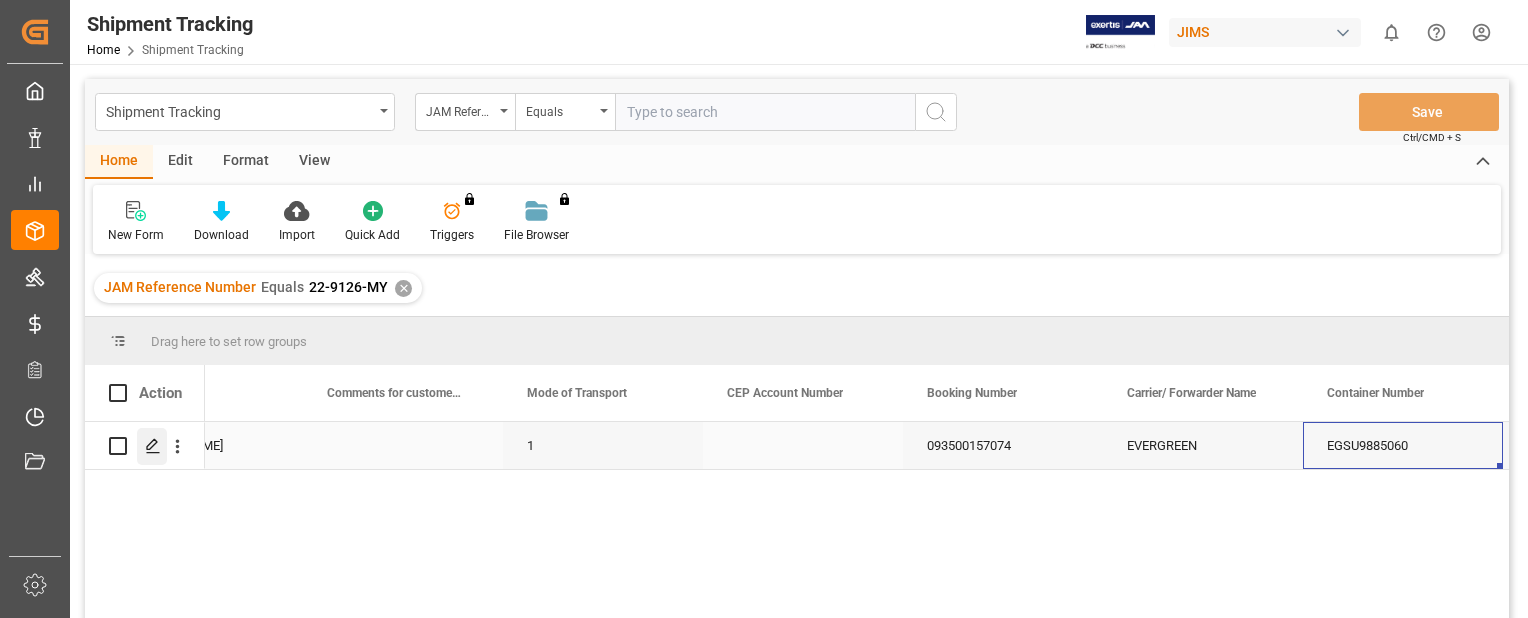 click 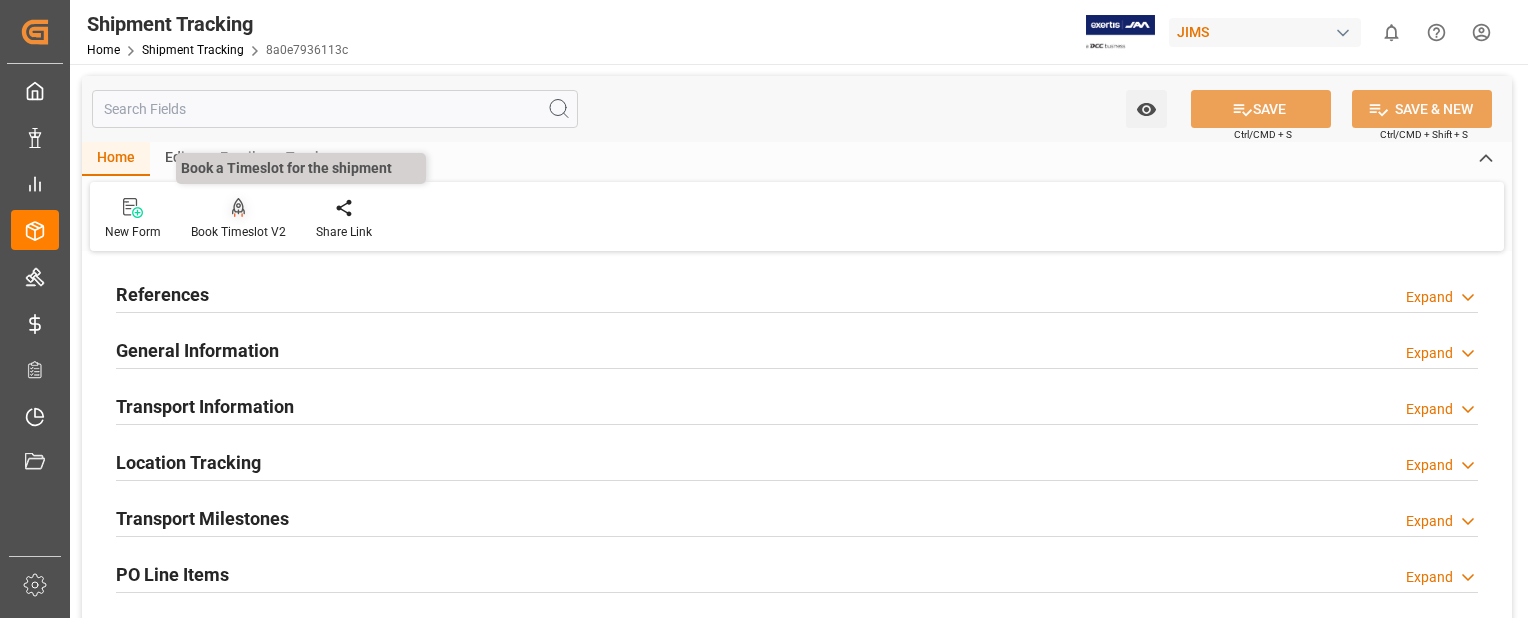click 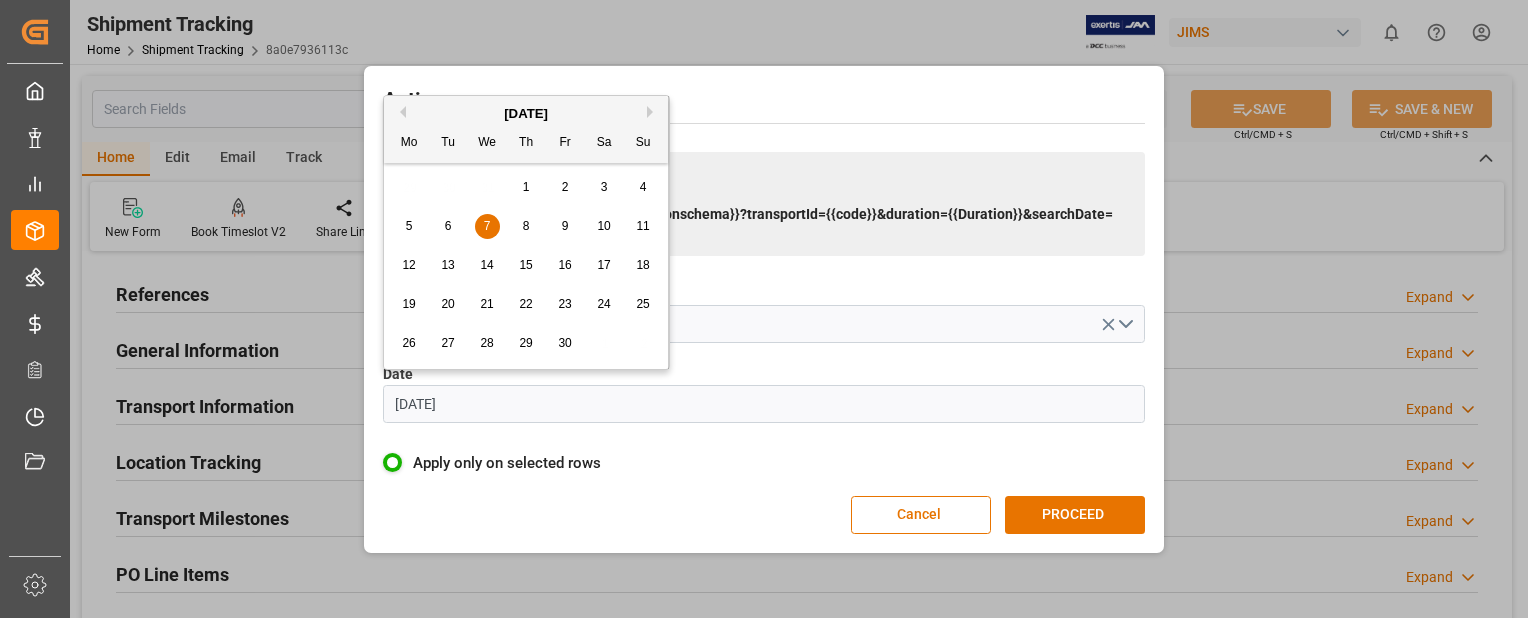 click on "[DATE]" at bounding box center [764, 404] 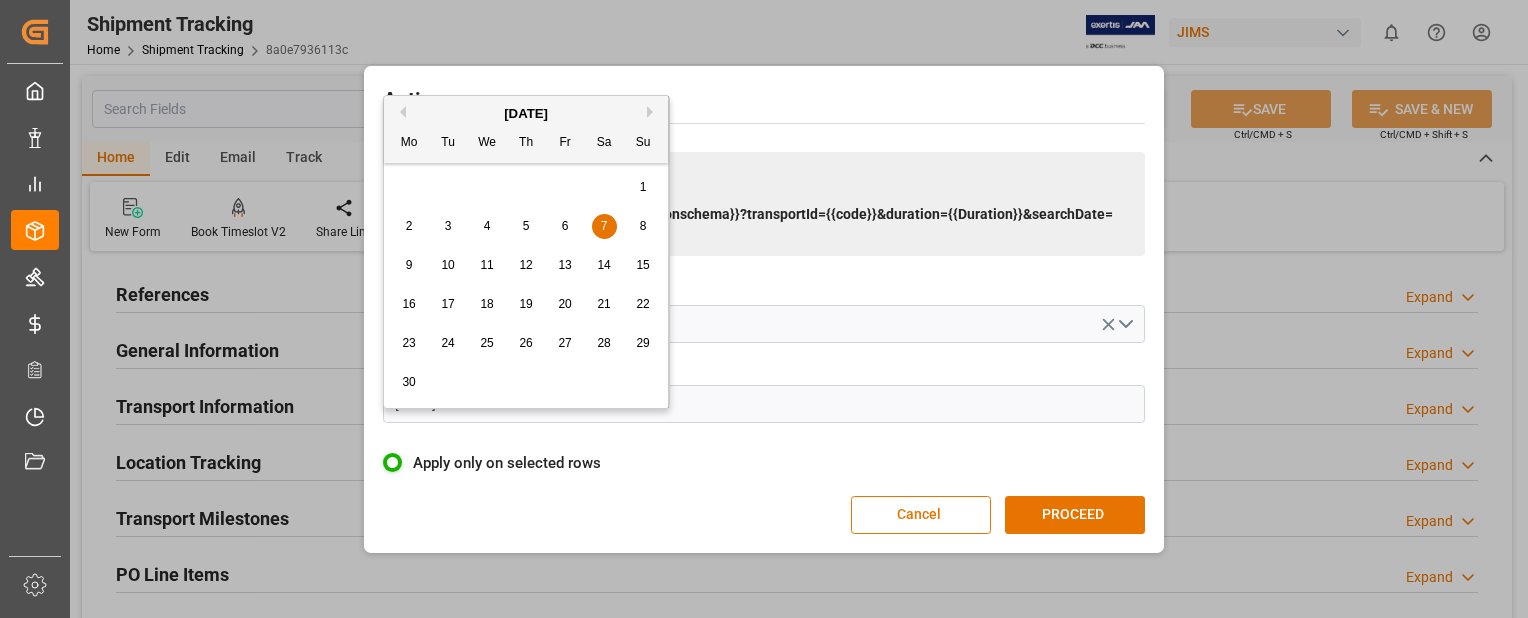 click on "Next Month" at bounding box center [653, 112] 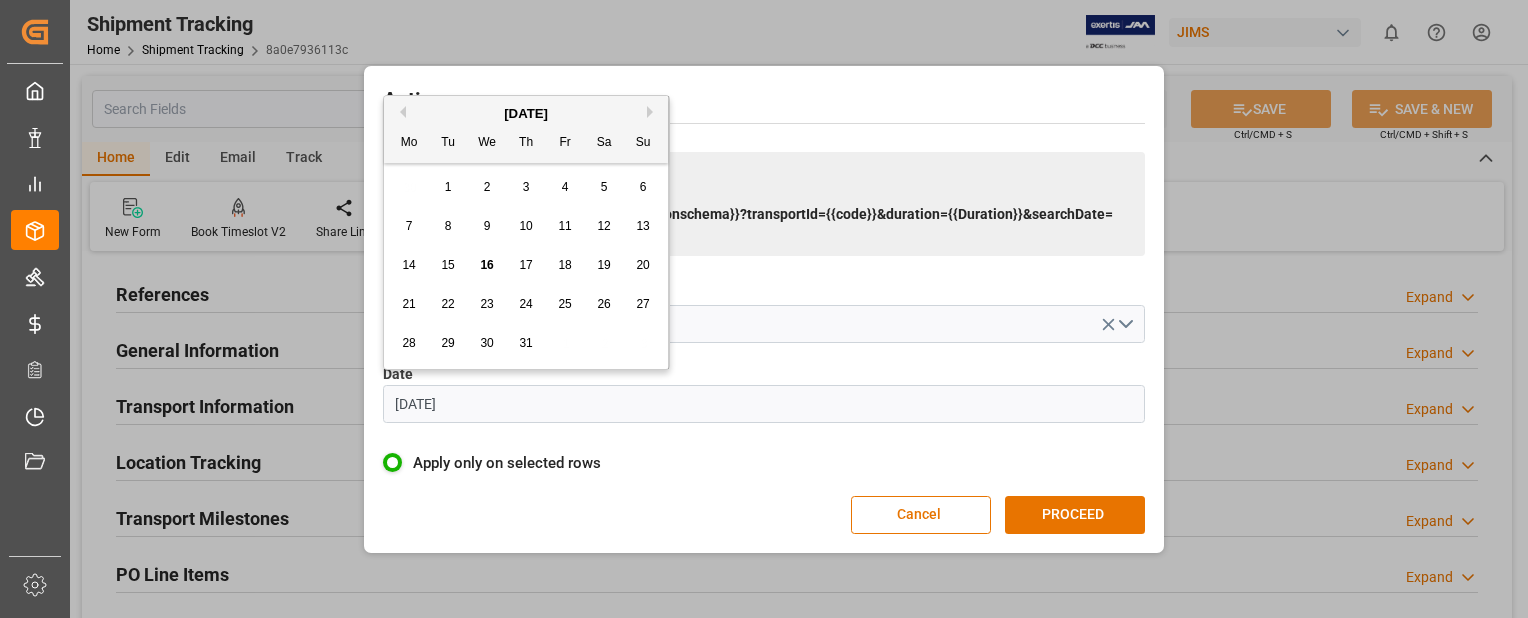 click on "21" at bounding box center (408, 304) 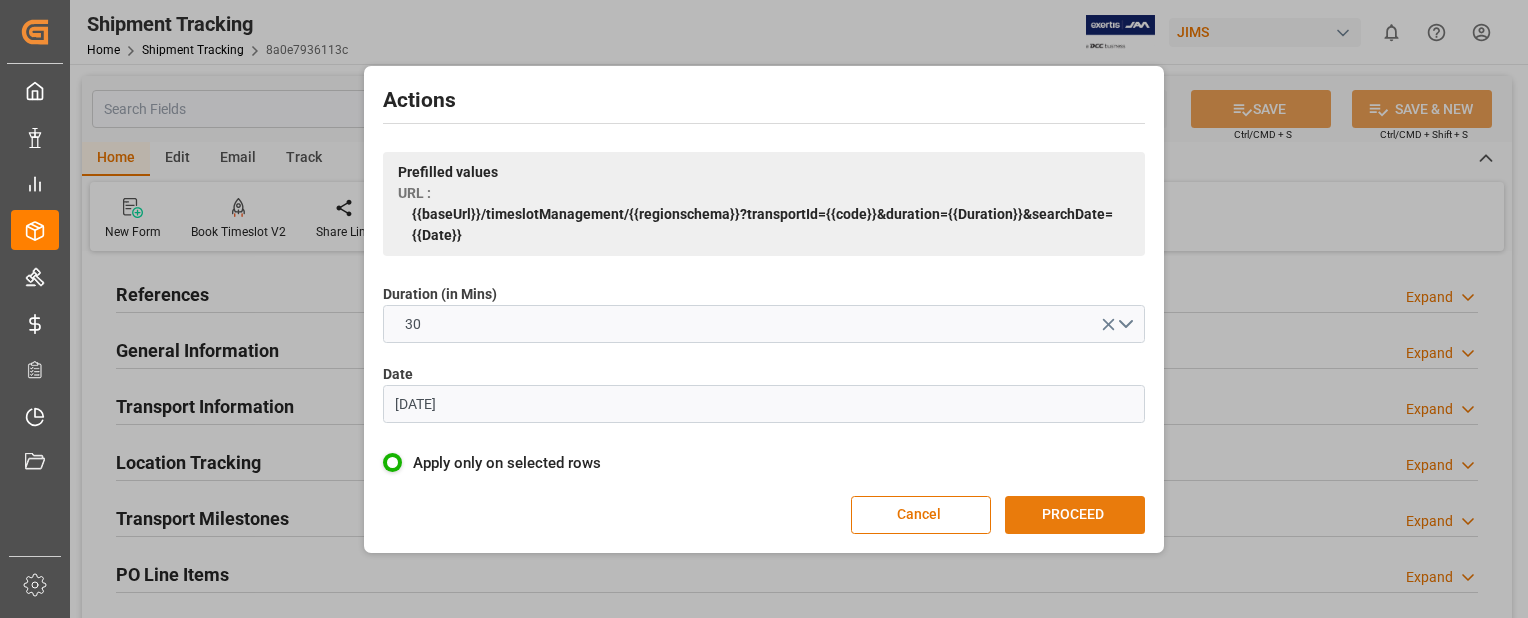 click on "PROCEED" at bounding box center [1075, 515] 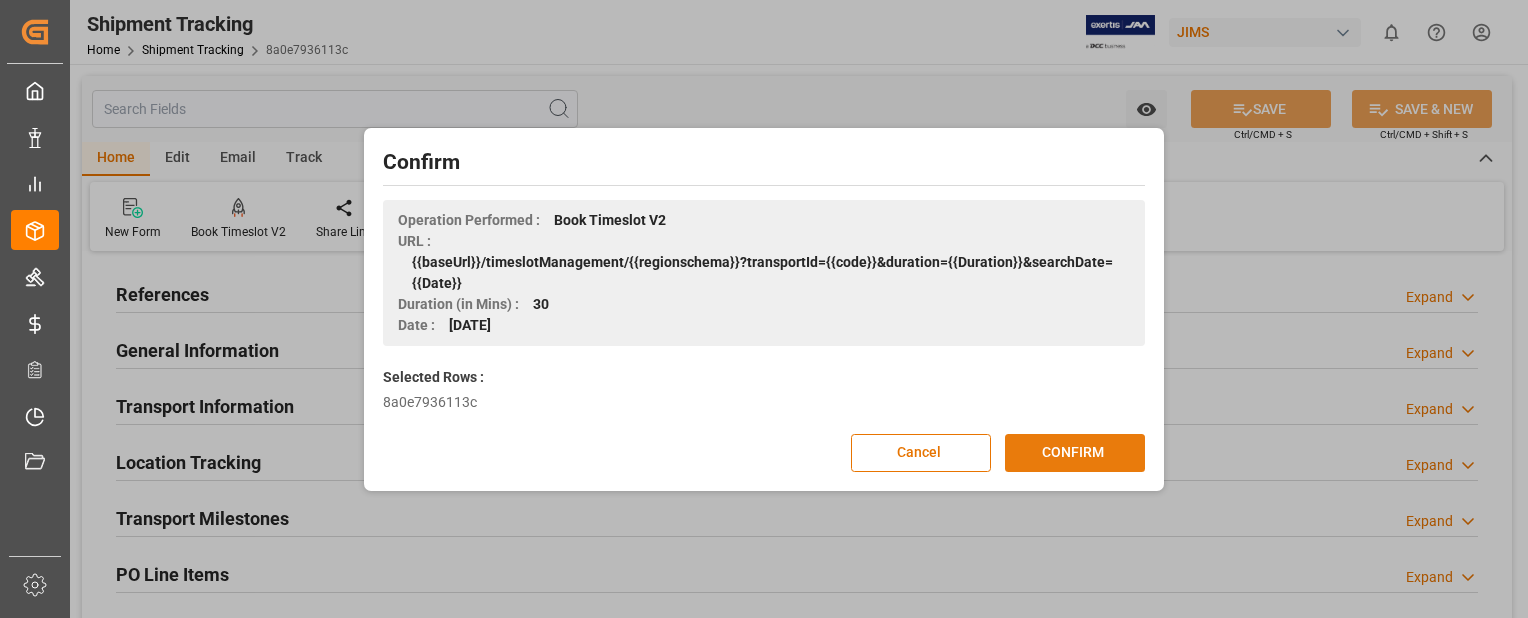 click on "CONFIRM" at bounding box center (1075, 453) 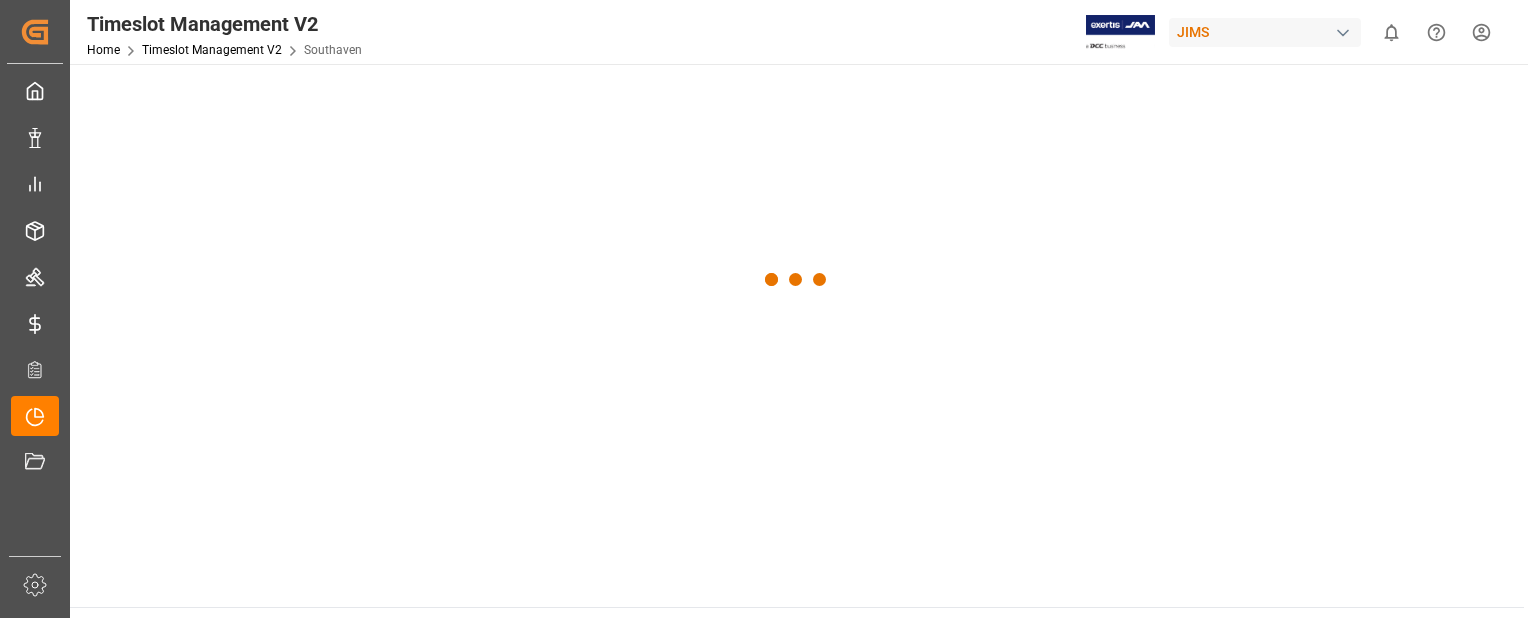scroll, scrollTop: 0, scrollLeft: 0, axis: both 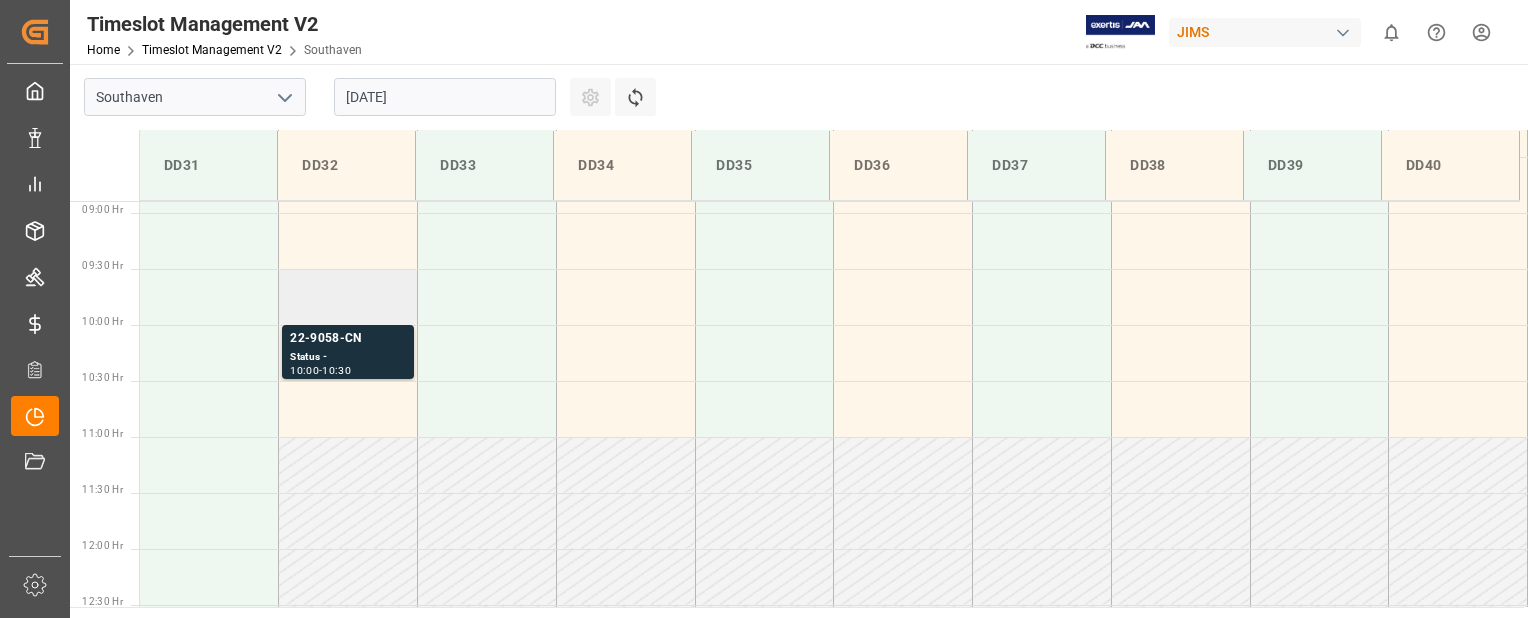 click at bounding box center [348, 297] 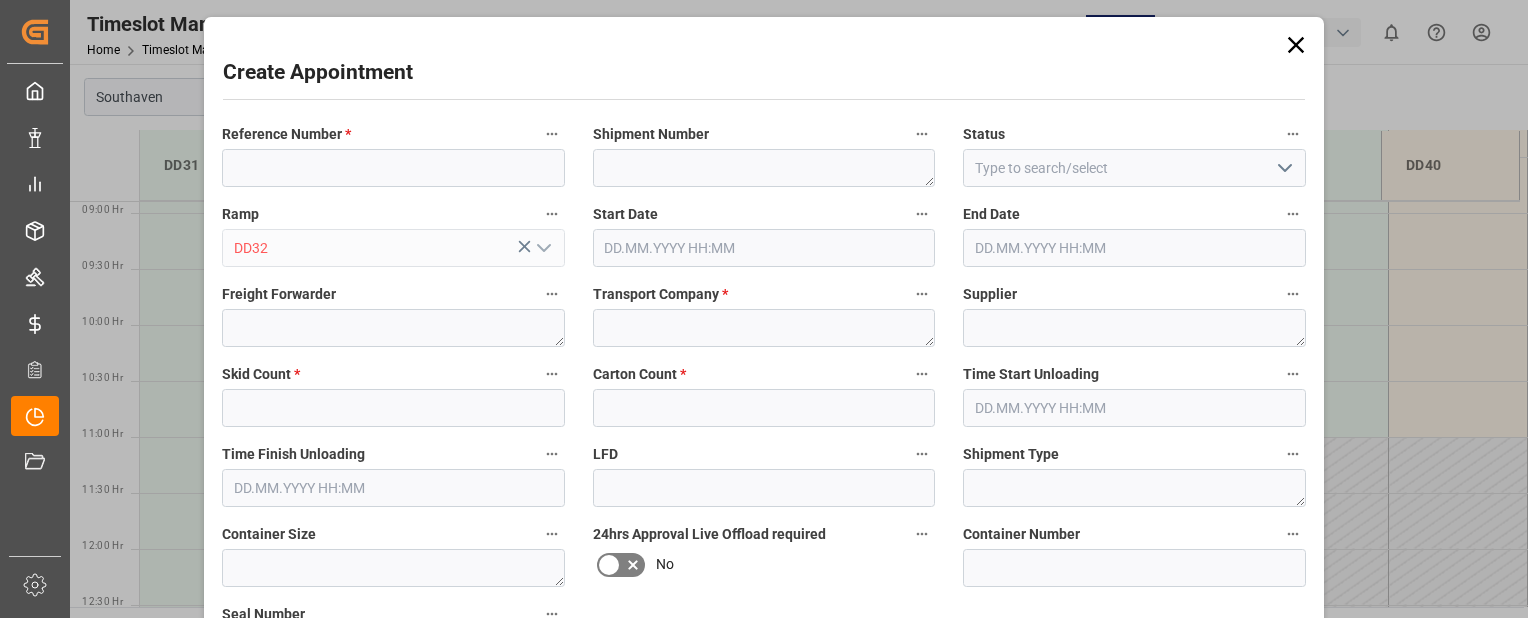 type on "[DATE] 09:30" 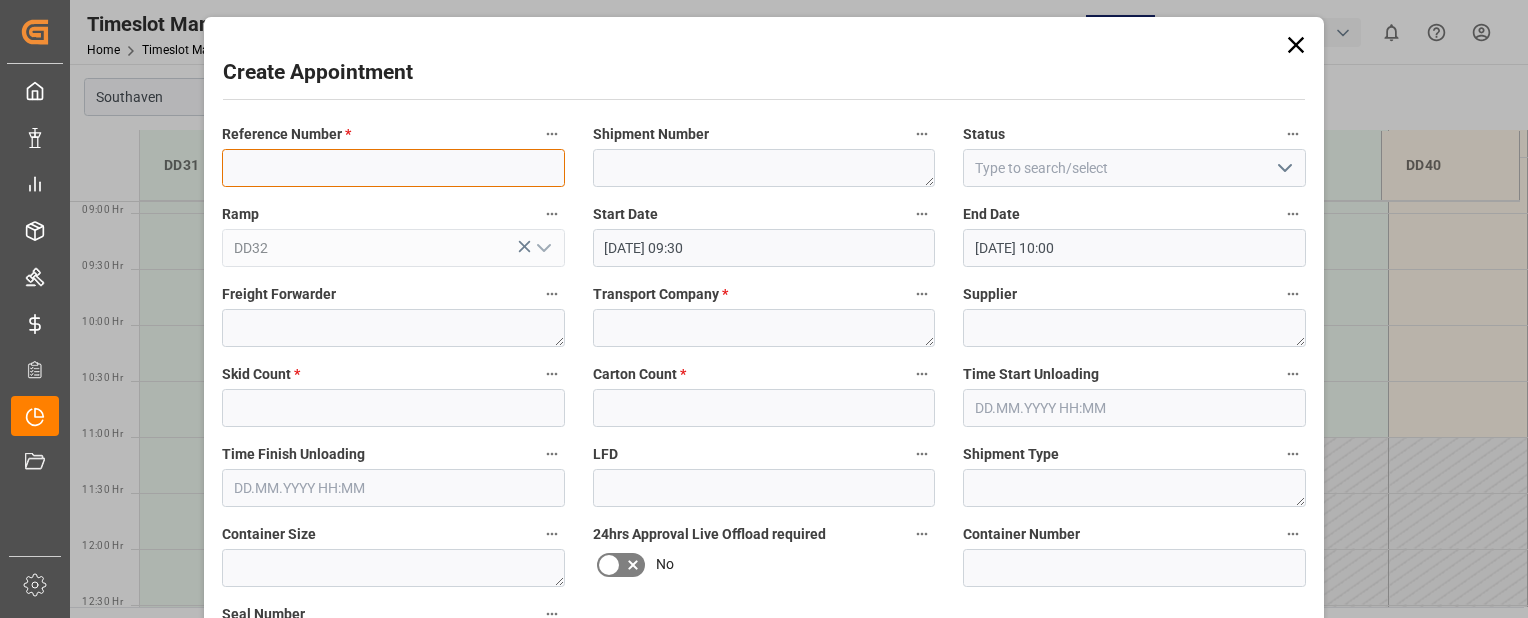 click at bounding box center [393, 168] 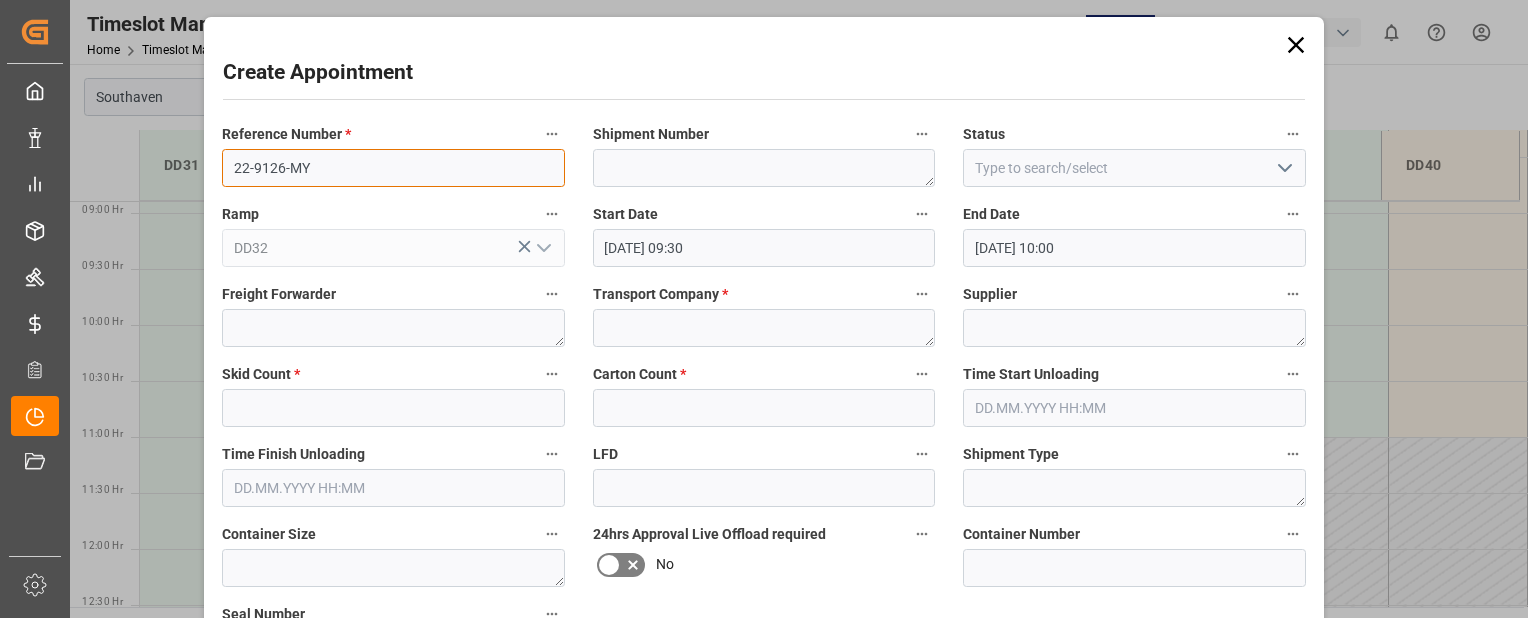 type on "22-9126-MY" 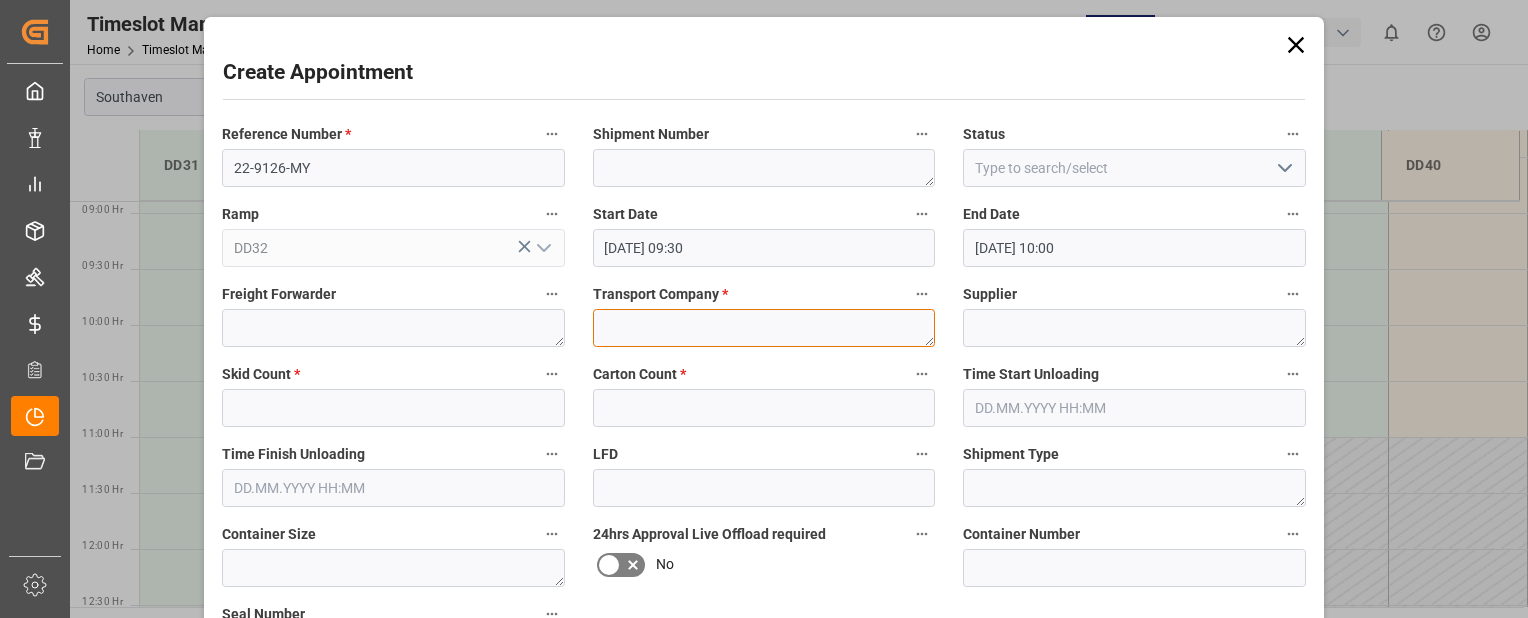 click at bounding box center [764, 328] 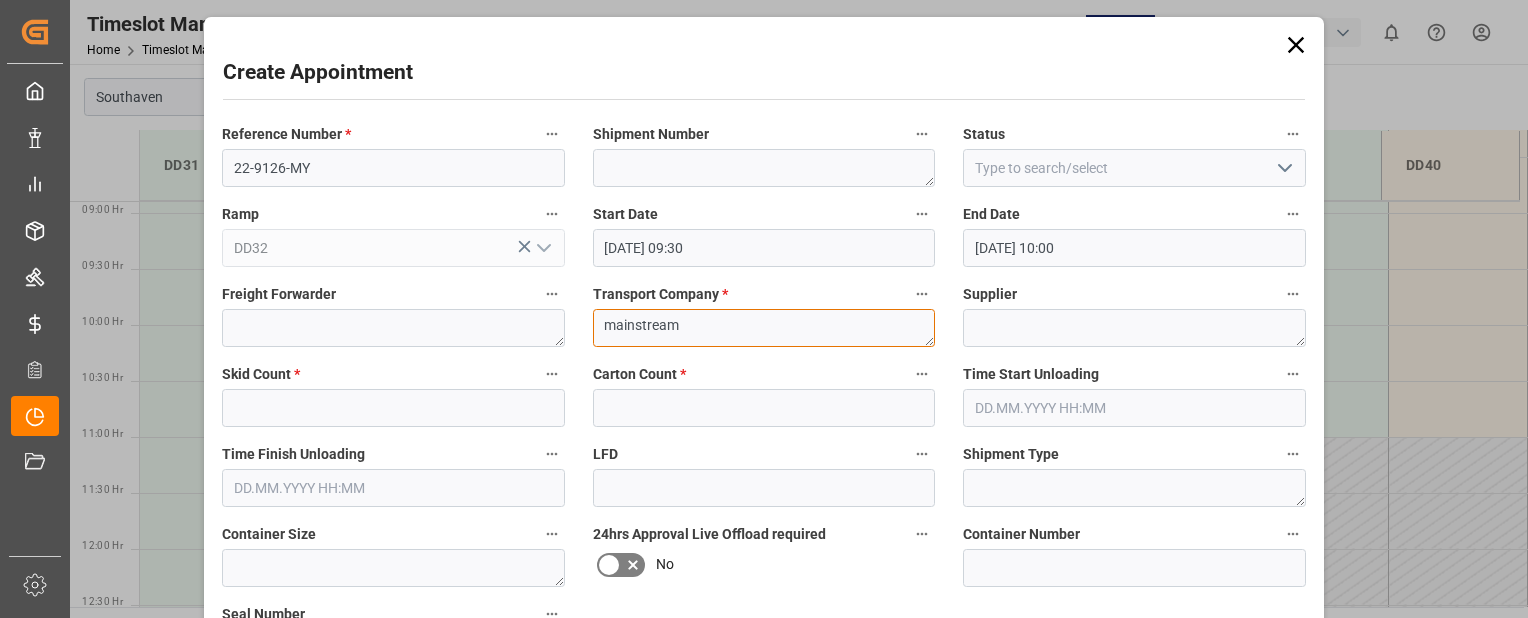 type on "mainstream" 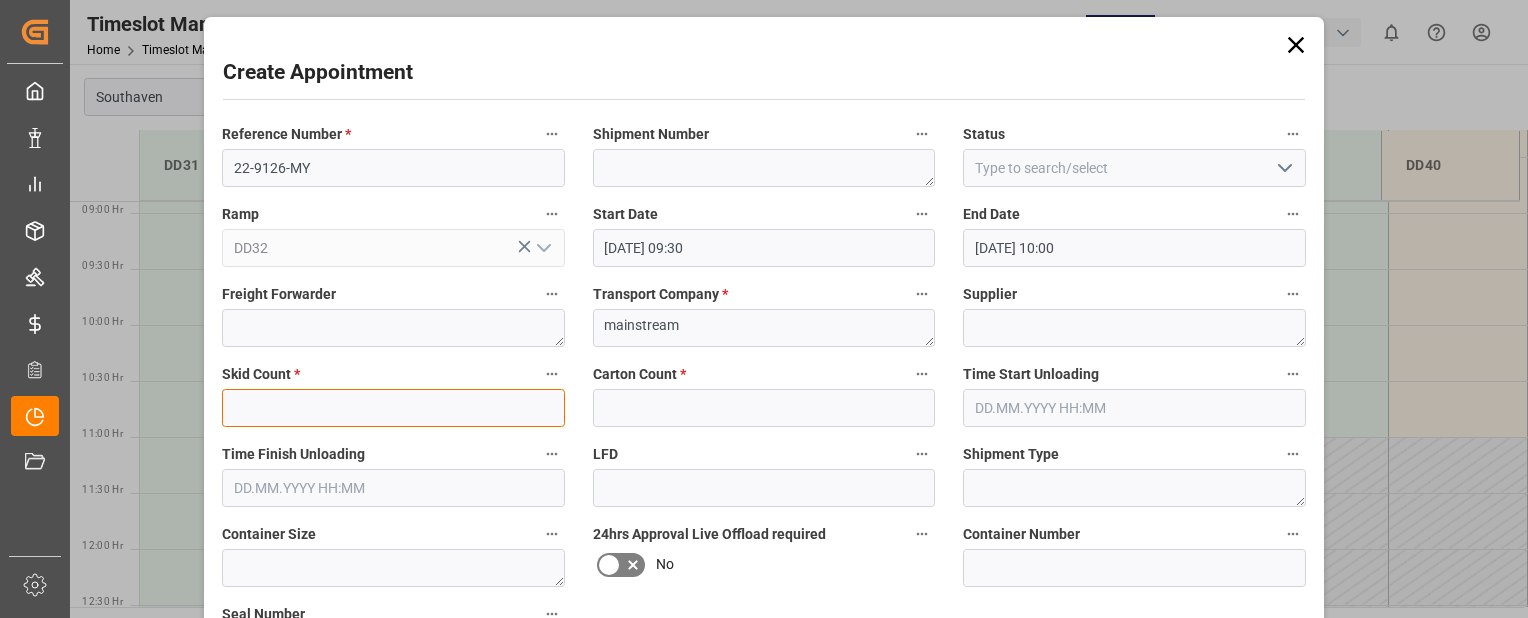 click at bounding box center (393, 408) 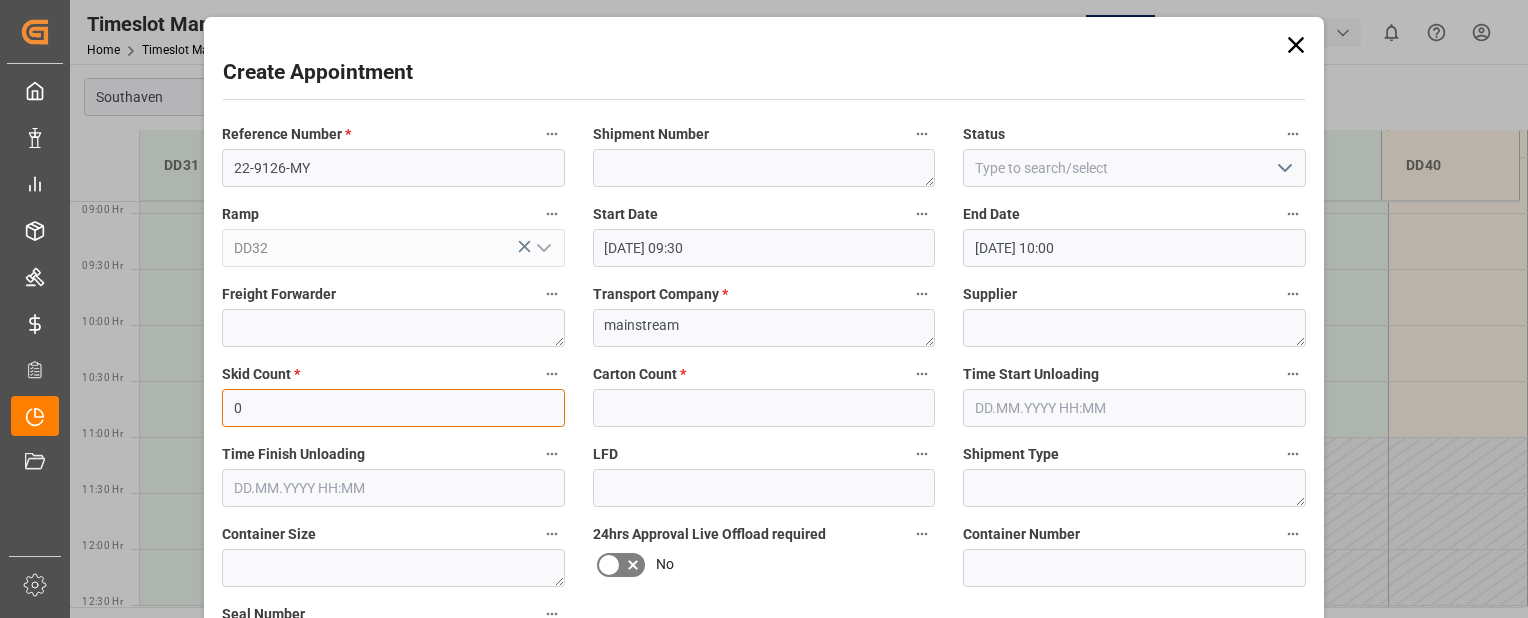 type on "0" 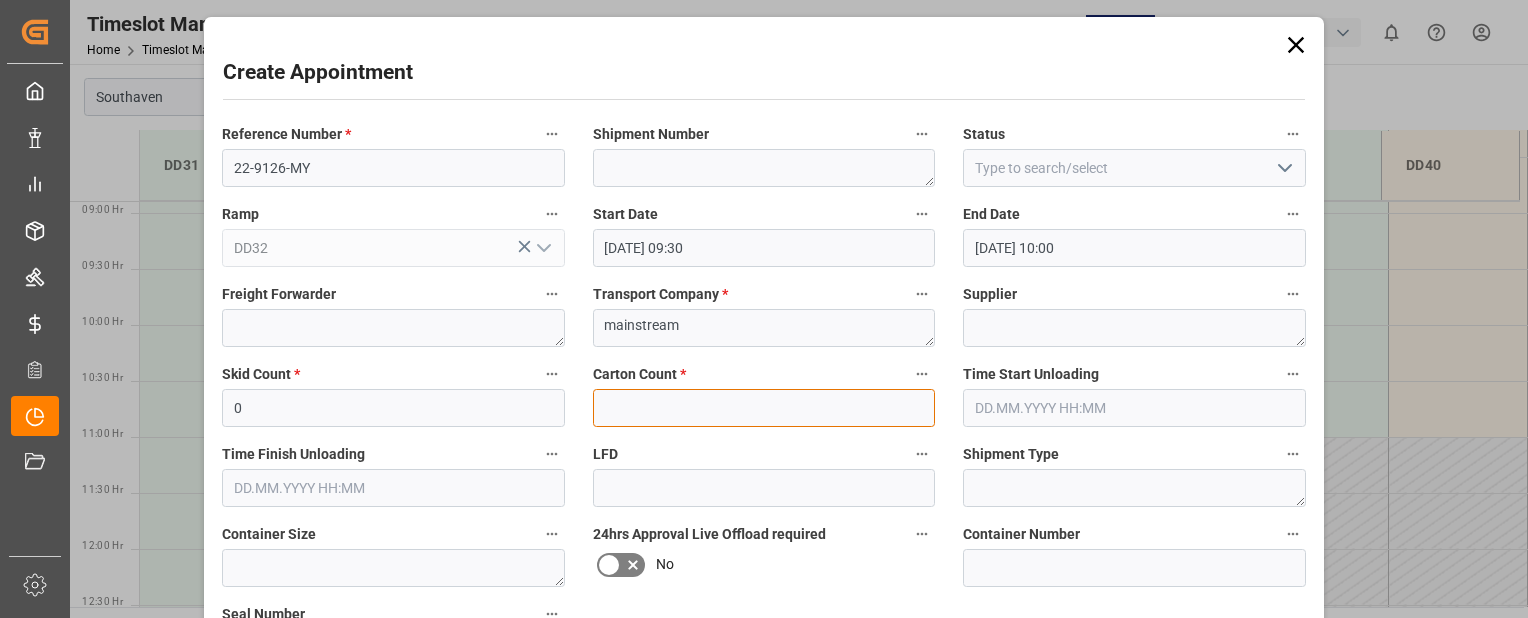 click at bounding box center [764, 408] 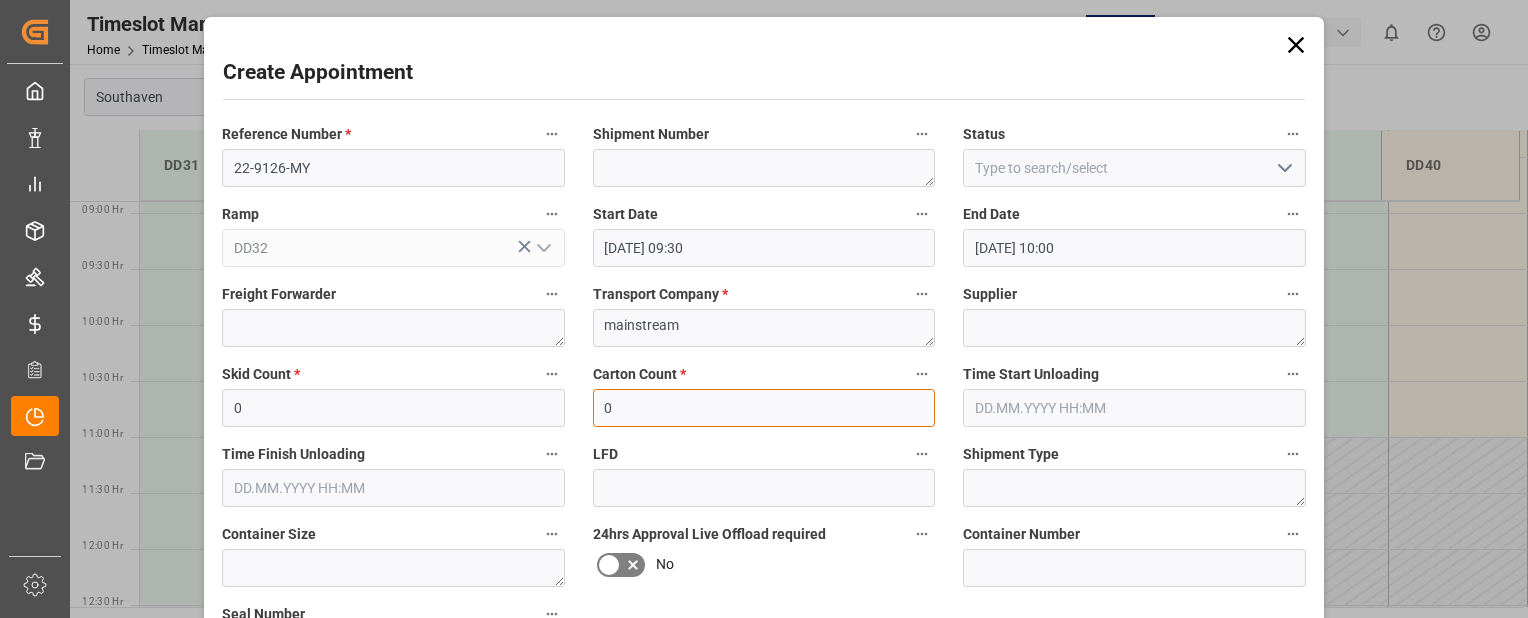 type on "0" 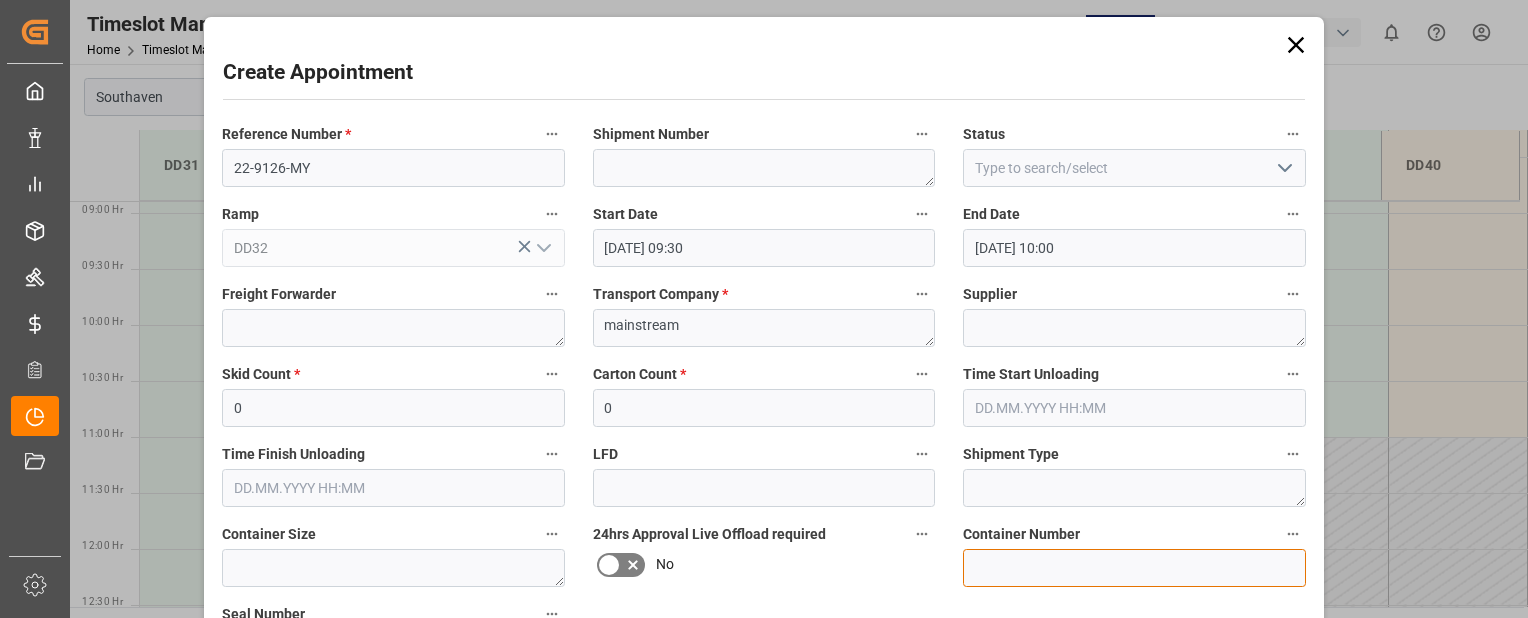 click at bounding box center [1134, 568] 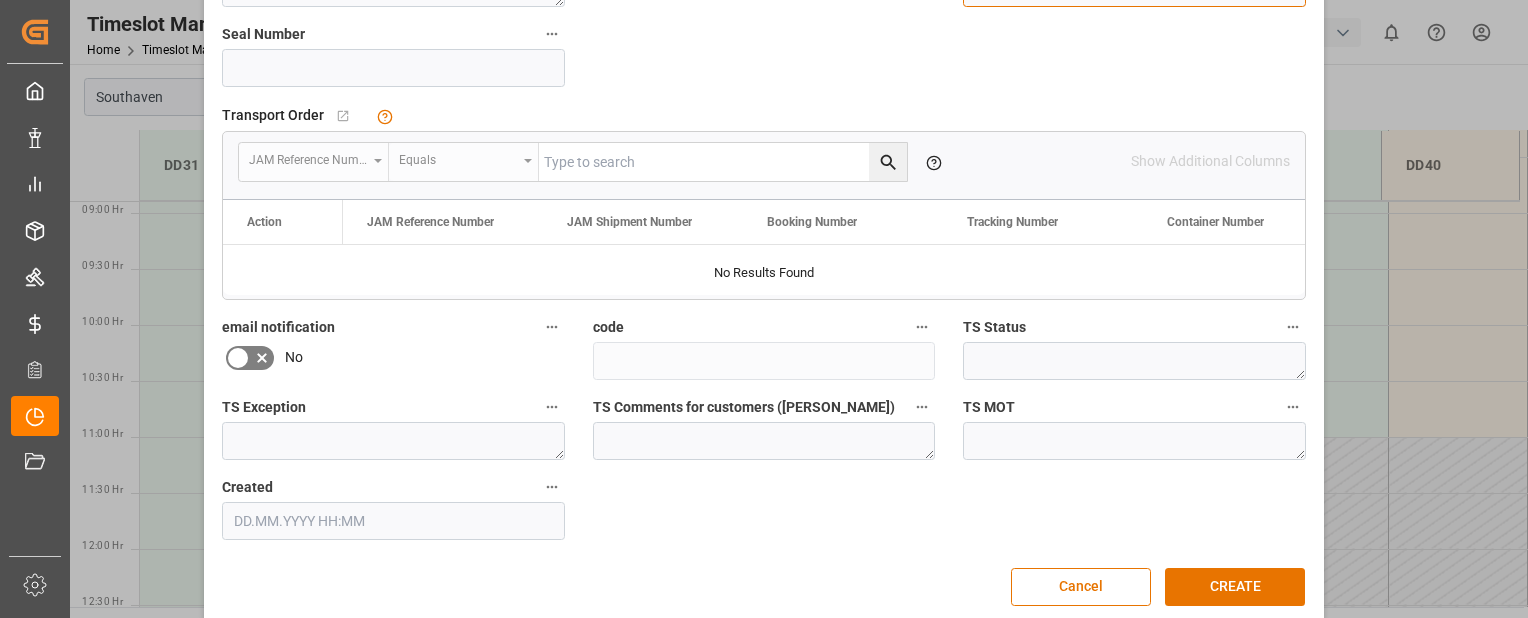 scroll, scrollTop: 603, scrollLeft: 0, axis: vertical 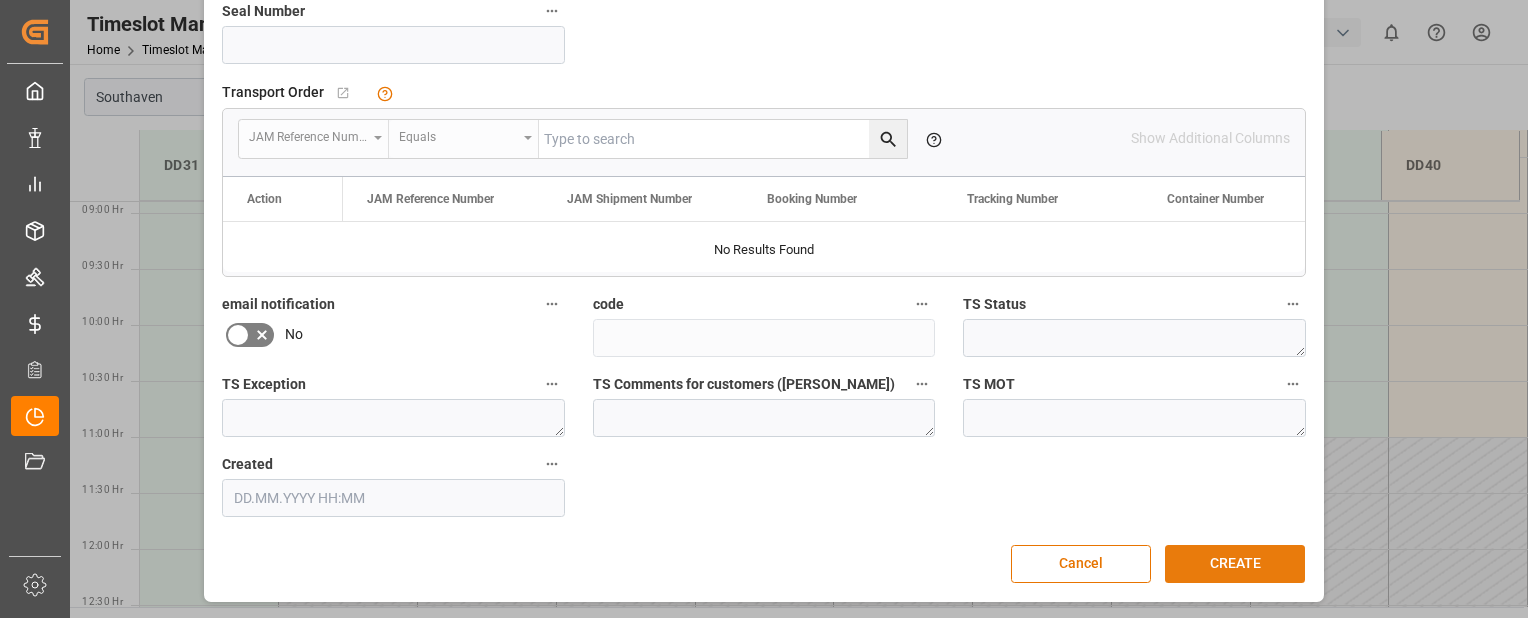 type on "egsu9885060" 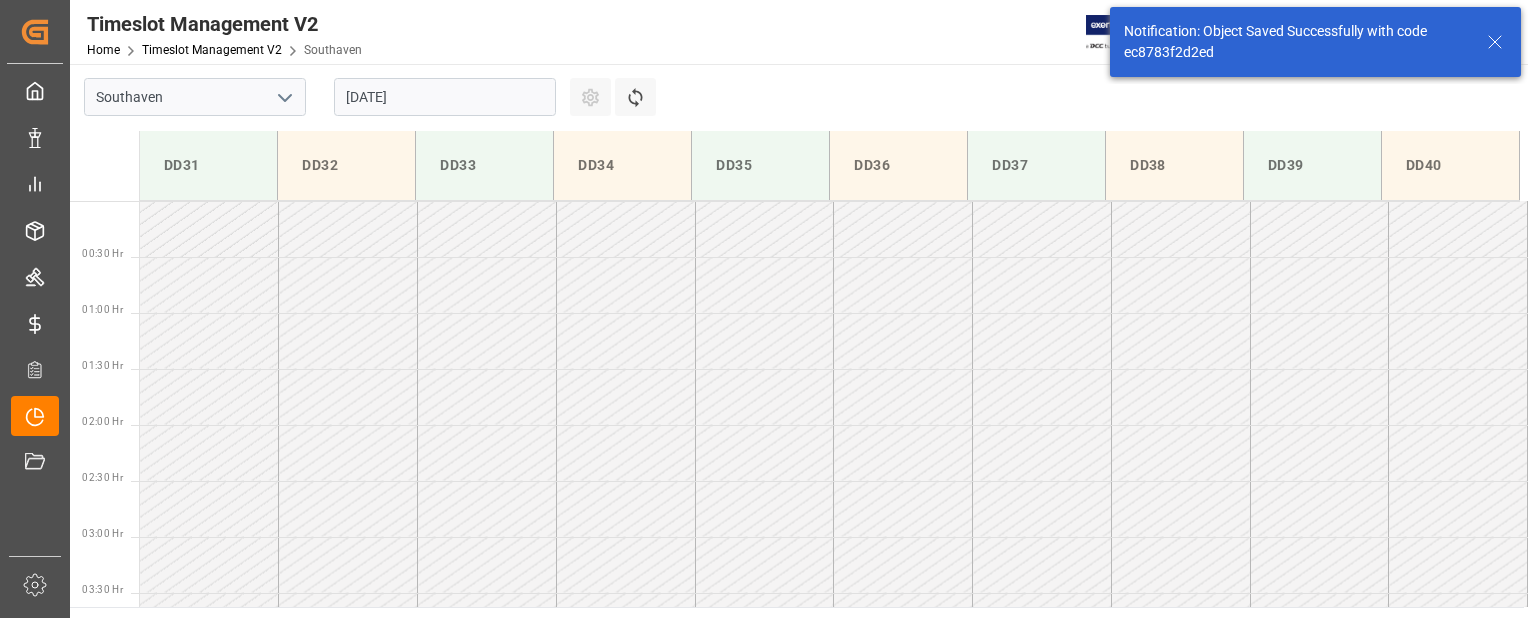 scroll, scrollTop: 883, scrollLeft: 0, axis: vertical 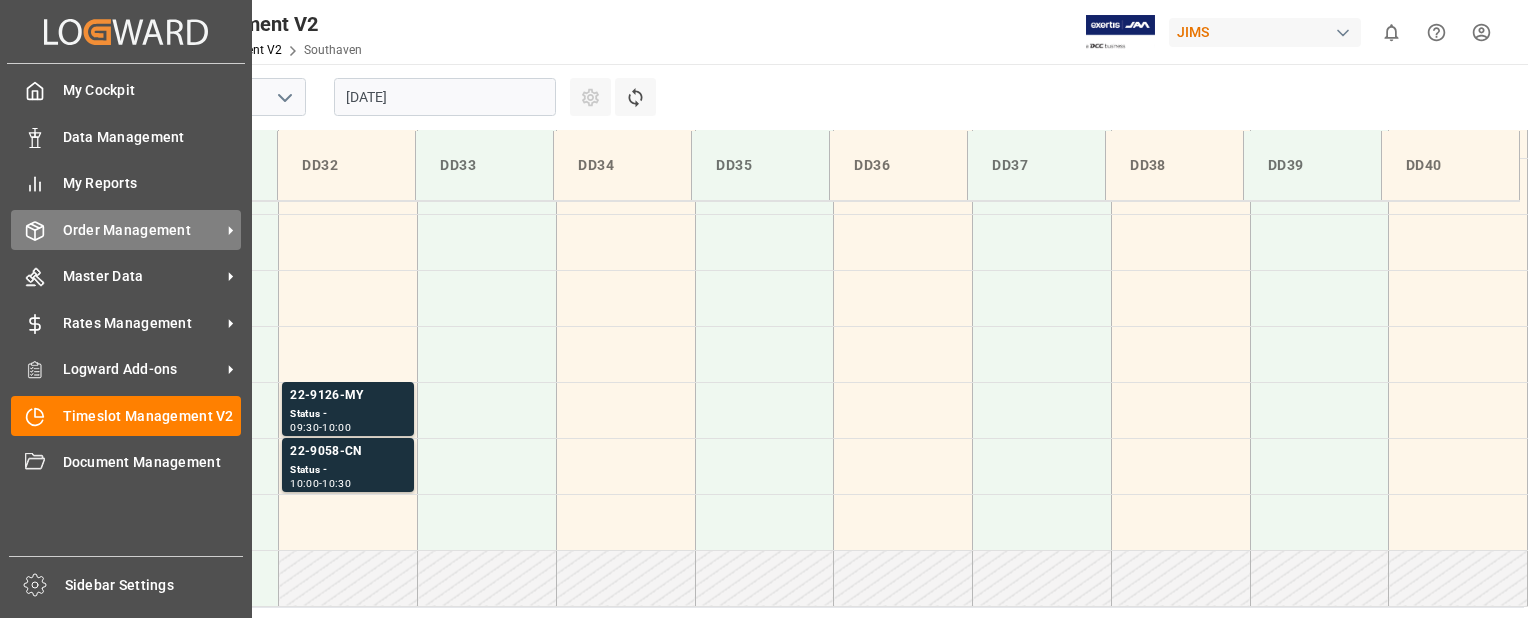 click 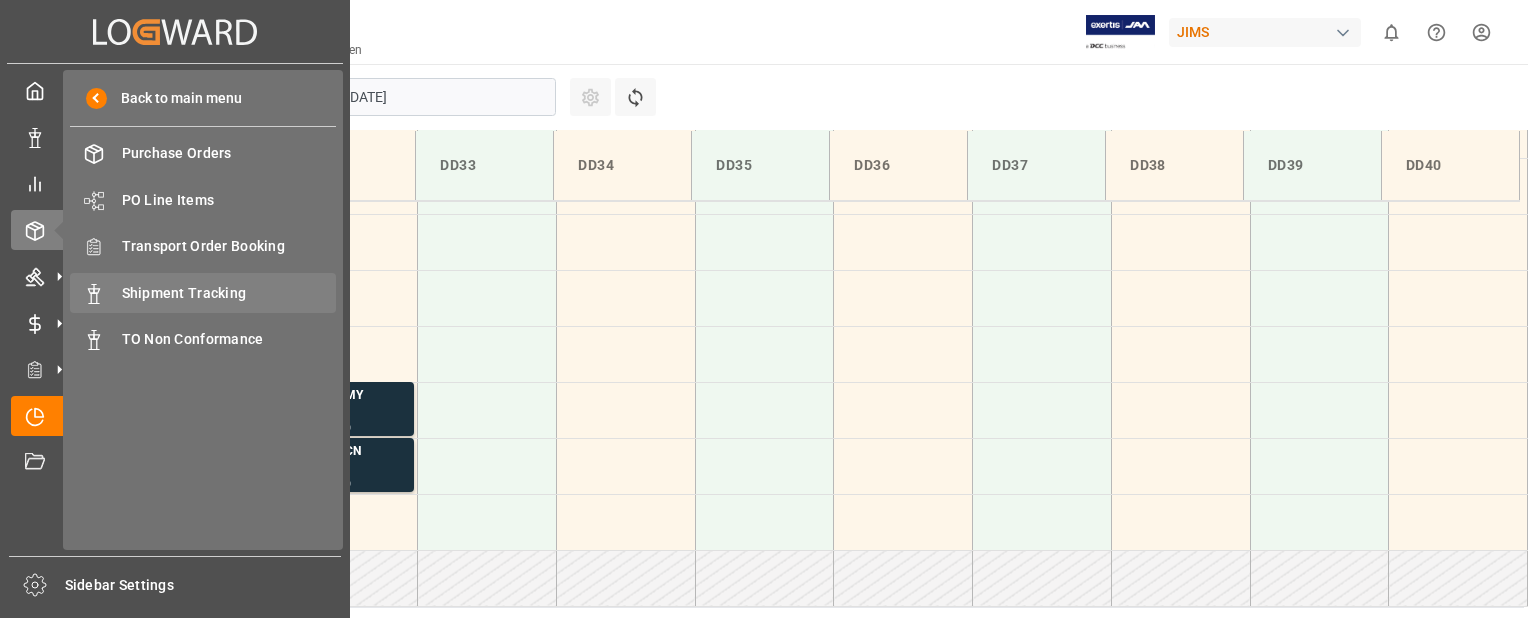 click on "Shipment Tracking" at bounding box center [229, 293] 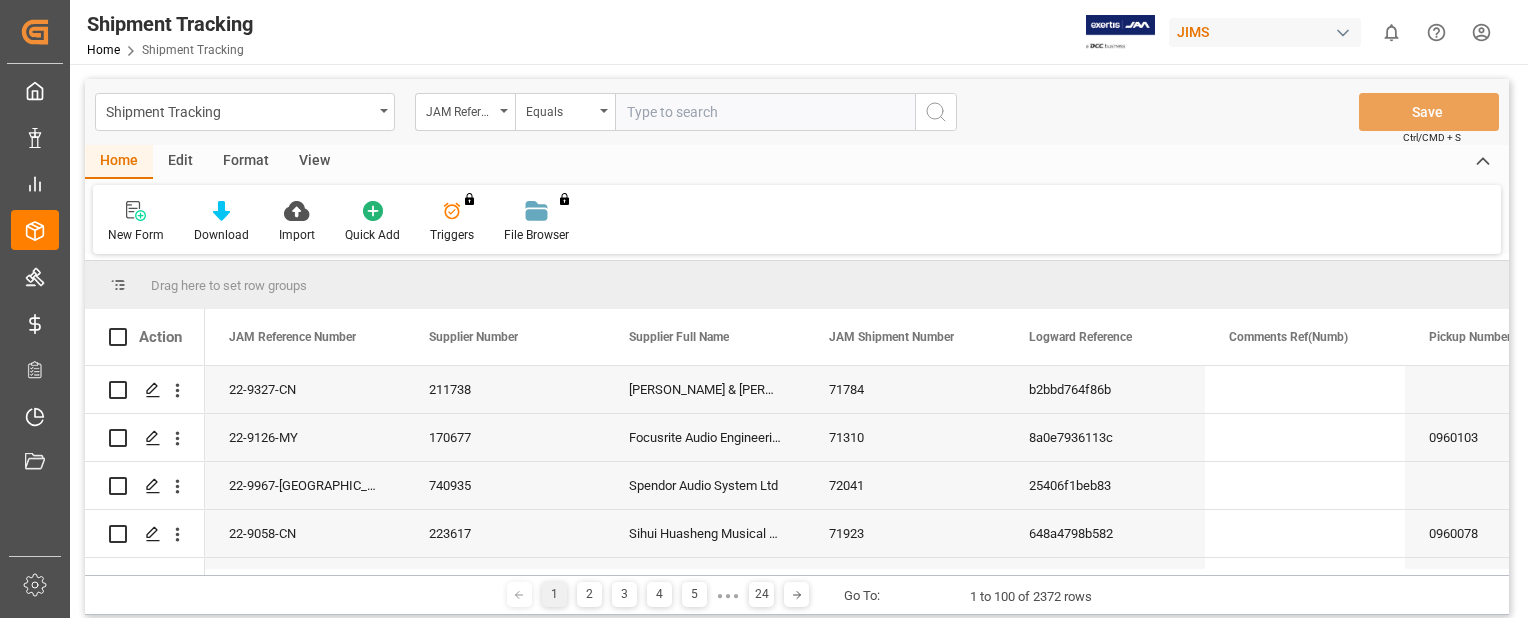drag, startPoint x: 666, startPoint y: 116, endPoint x: 644, endPoint y: 118, distance: 22.090721 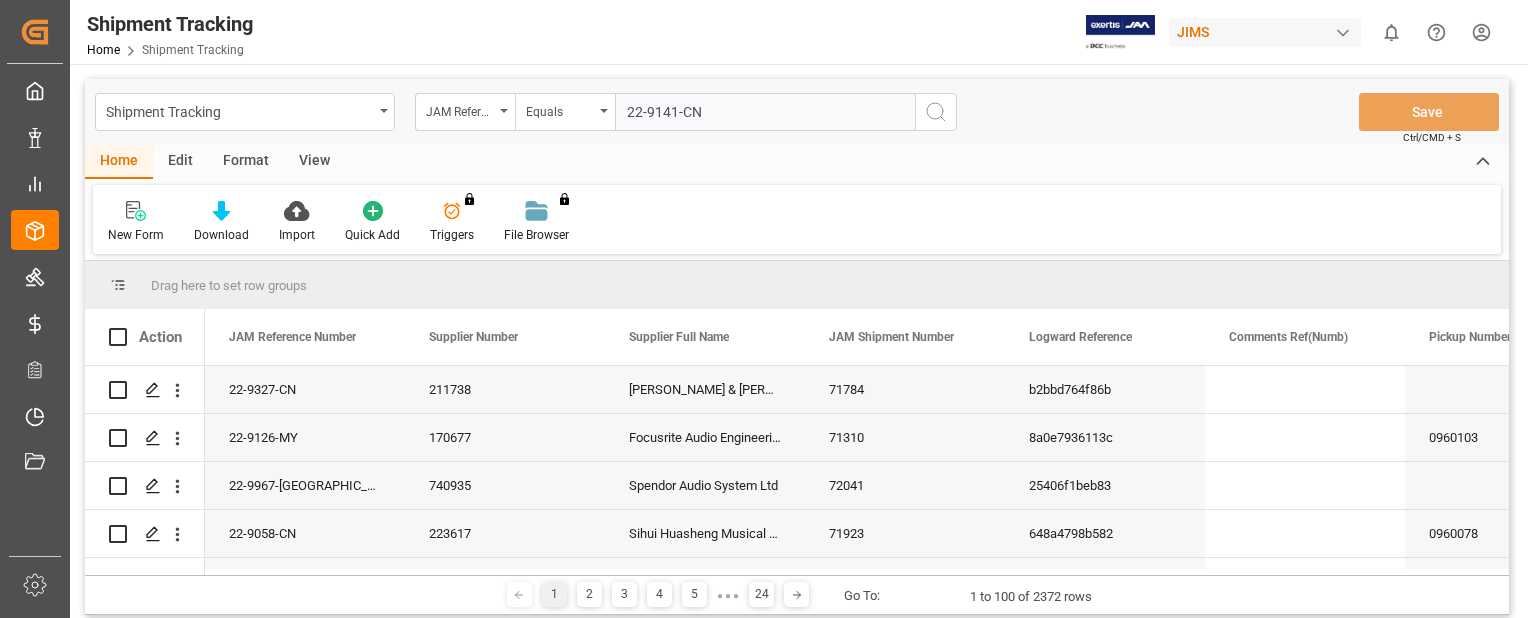 type 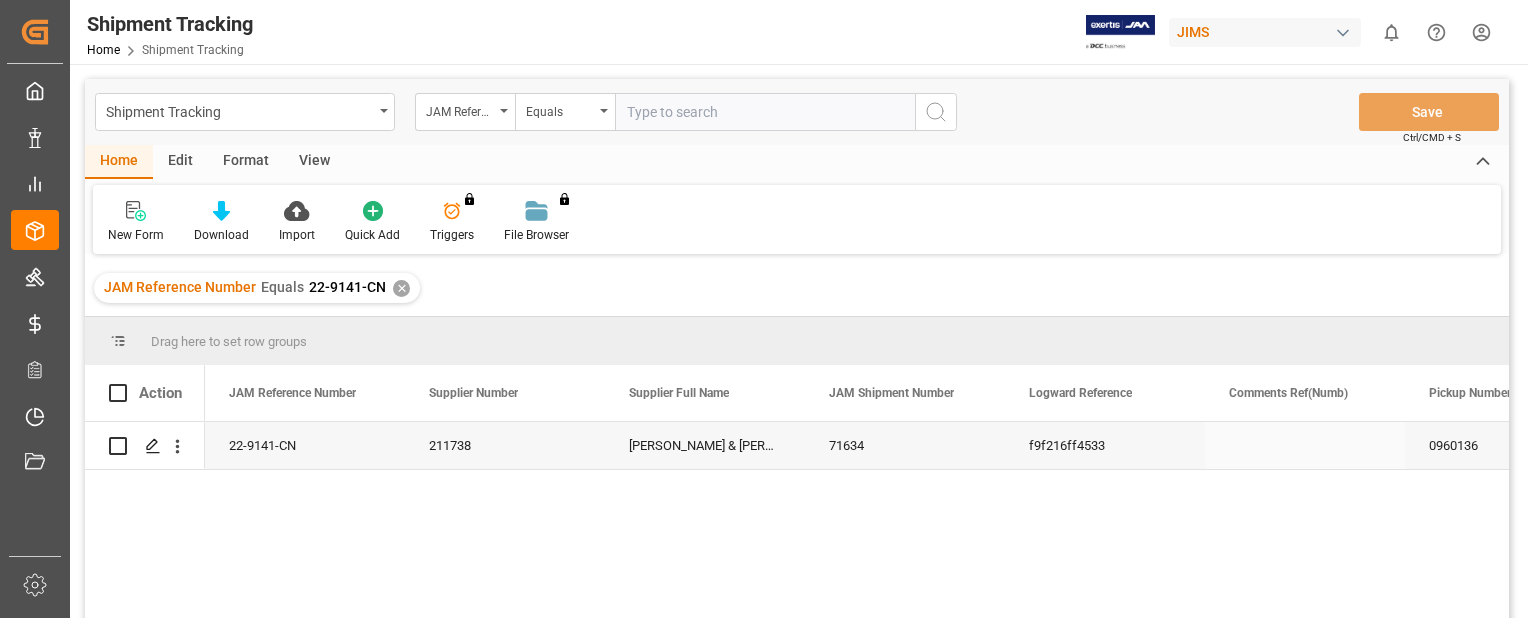 click on "22-9141-CN" at bounding box center (305, 445) 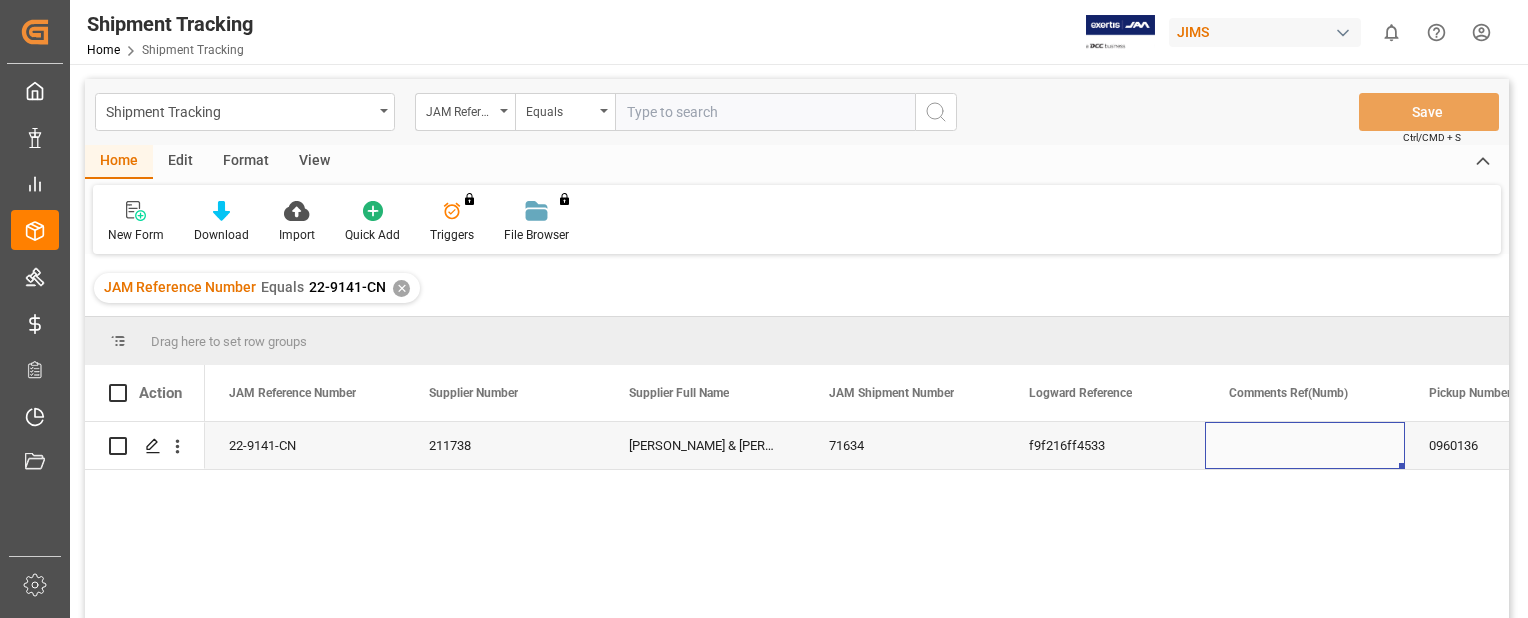 scroll, scrollTop: 0, scrollLeft: 102, axis: horizontal 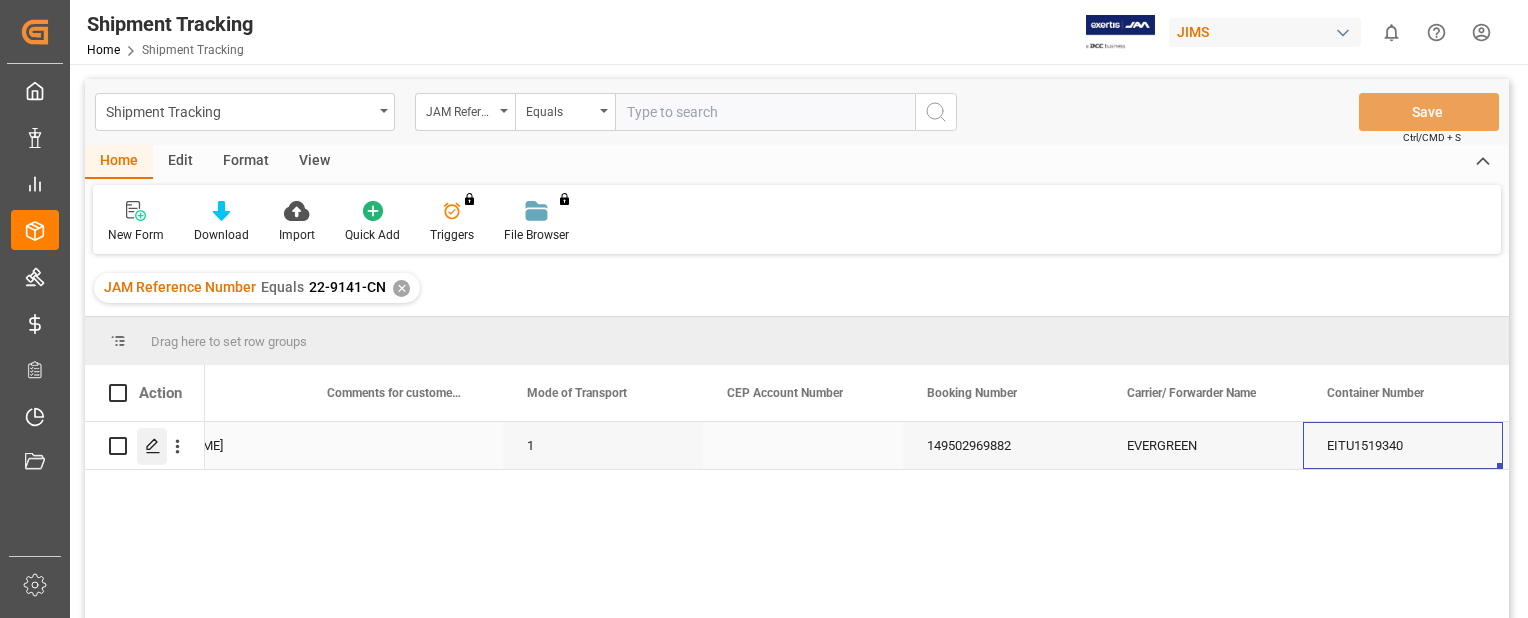click 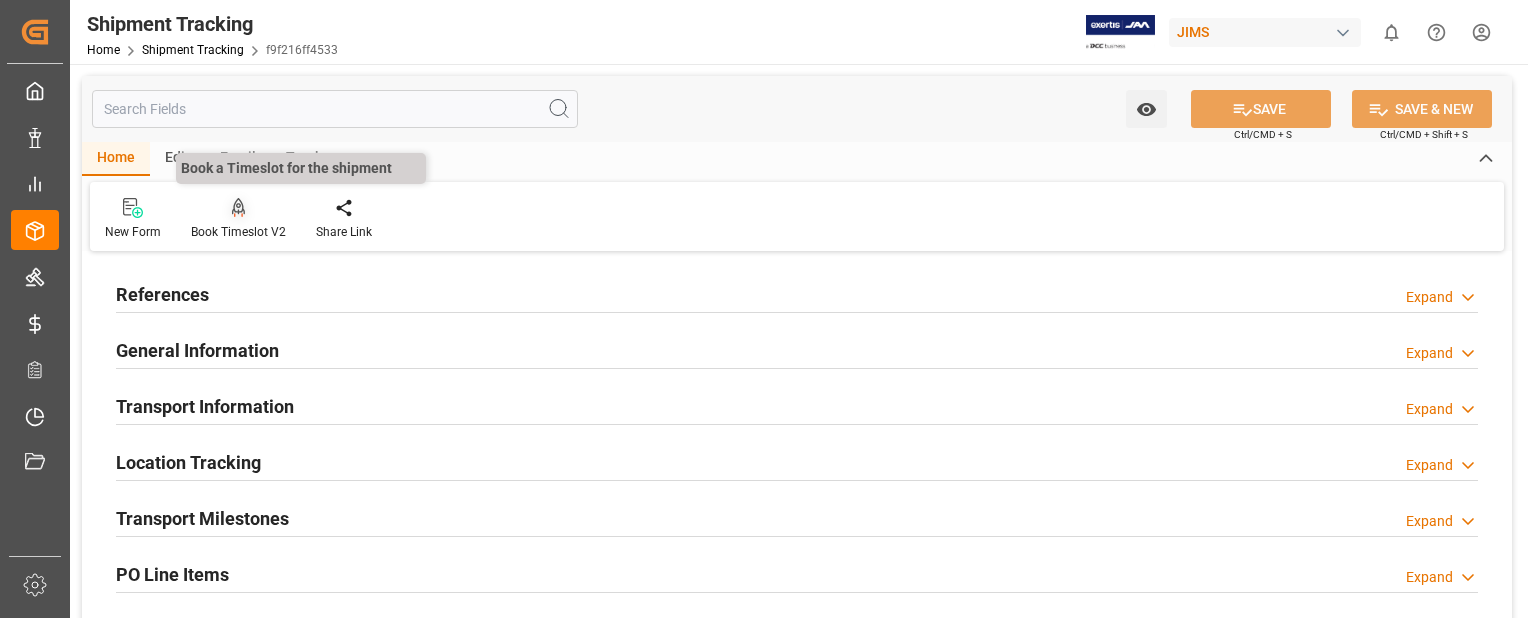 click 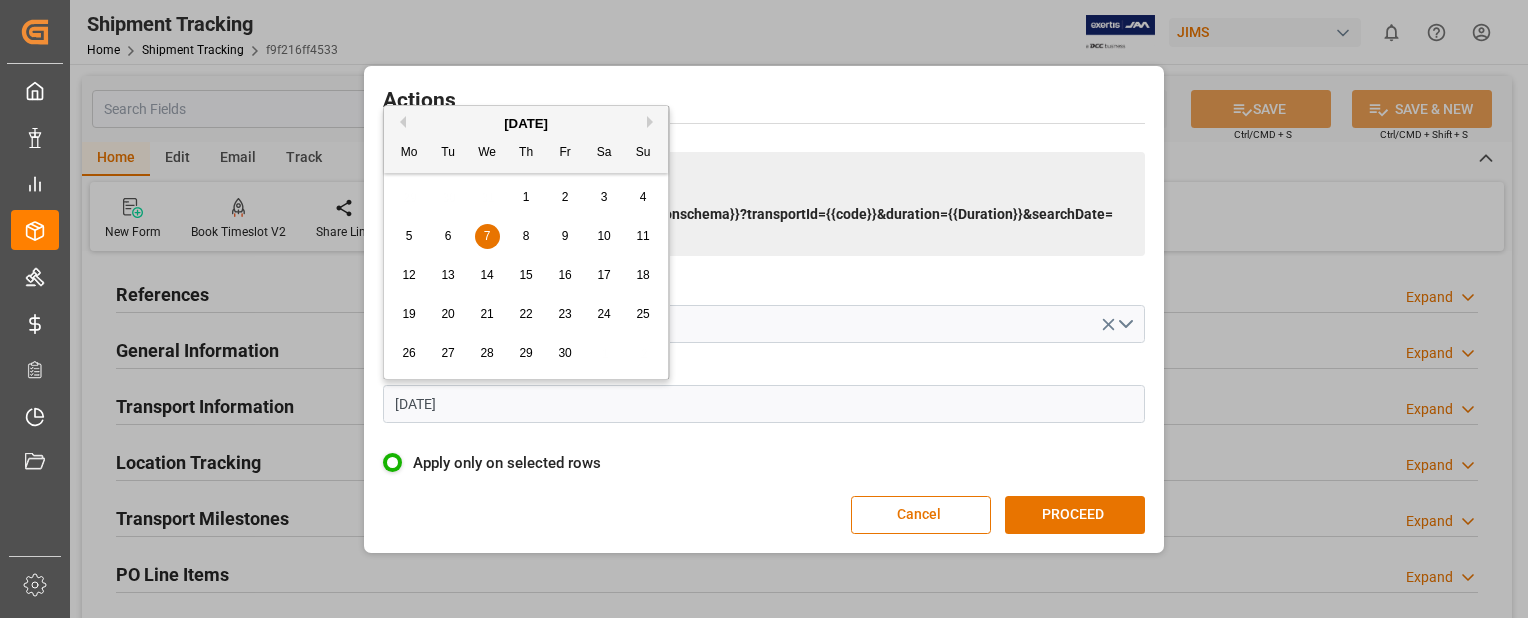 click on "[DATE]" at bounding box center (764, 404) 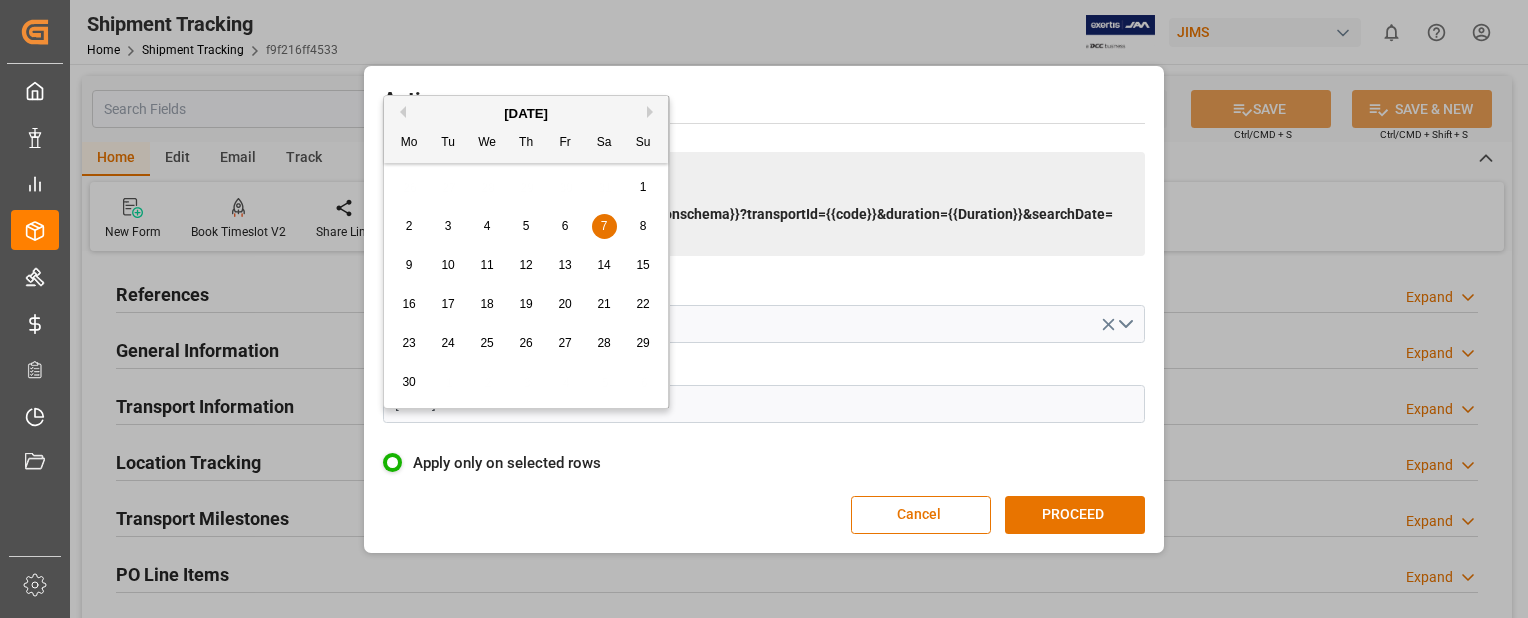 click on "[DATE]" at bounding box center (526, 114) 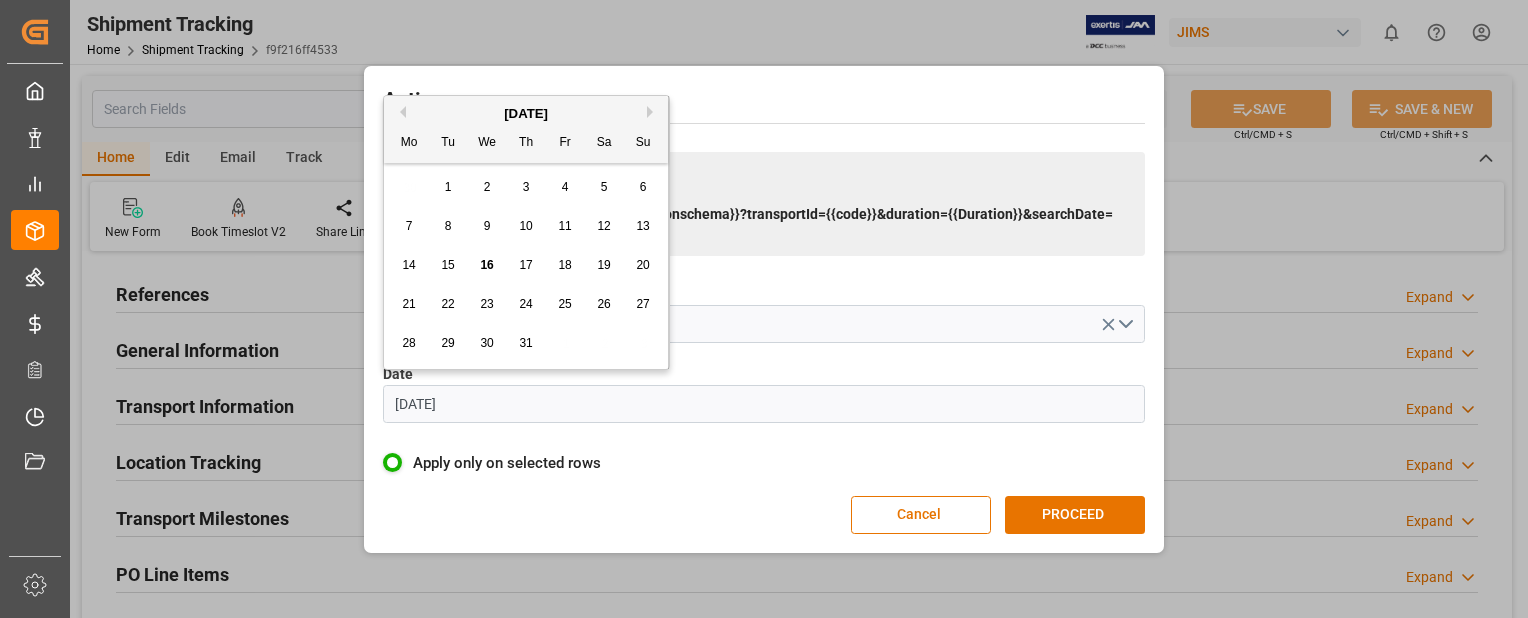 click on "17" at bounding box center (525, 265) 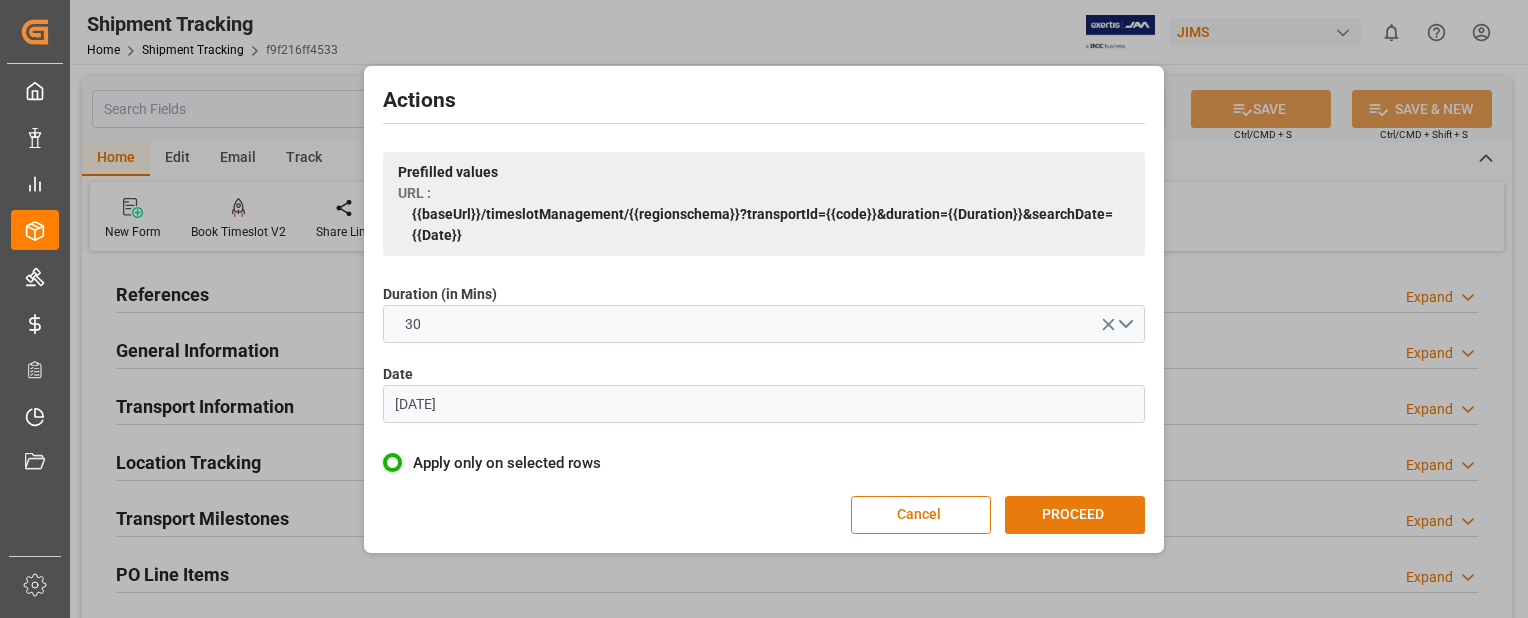 click on "PROCEED" at bounding box center [1075, 515] 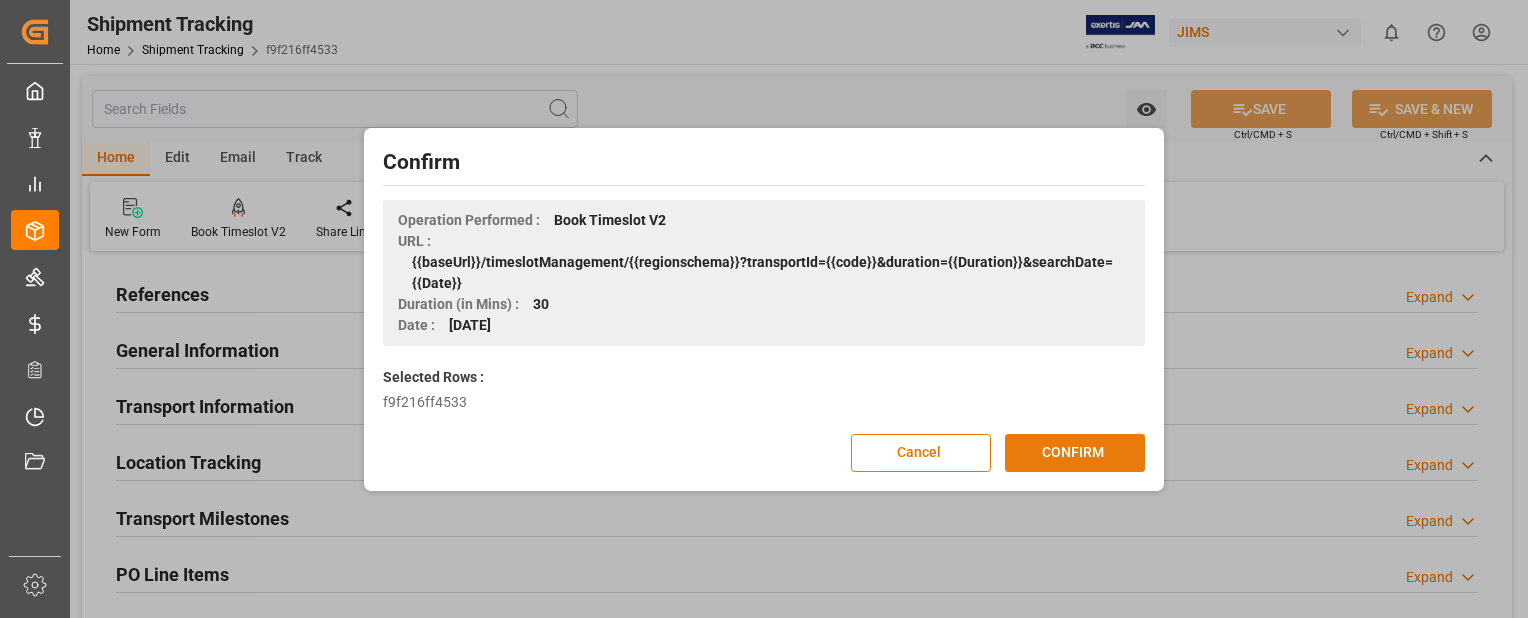 click on "CONFIRM" at bounding box center (1075, 453) 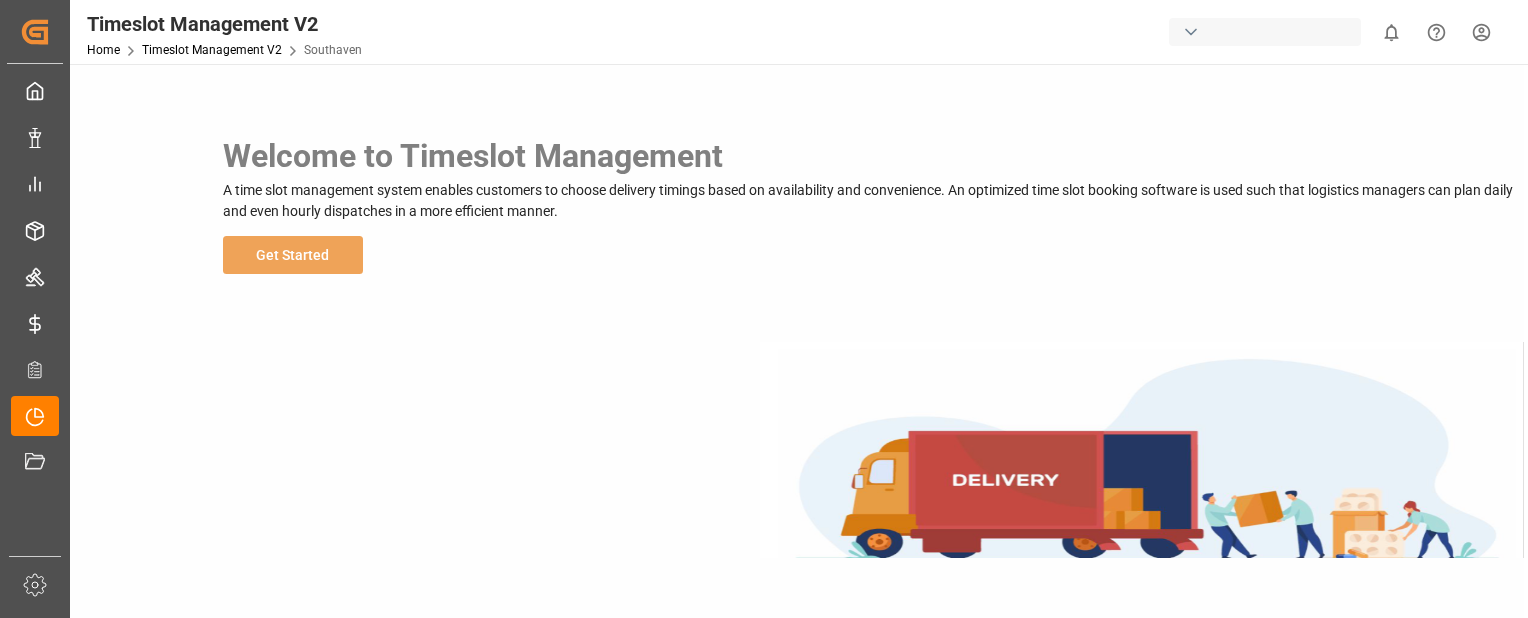 scroll, scrollTop: 0, scrollLeft: 0, axis: both 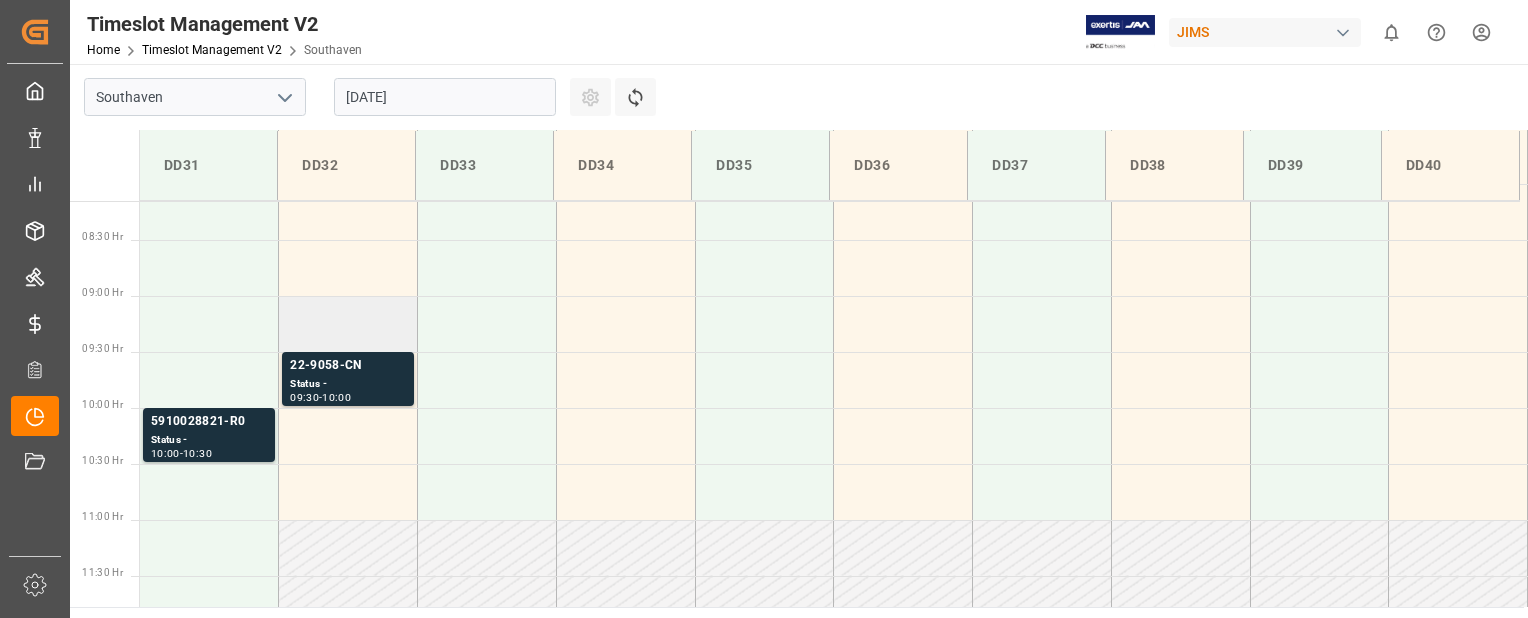 click at bounding box center (348, 324) 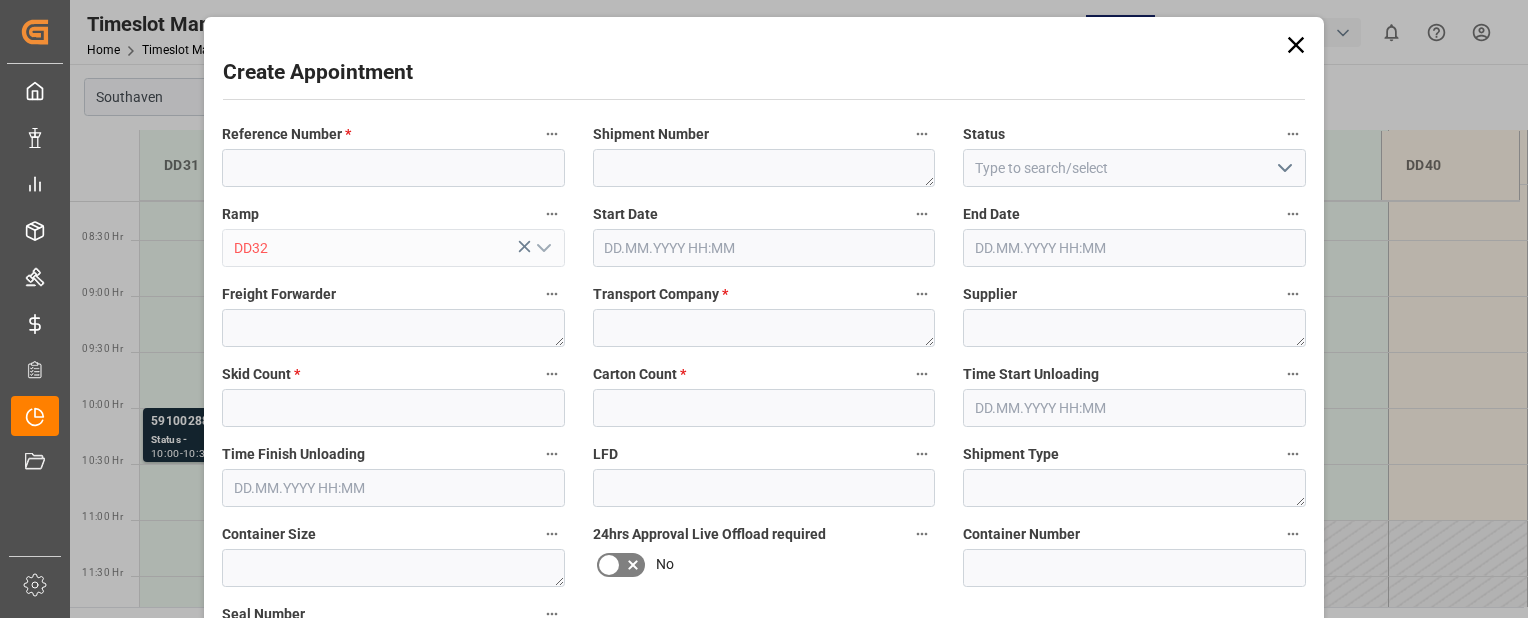 type on "[DATE] 09:00" 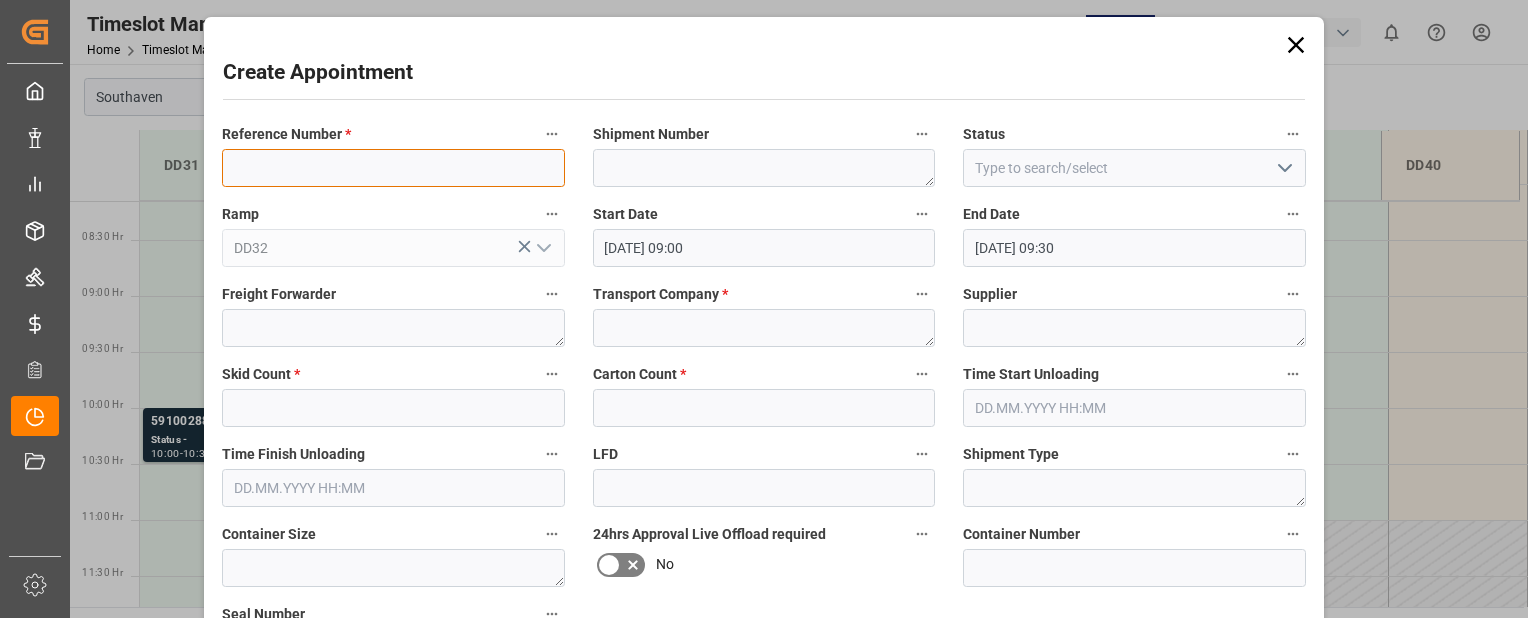 click at bounding box center (393, 168) 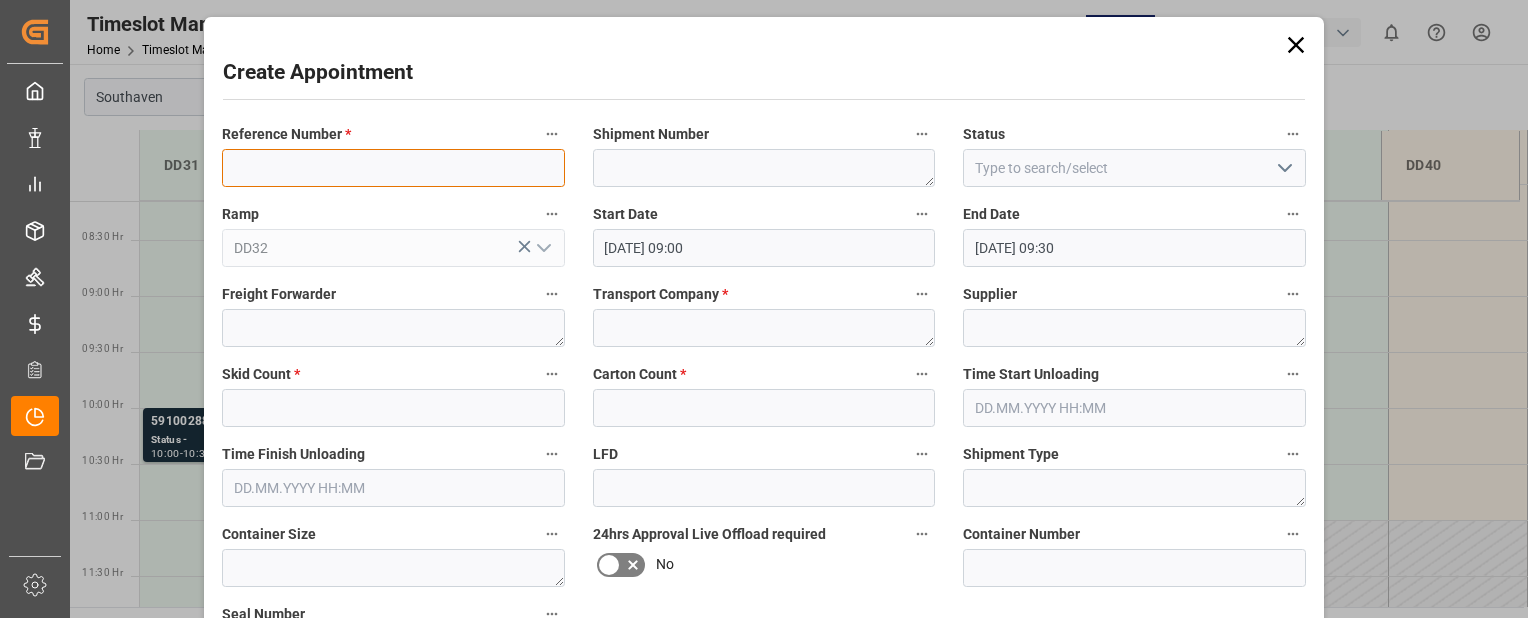 click at bounding box center [393, 168] 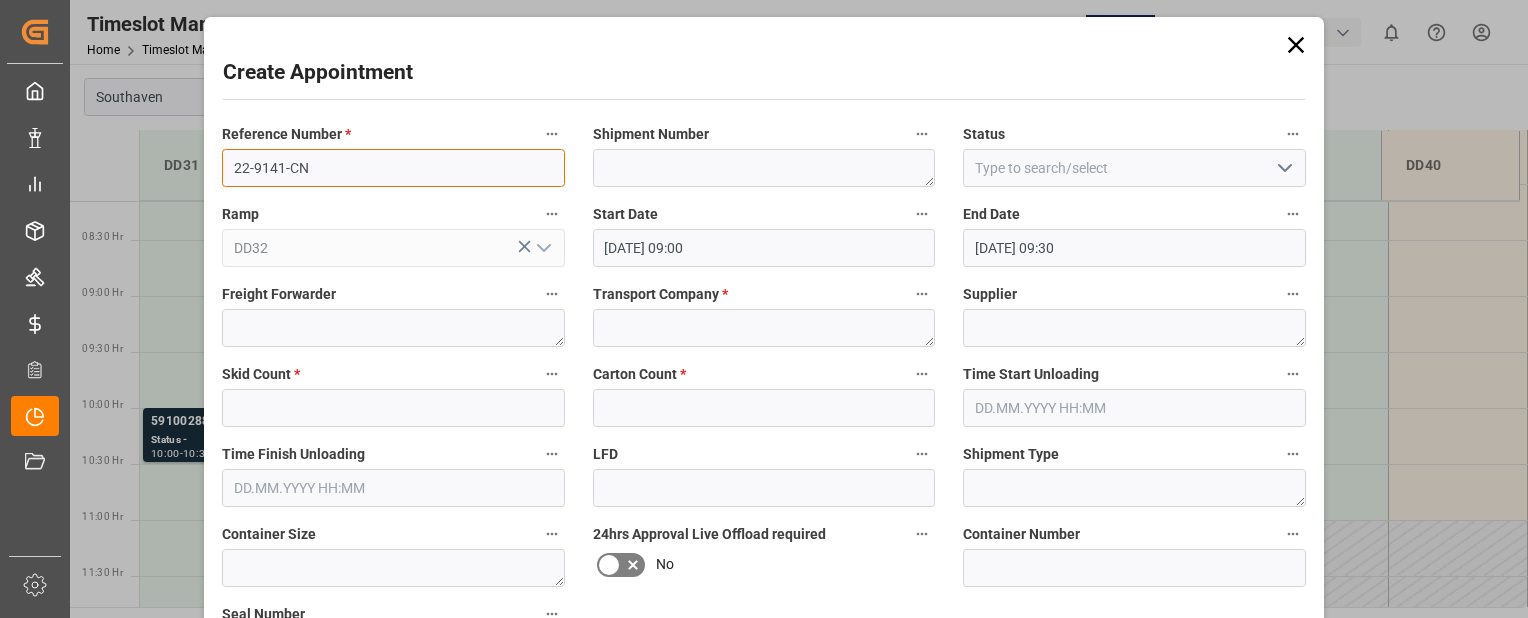 type on "22-9141-CN" 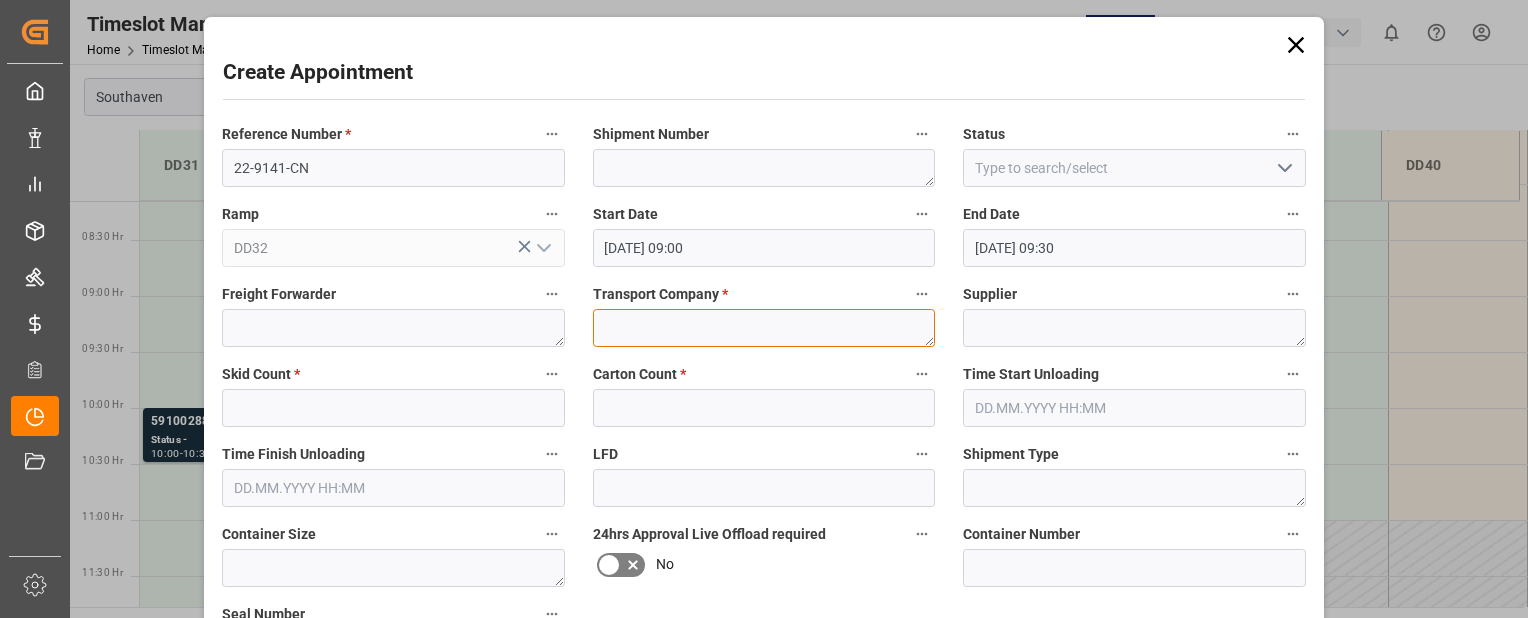 click at bounding box center [764, 328] 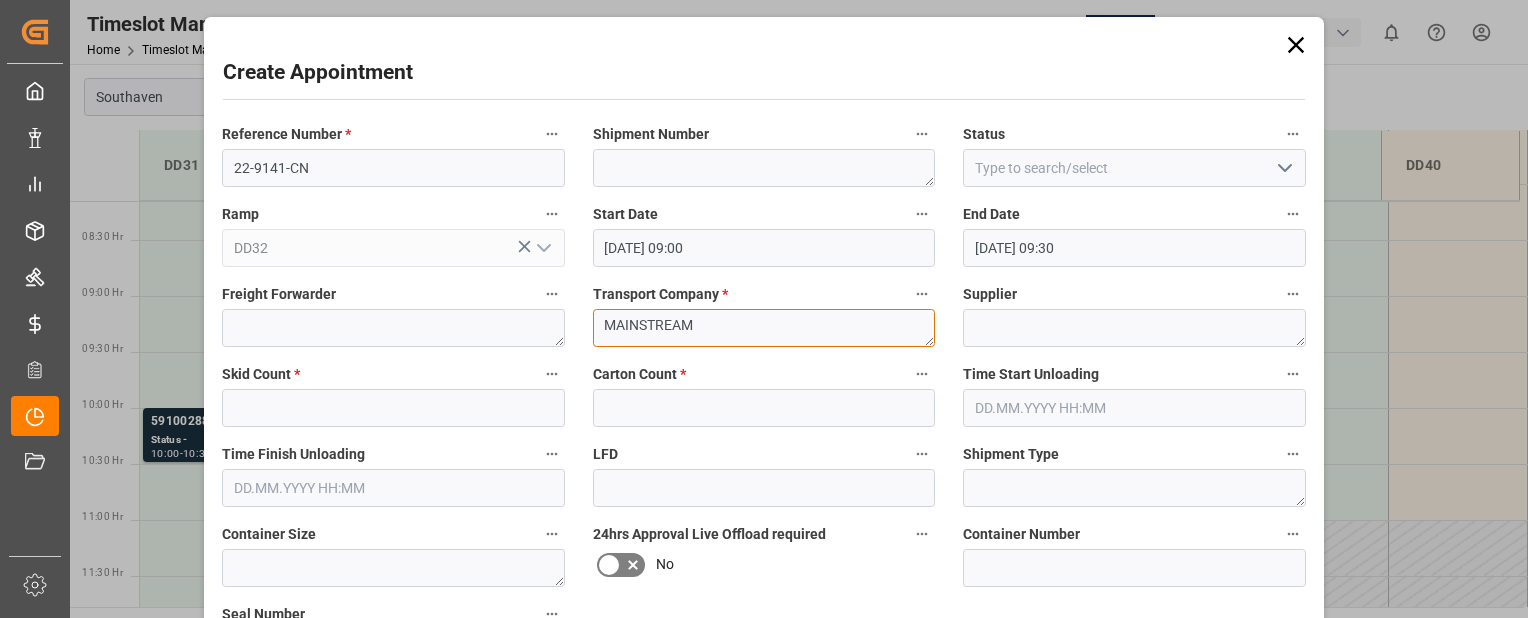 type on "MAINSTREAM" 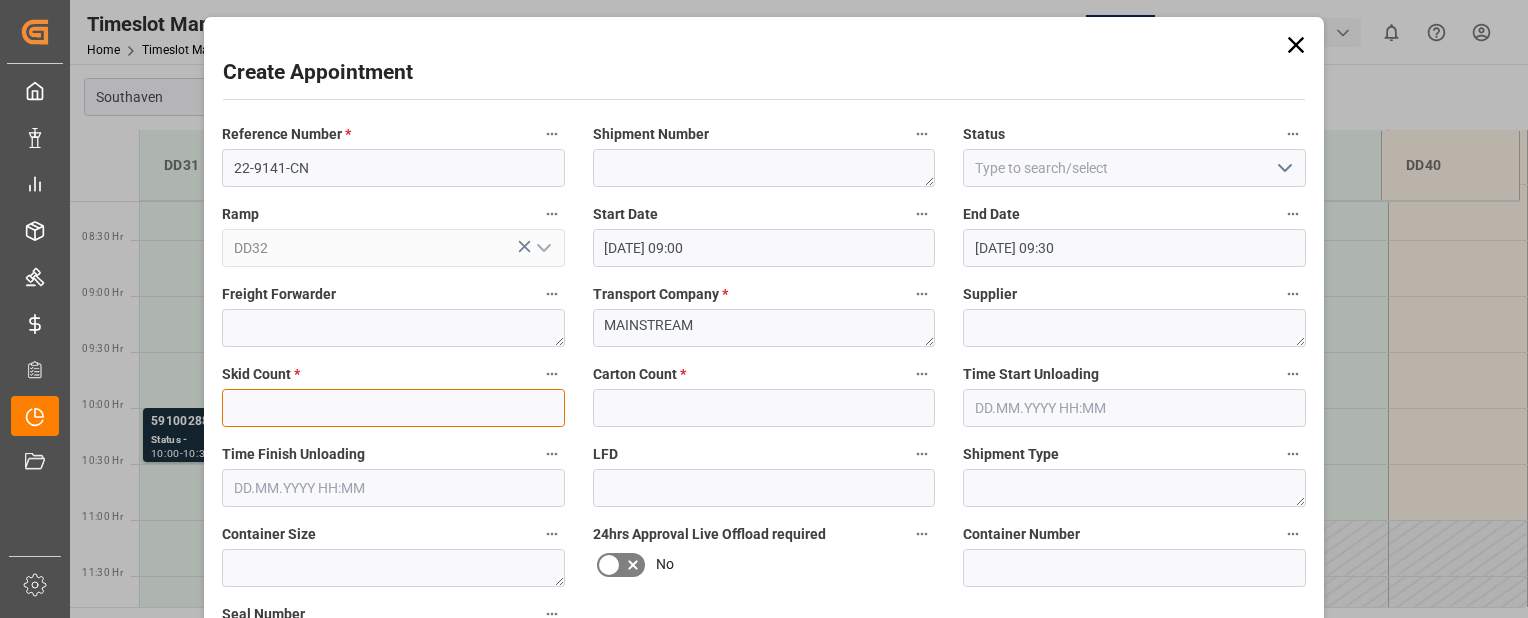 click at bounding box center (393, 408) 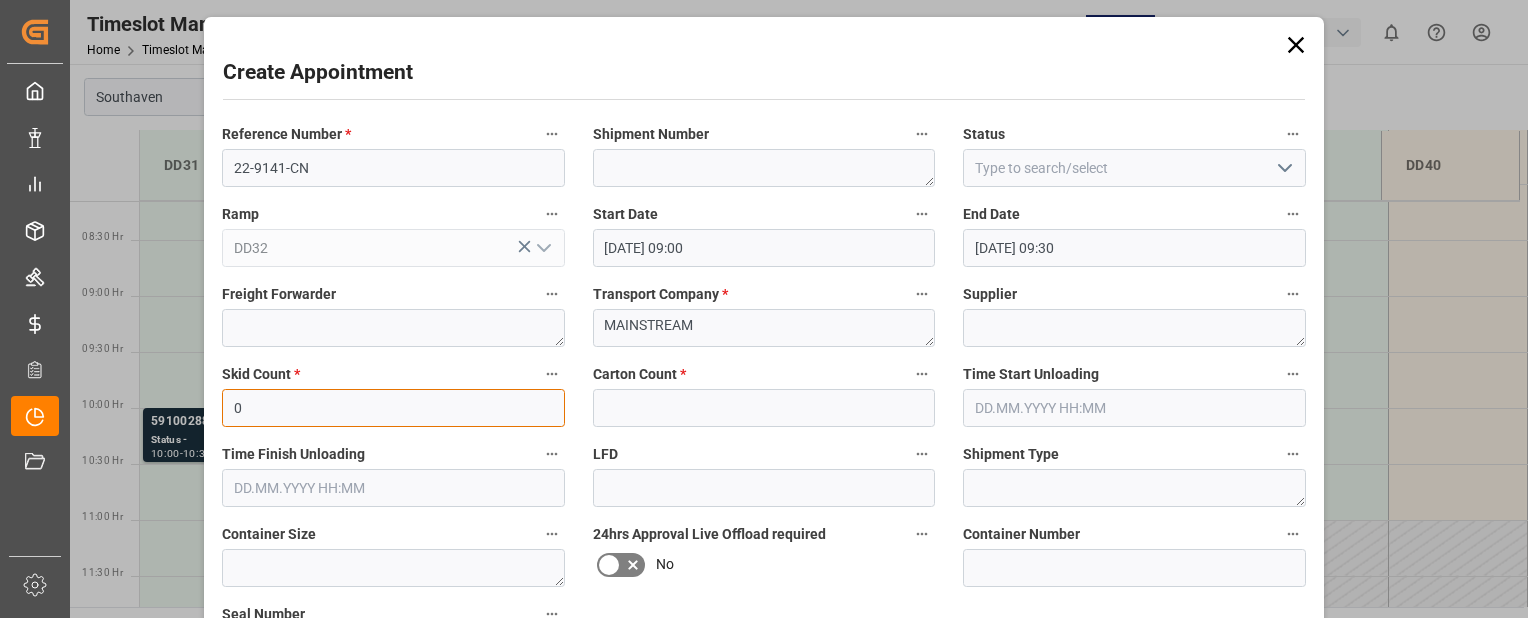 type on "0" 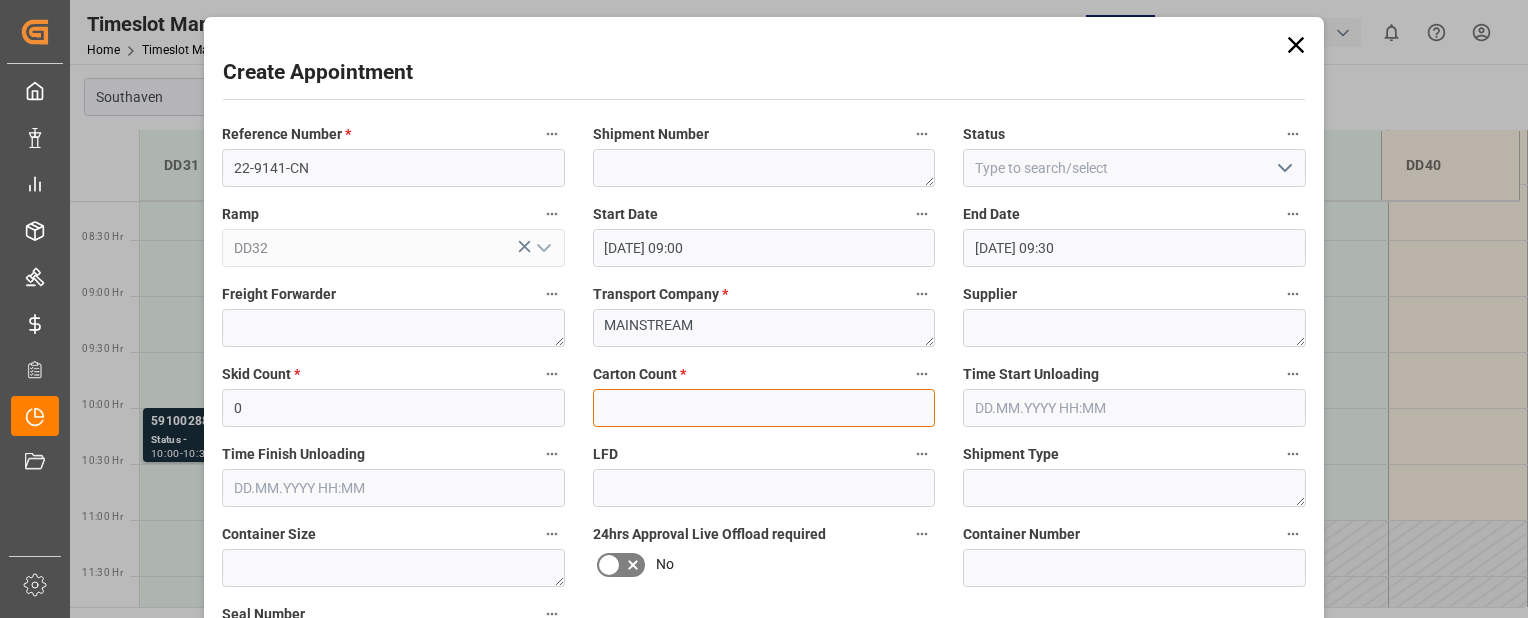 click at bounding box center (764, 408) 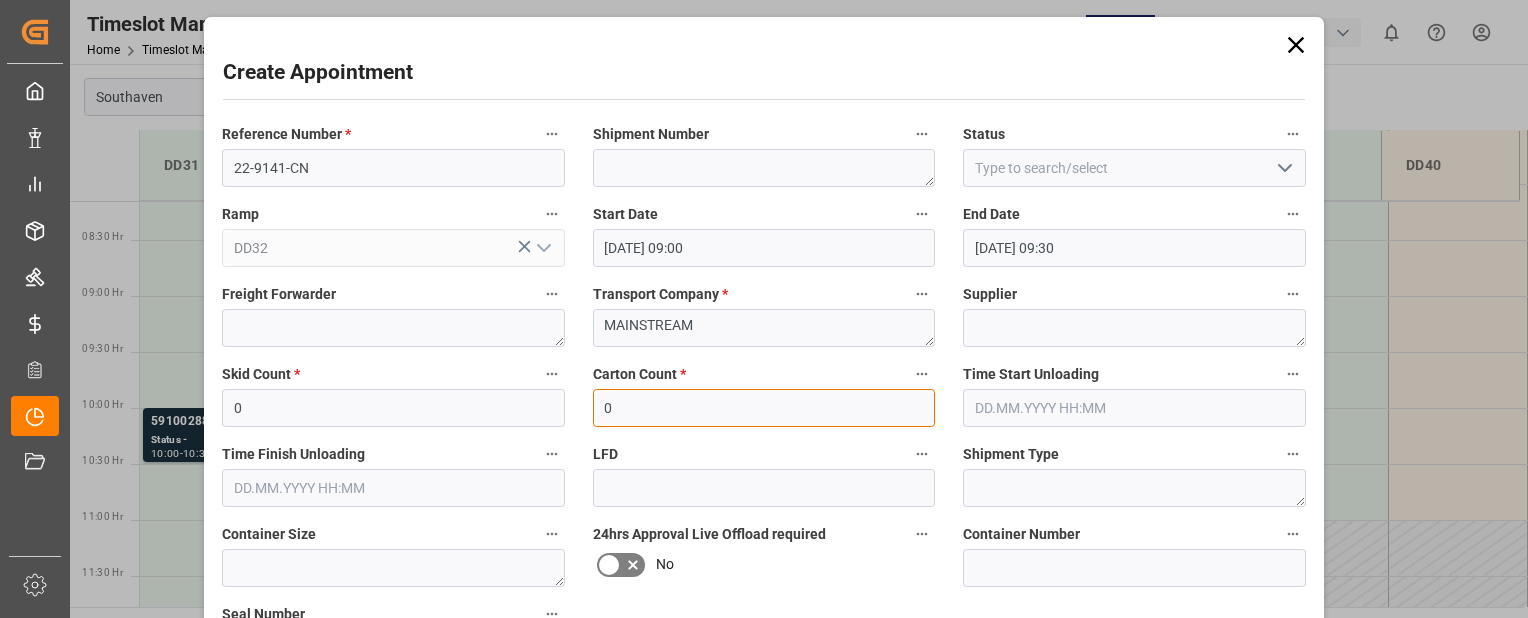 type on "0" 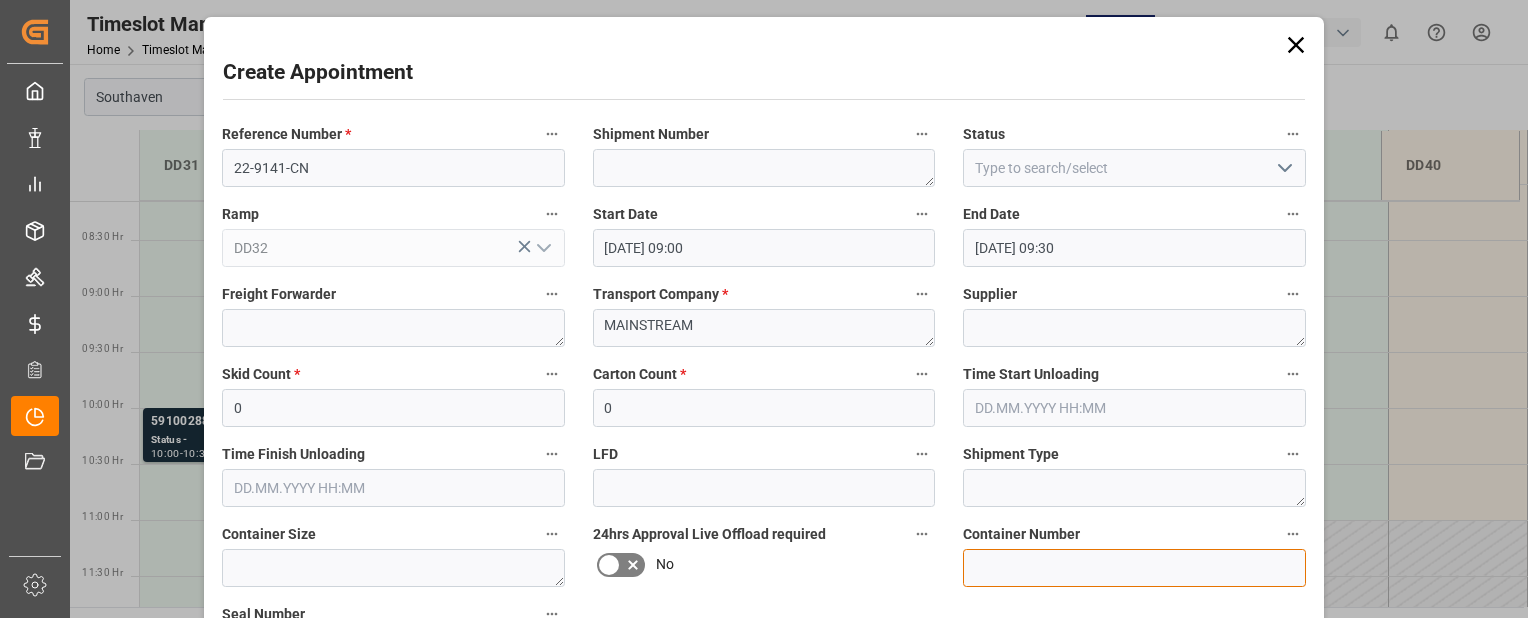click at bounding box center (1134, 568) 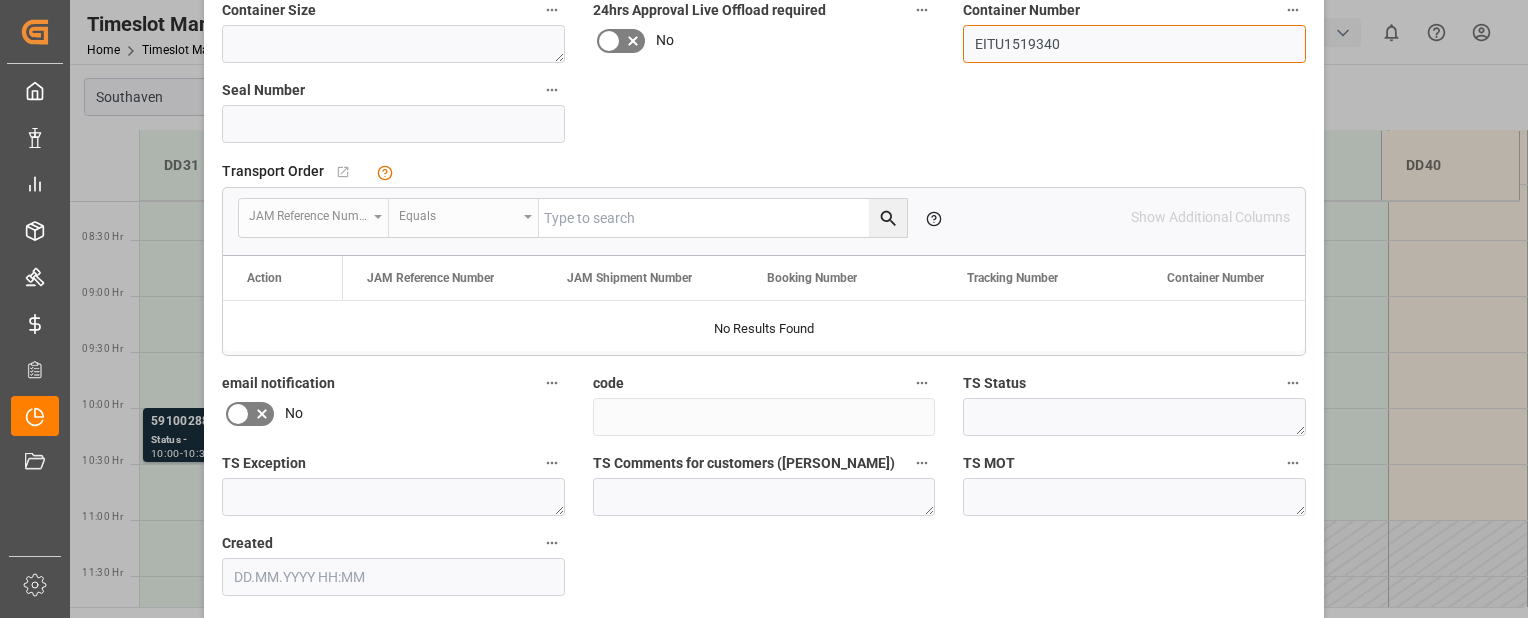 scroll, scrollTop: 530, scrollLeft: 0, axis: vertical 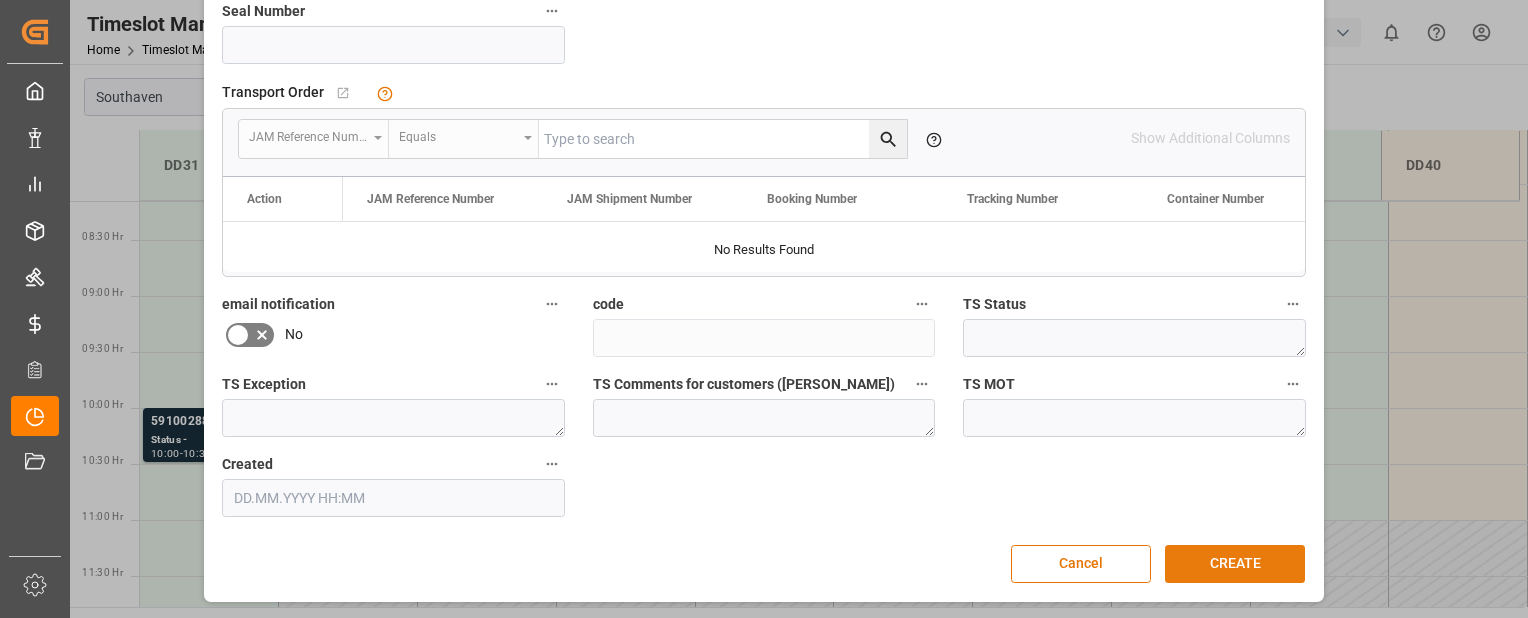 type on "EITU1519340" 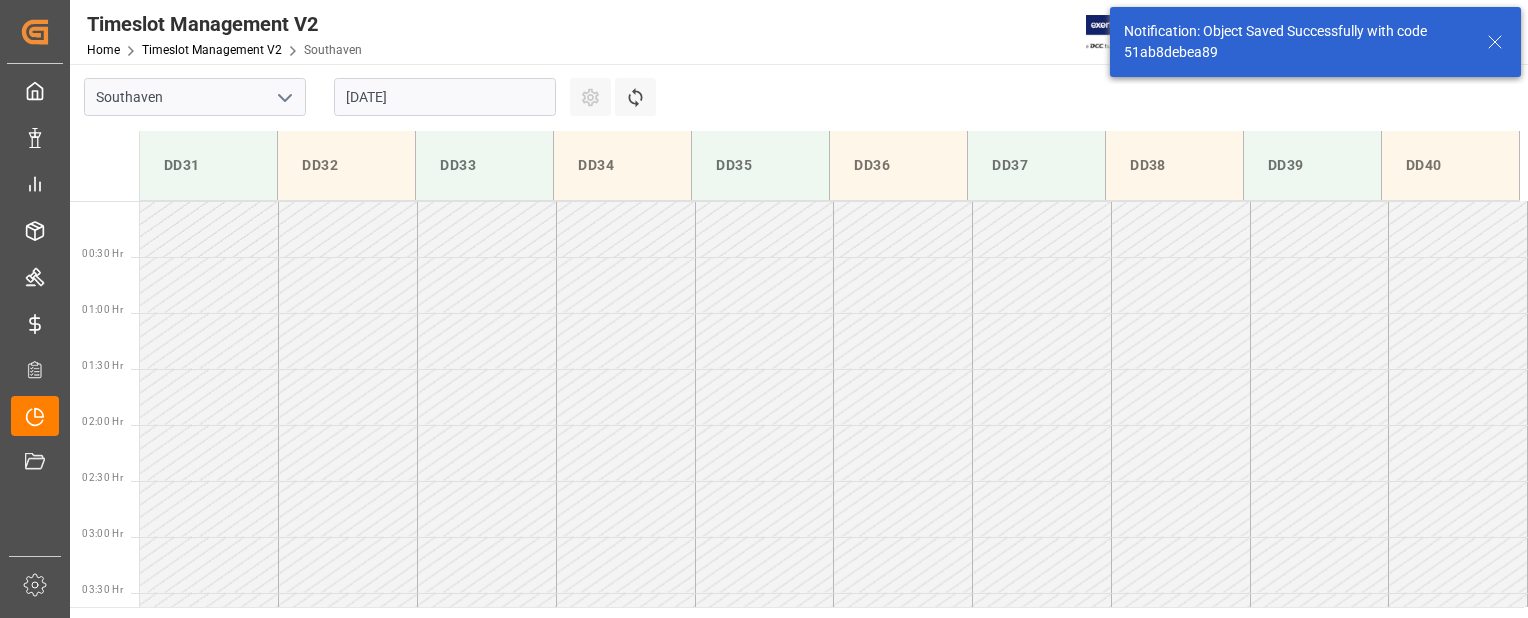 scroll, scrollTop: 883, scrollLeft: 0, axis: vertical 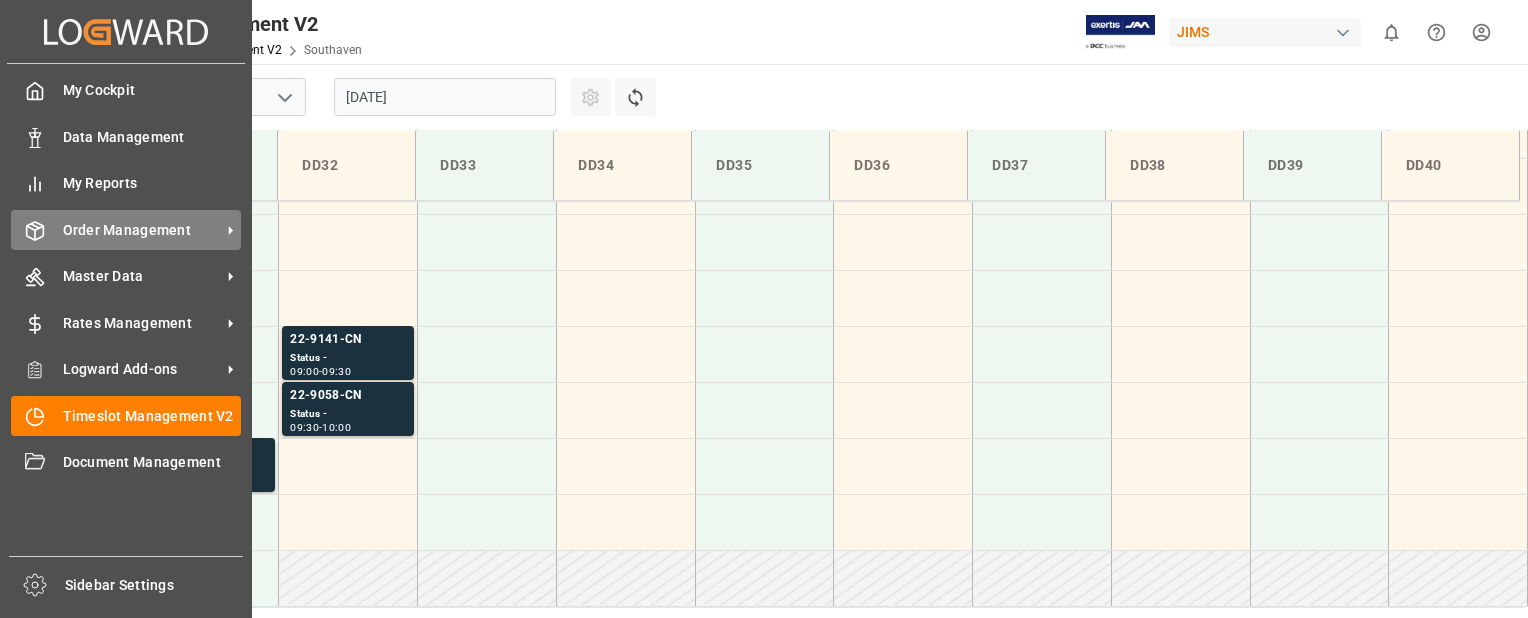 click on "Order Management" at bounding box center (142, 230) 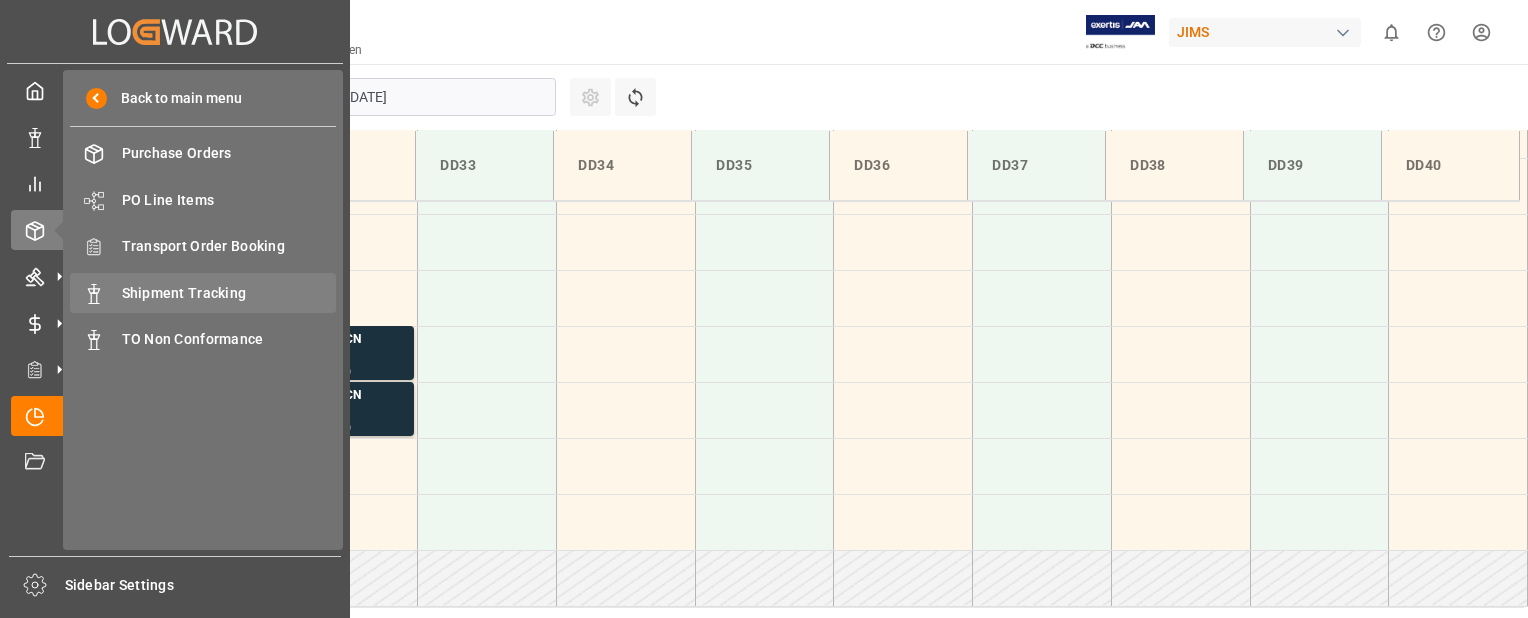 click on "Shipment Tracking" at bounding box center [229, 293] 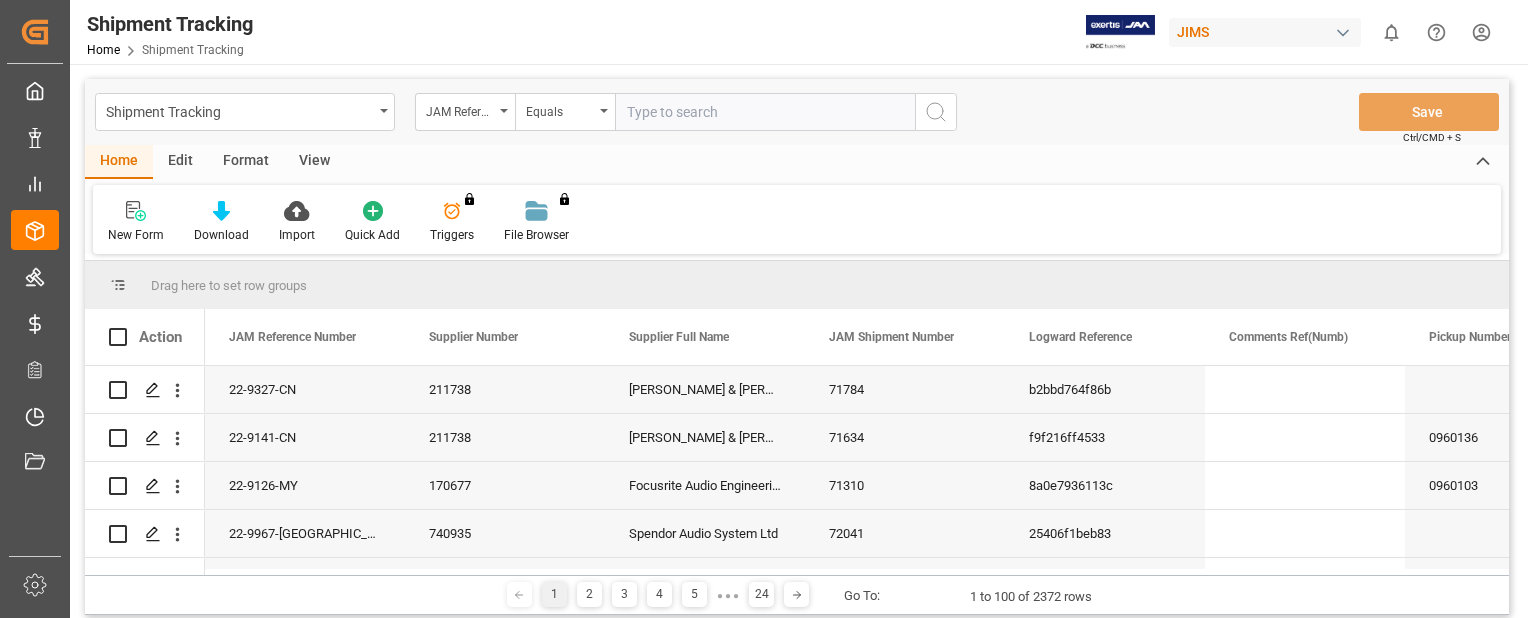 drag, startPoint x: 676, startPoint y: 110, endPoint x: 649, endPoint y: 111, distance: 27.018513 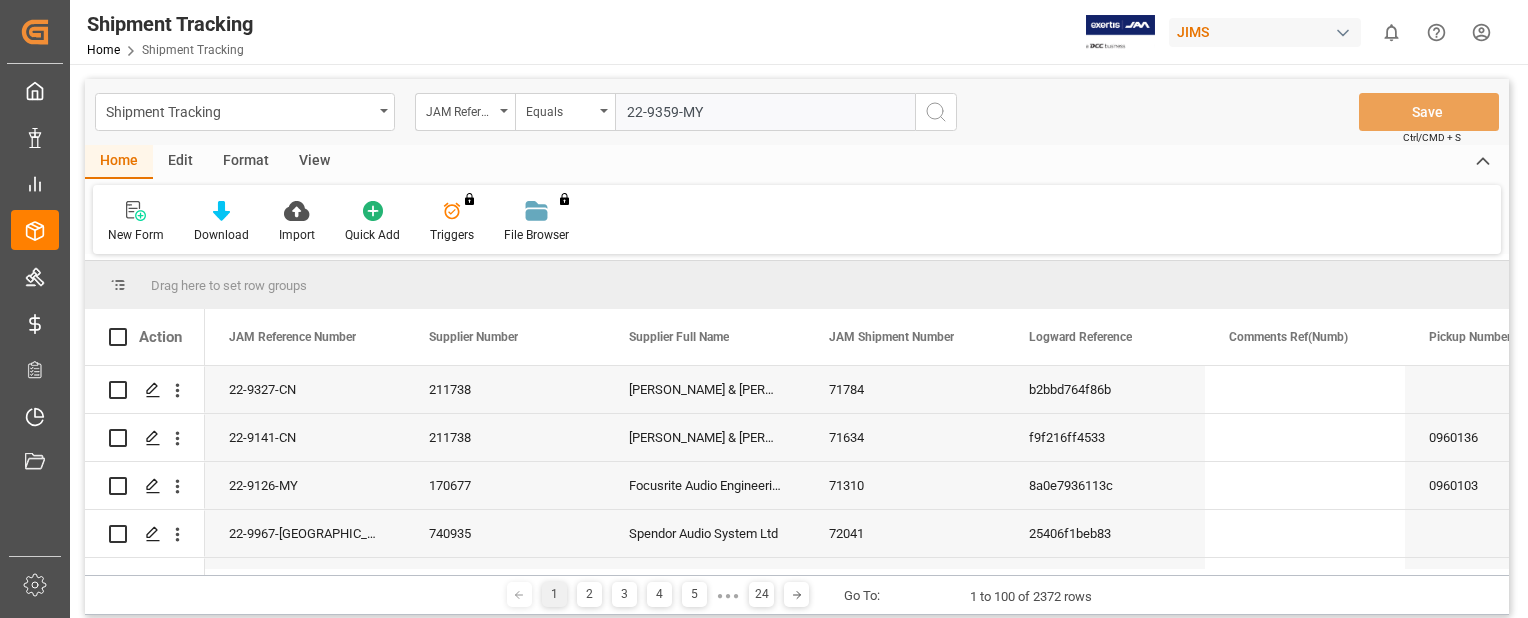 type 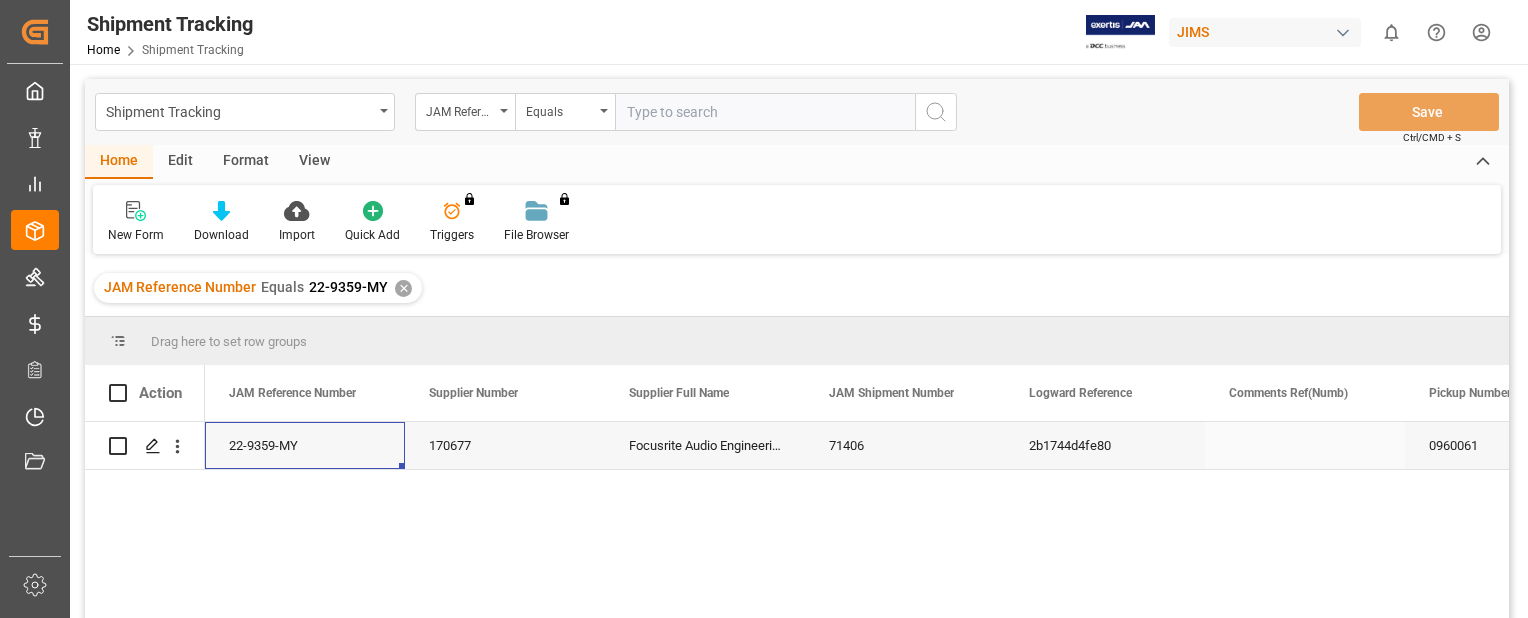 click on "22-9359-MY" at bounding box center [305, 445] 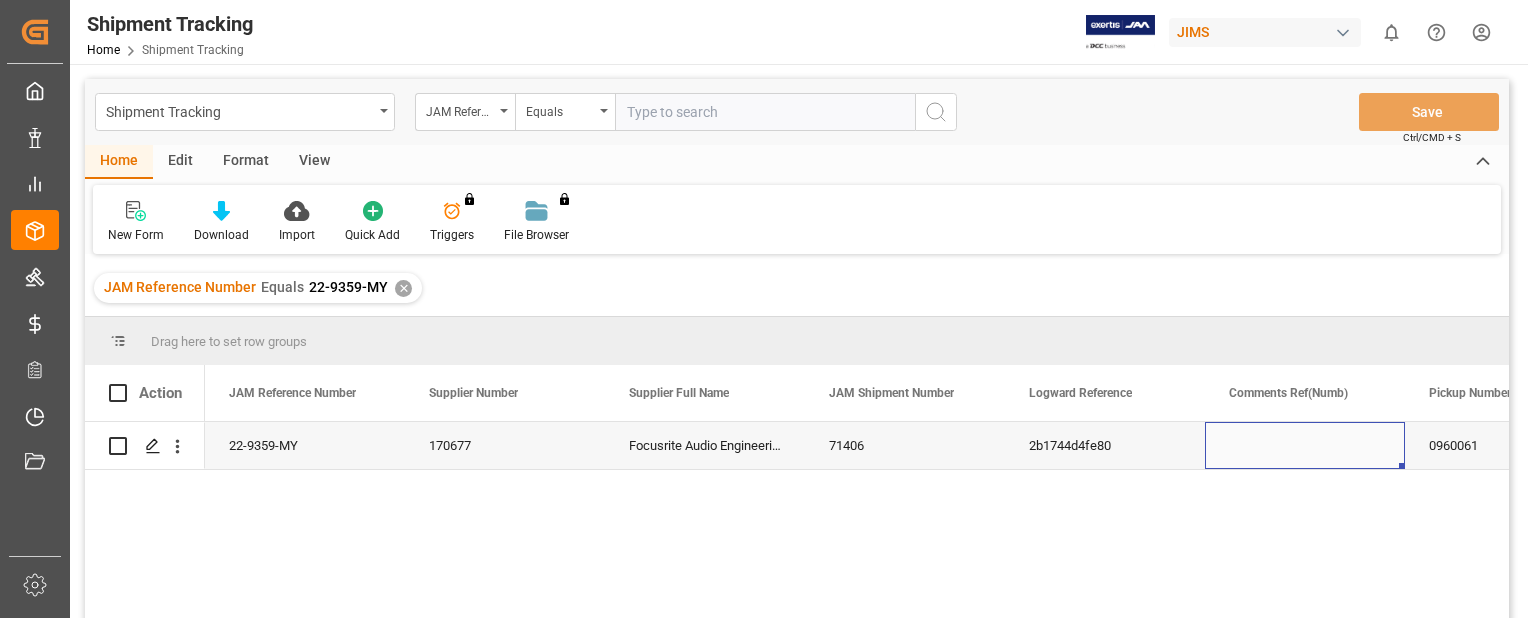 scroll, scrollTop: 0, scrollLeft: 102, axis: horizontal 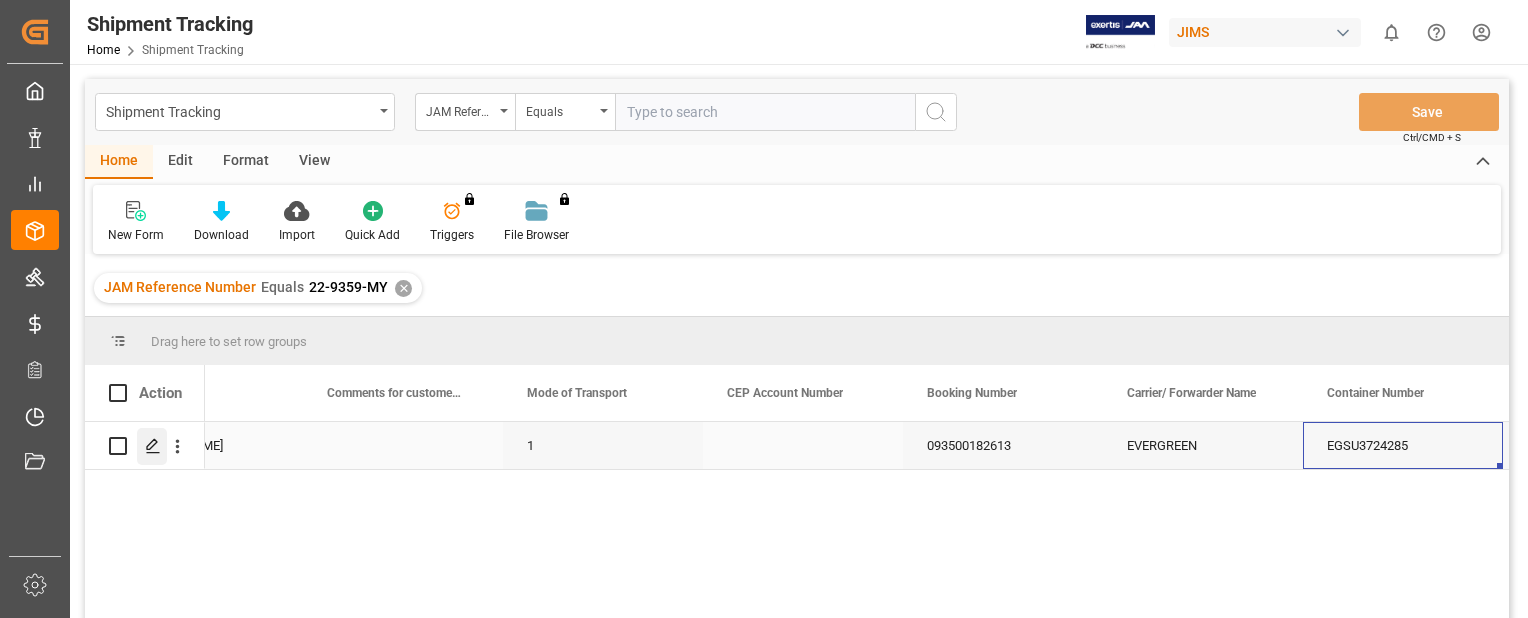 click at bounding box center (152, 446) 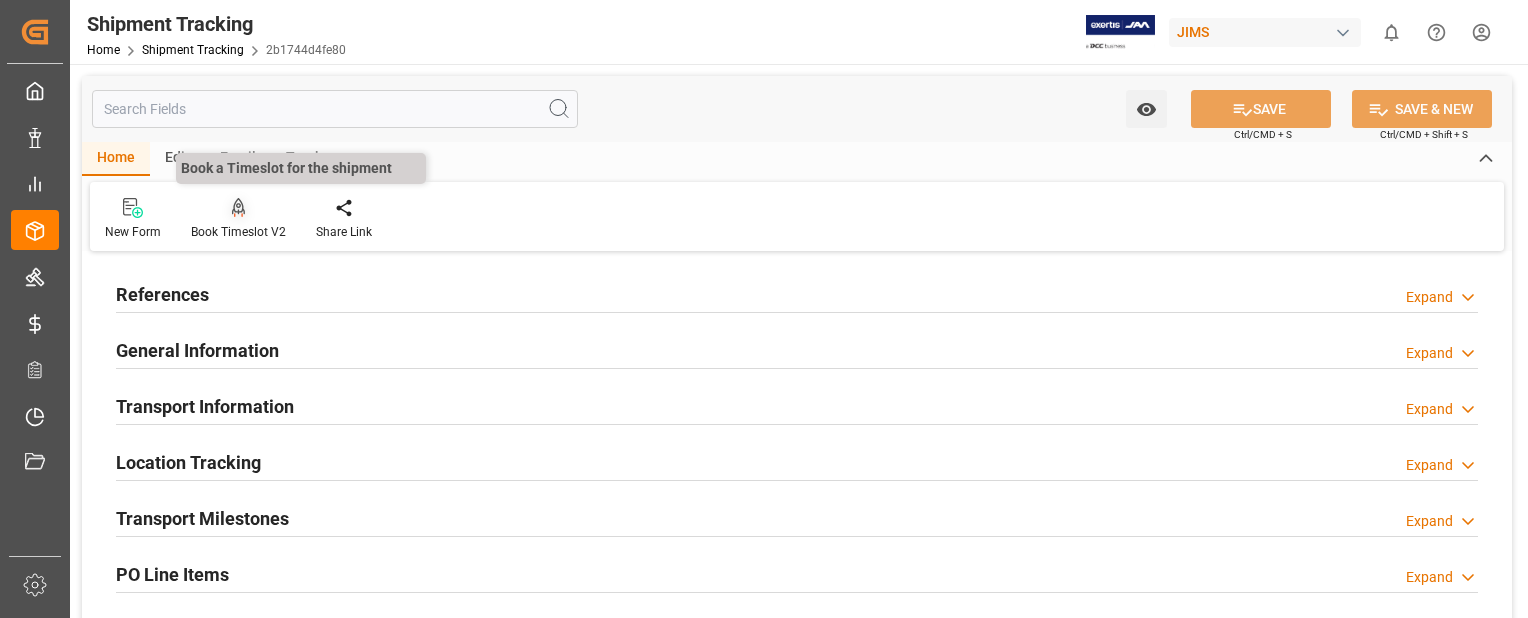 click at bounding box center [238, 207] 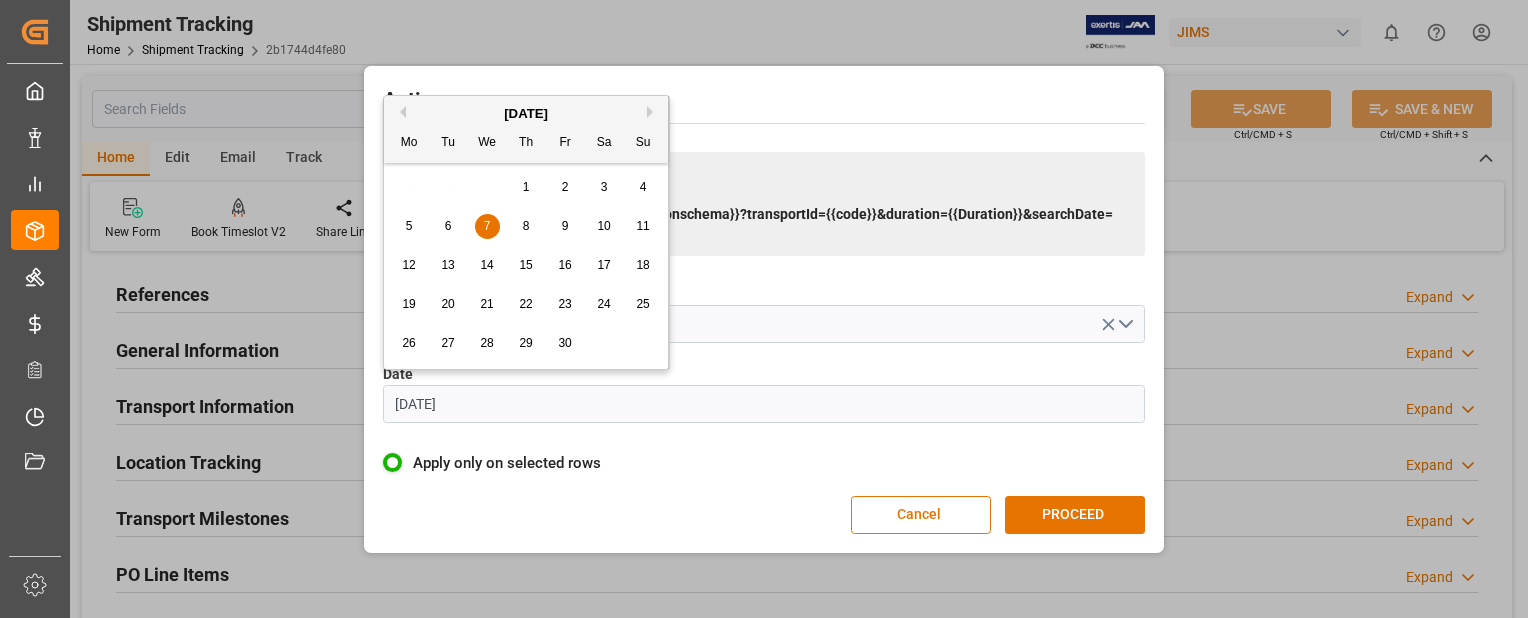click on "07.06.2023" at bounding box center (764, 404) 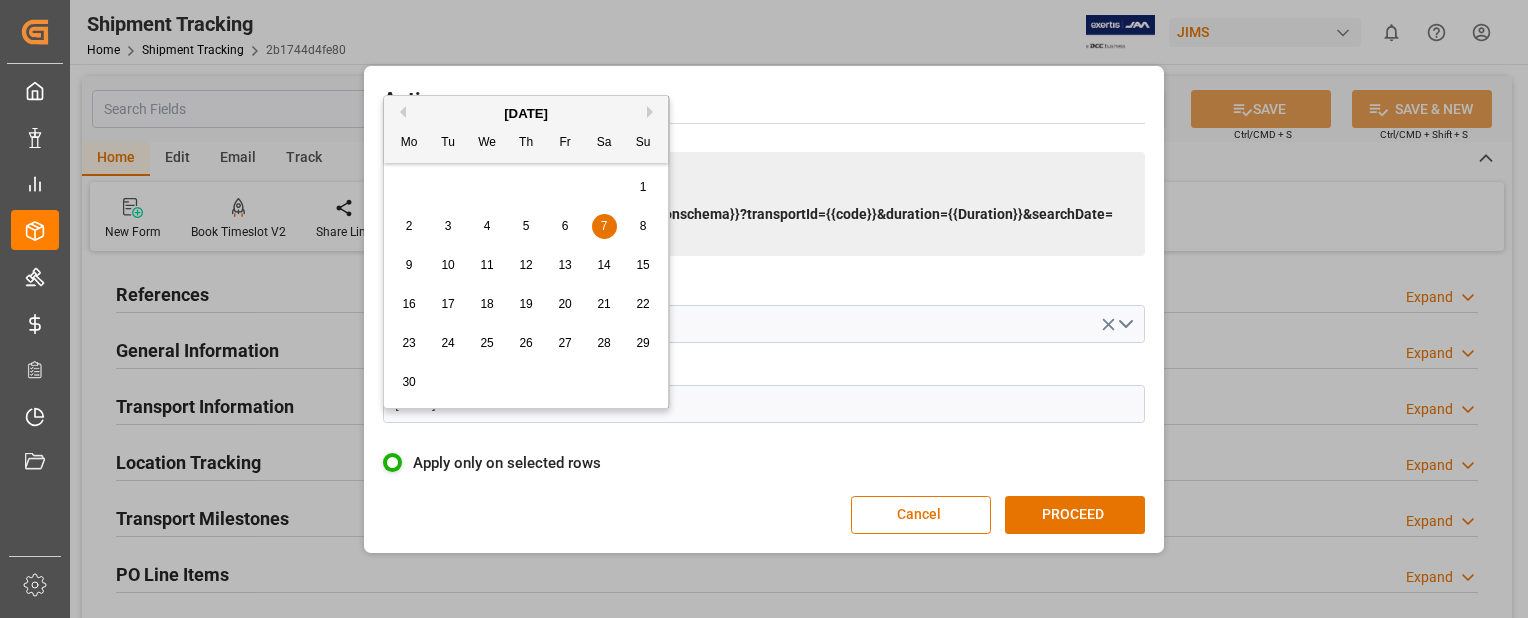 click on "June 2025" at bounding box center (526, 114) 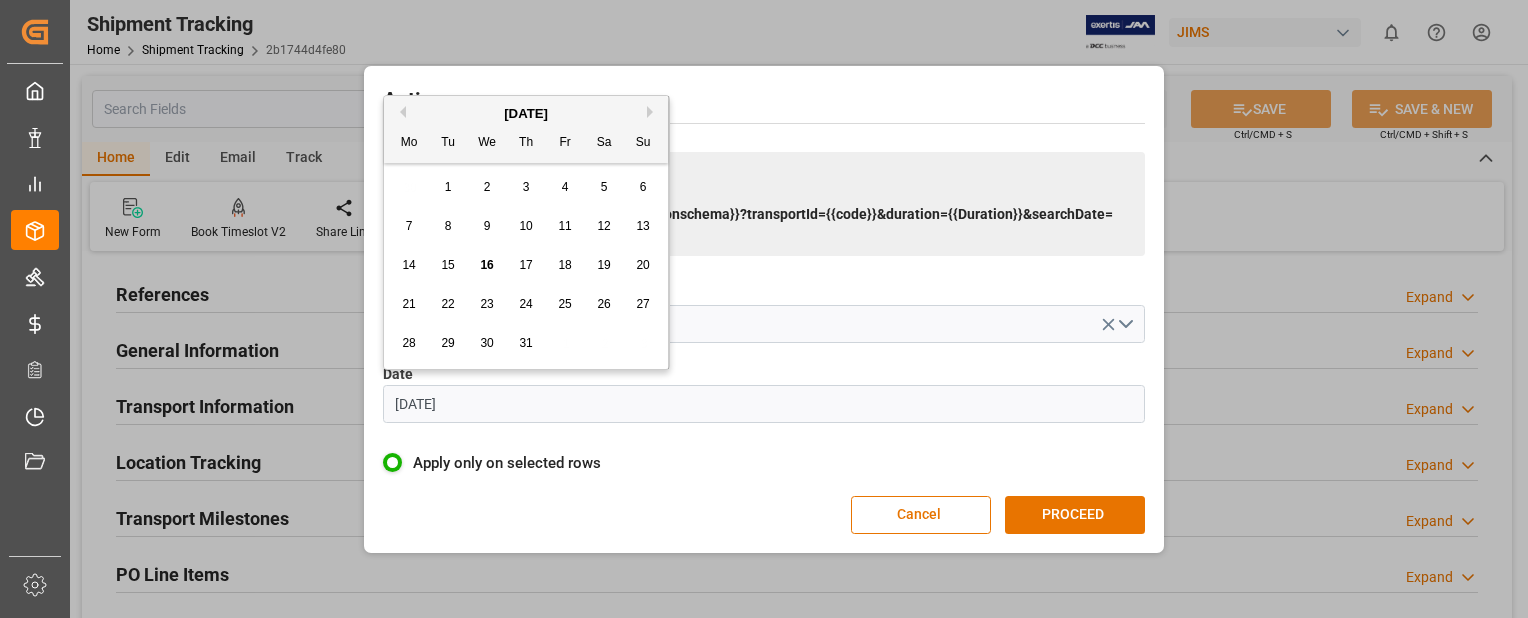 click on "17" at bounding box center (525, 265) 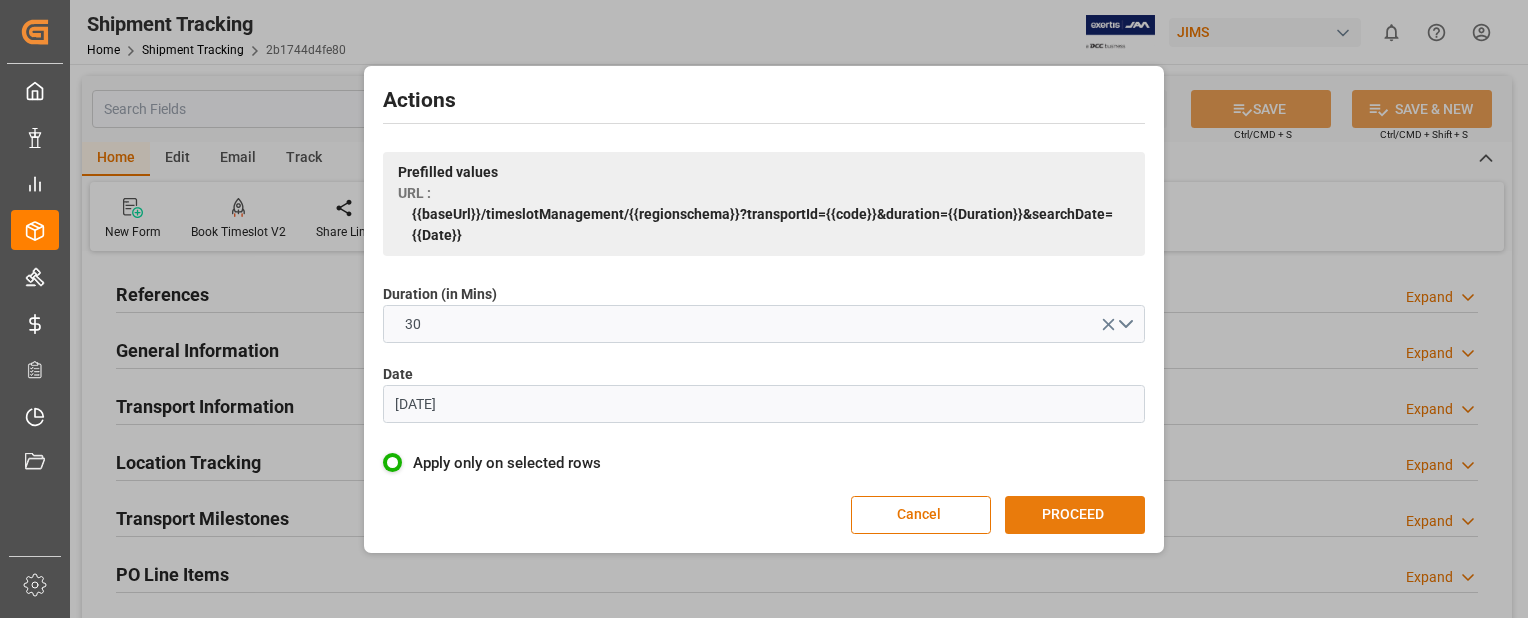 click on "PROCEED" at bounding box center [1075, 515] 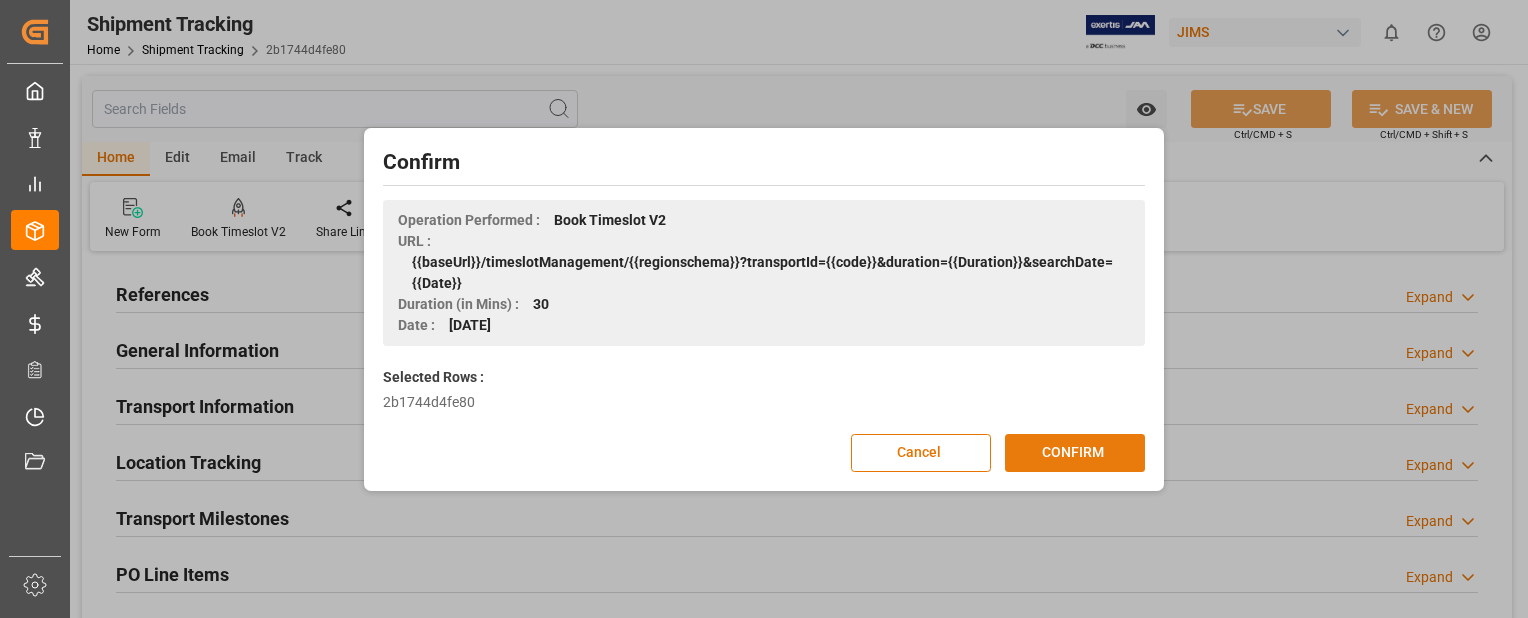 click on "CONFIRM" at bounding box center (1075, 453) 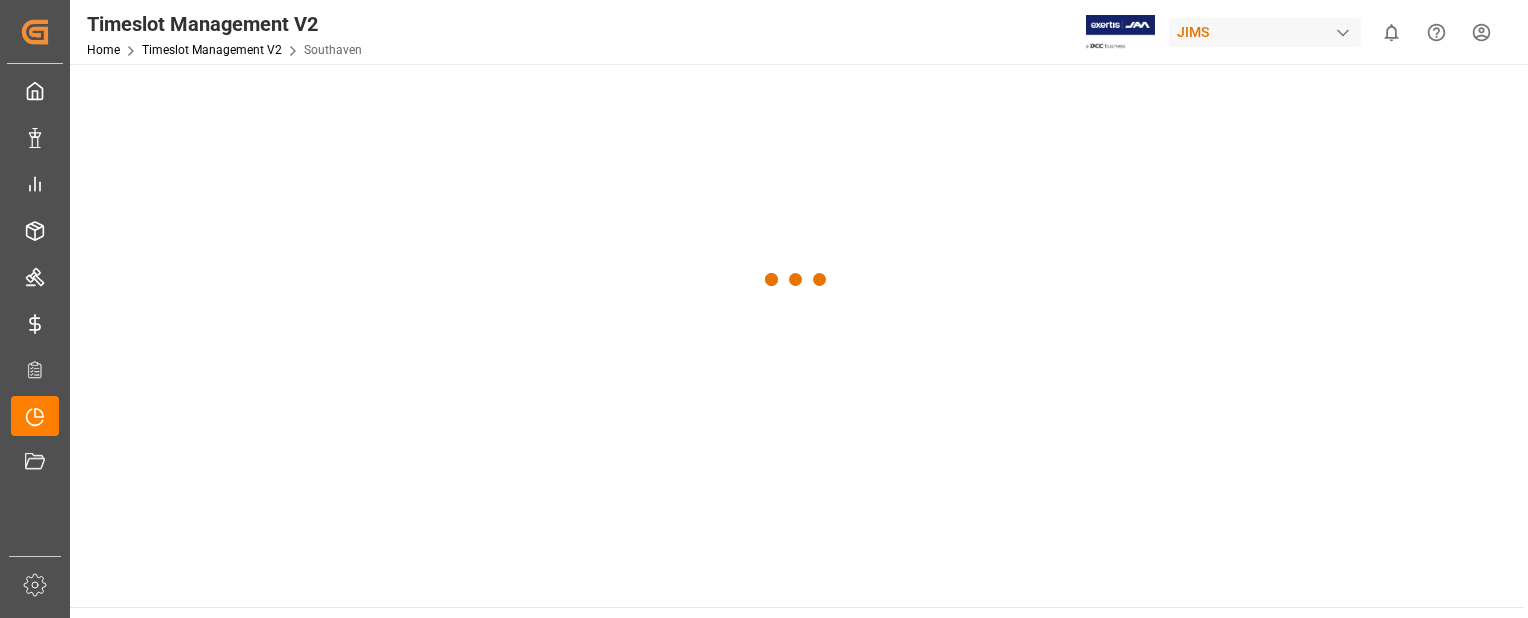 scroll, scrollTop: 0, scrollLeft: 0, axis: both 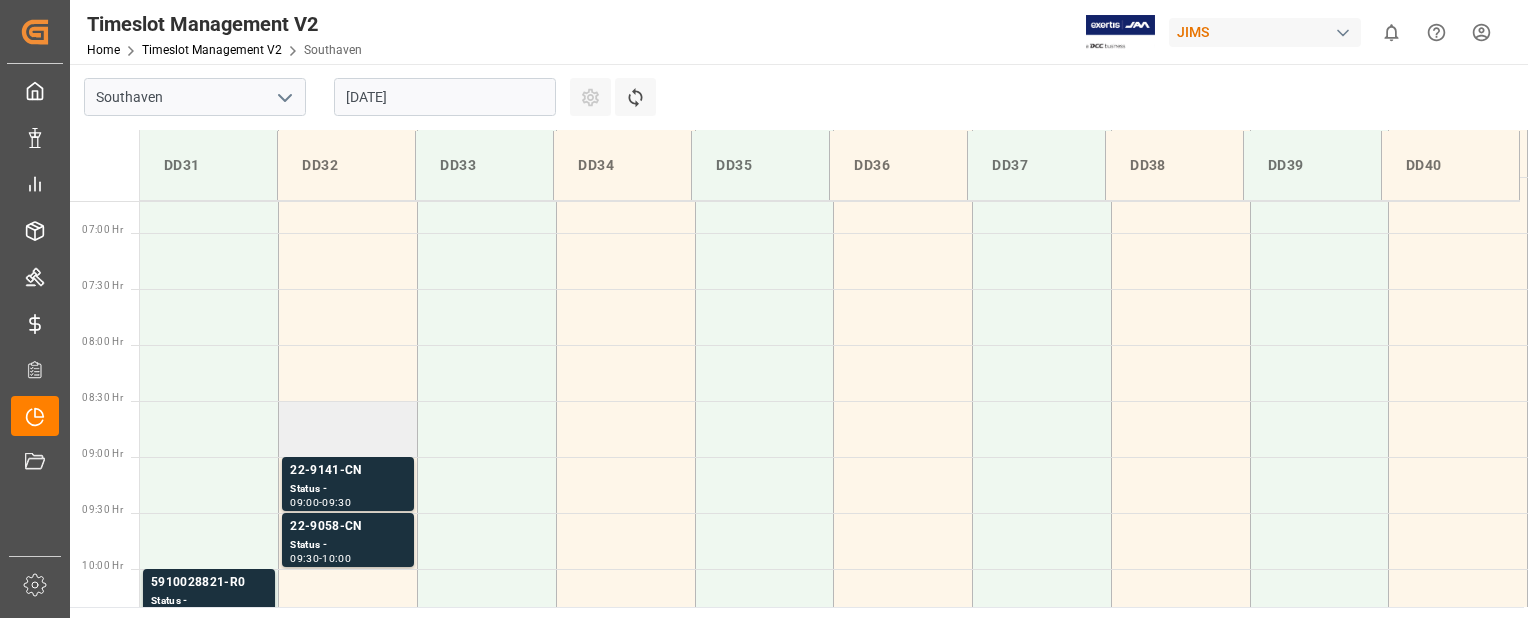 click at bounding box center (348, 429) 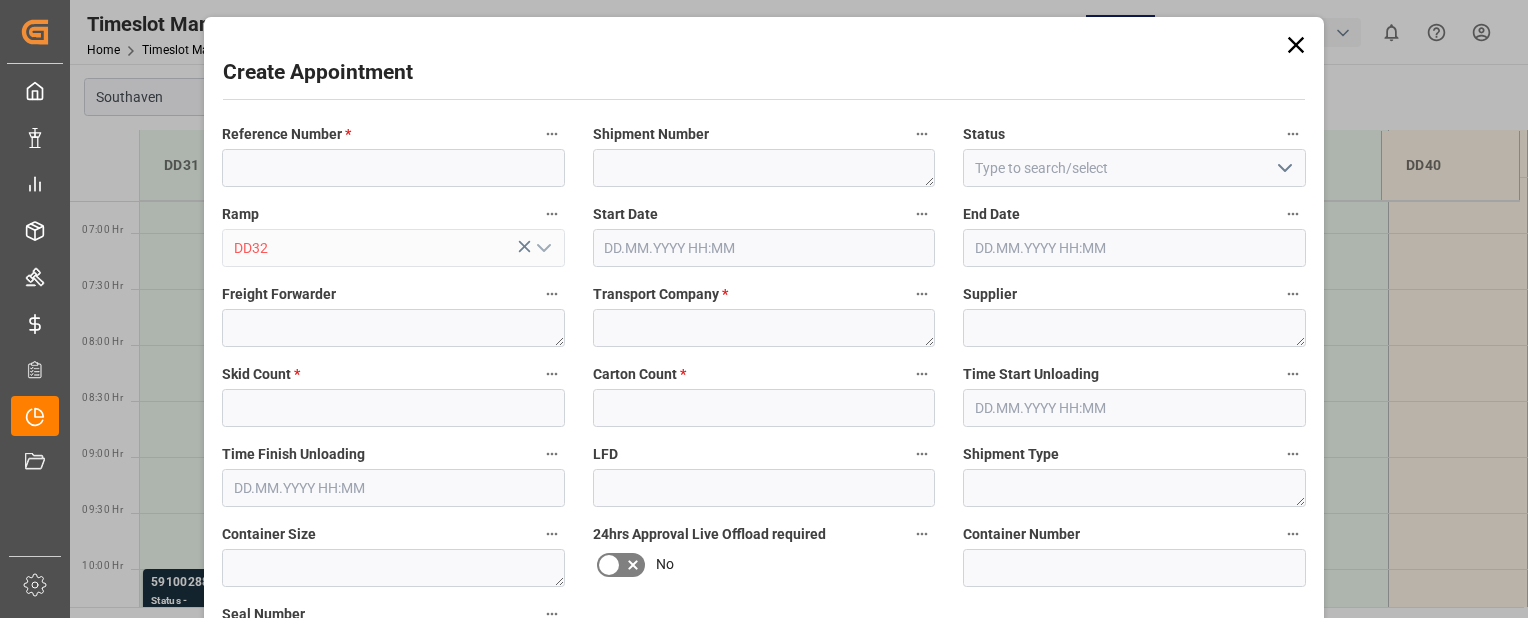 type on "17.07.2025 08:30" 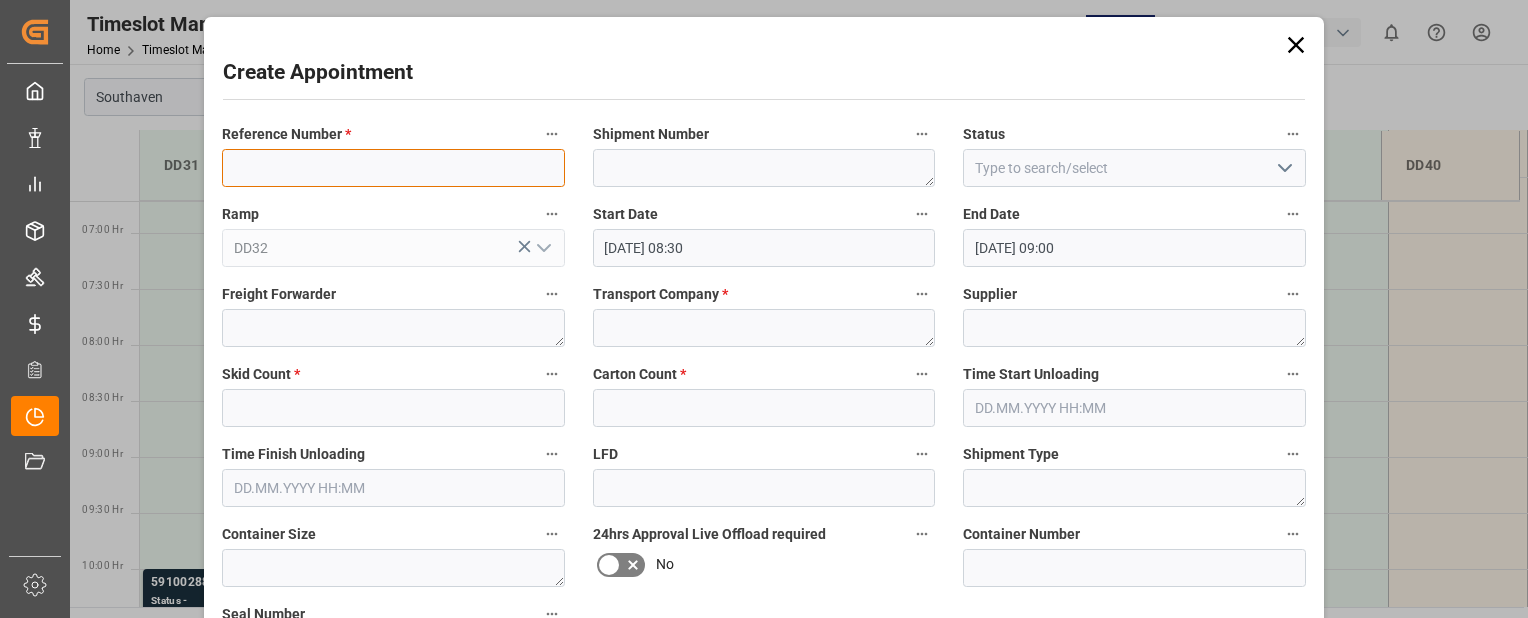 click at bounding box center (393, 168) 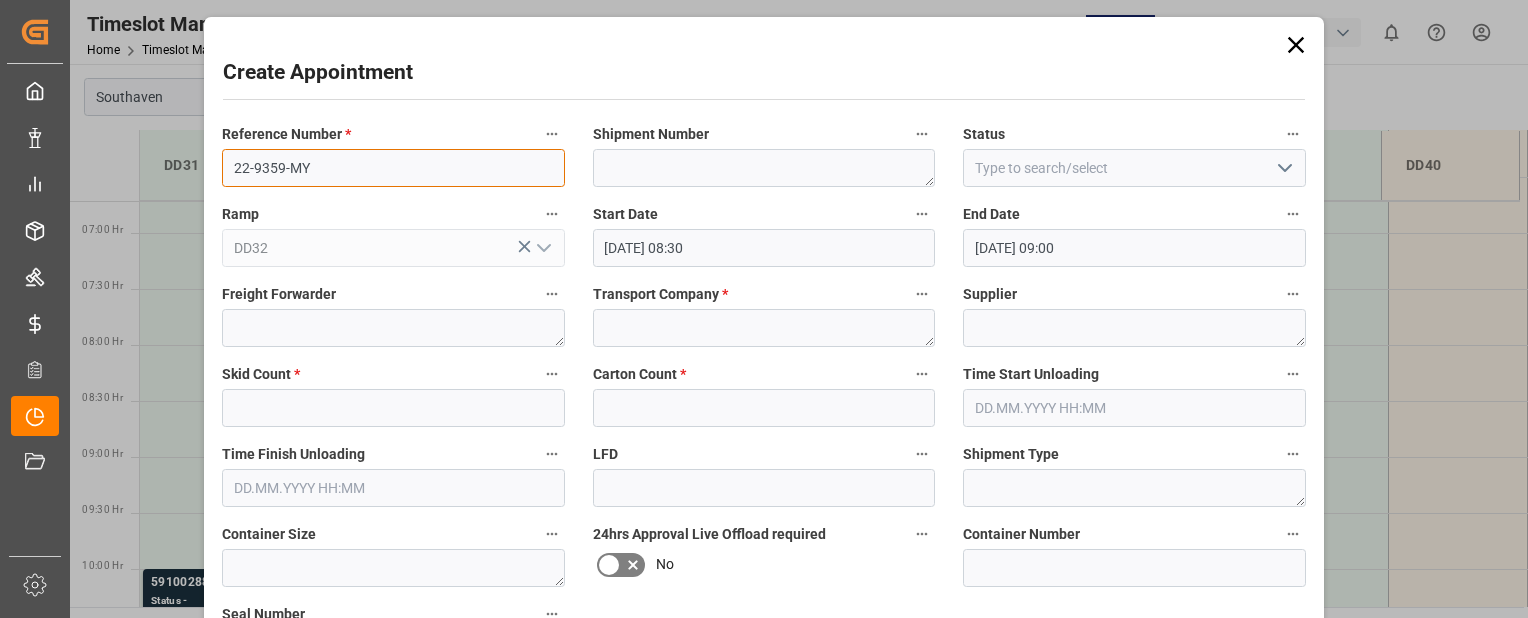 type on "22-9359-MY" 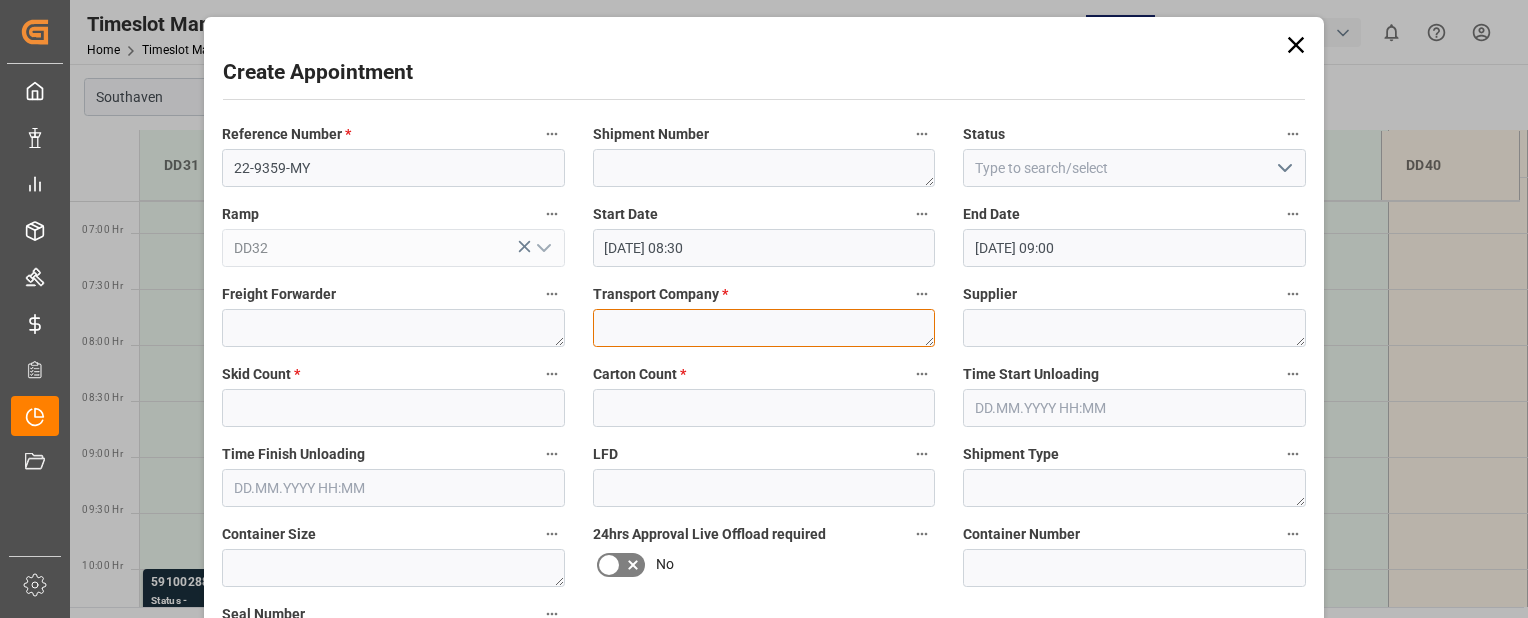 click at bounding box center (764, 328) 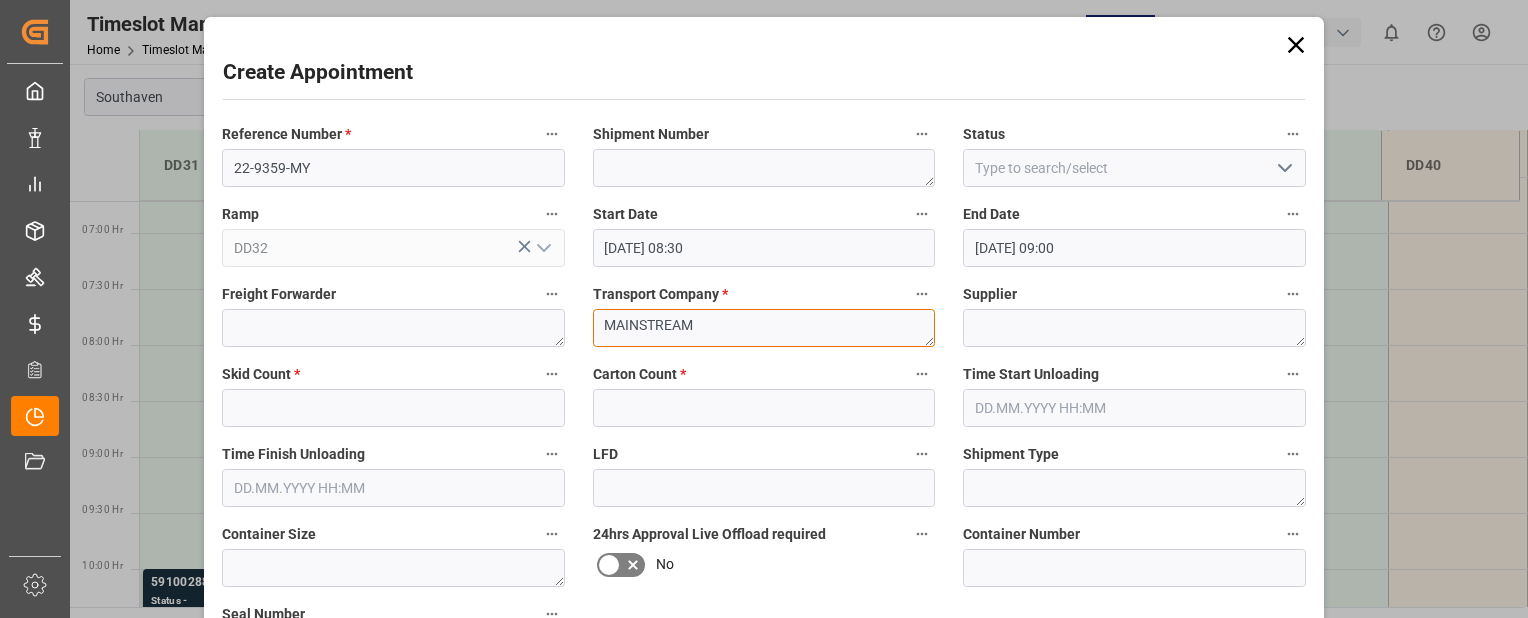 type on "MAINSTREAM" 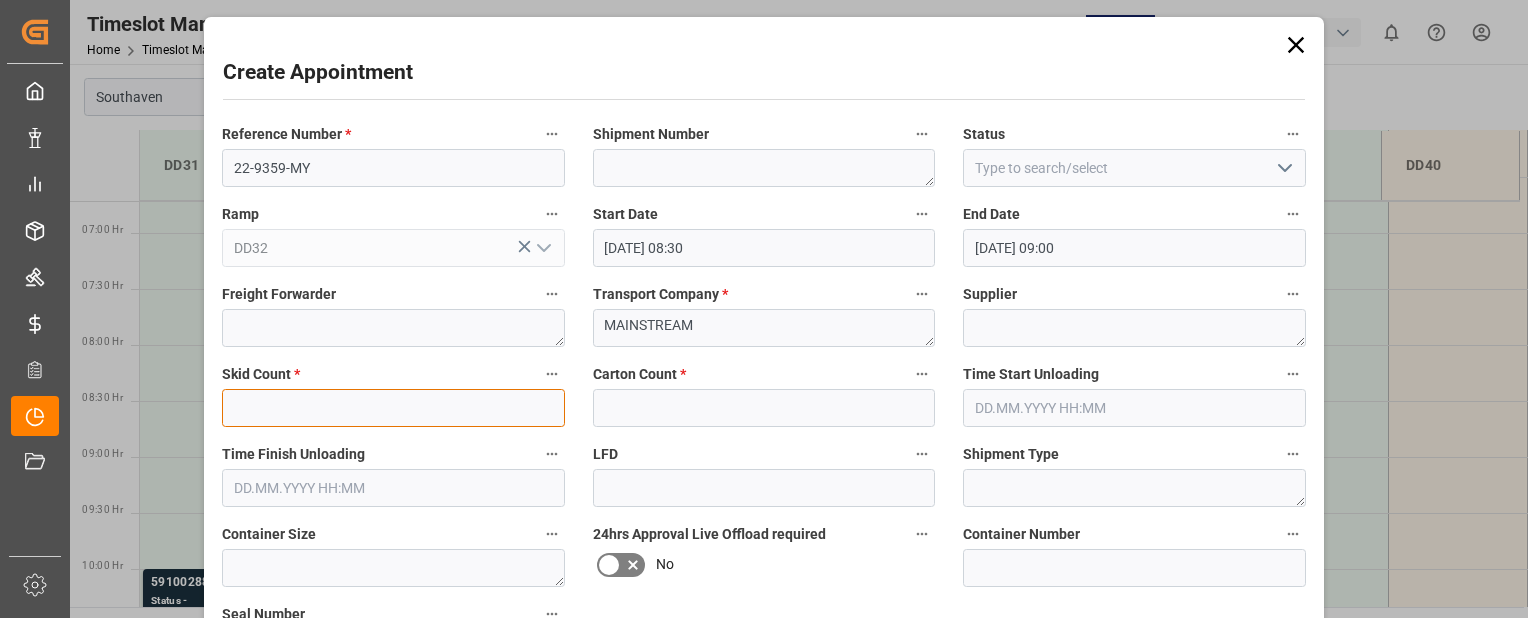 click at bounding box center (393, 408) 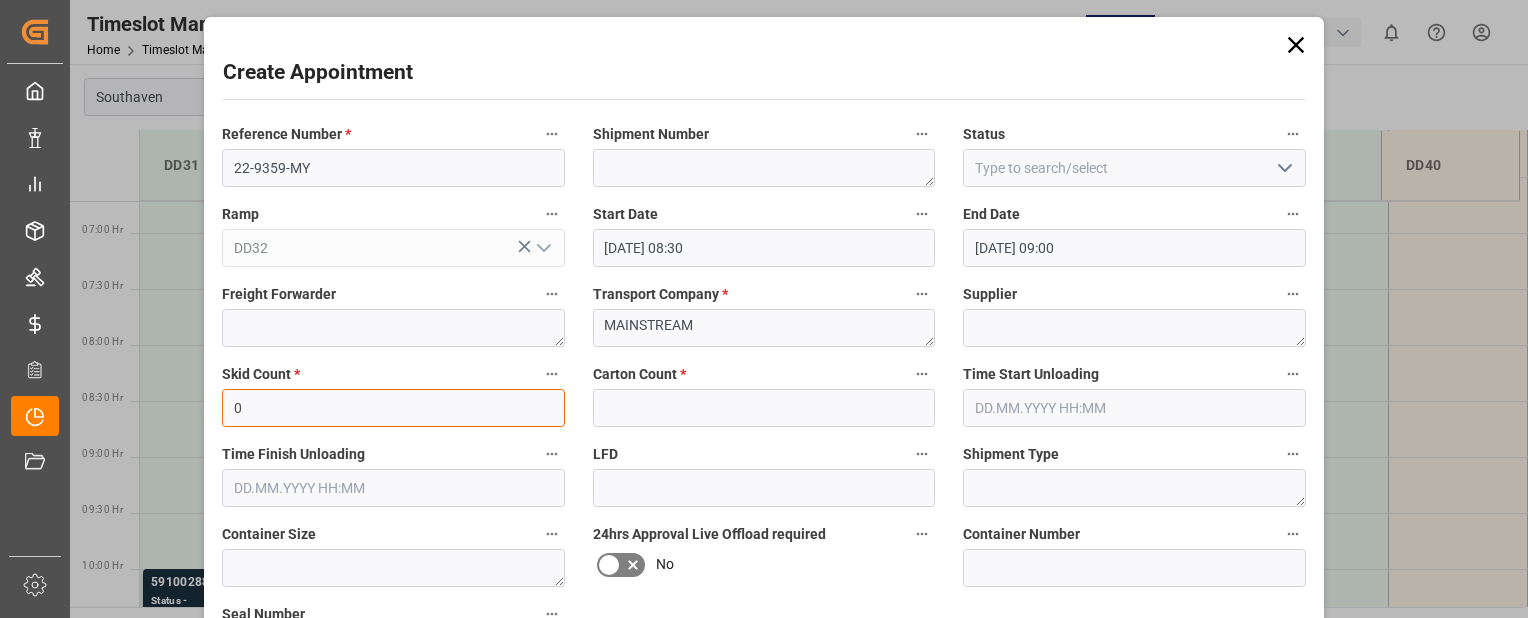type on "0" 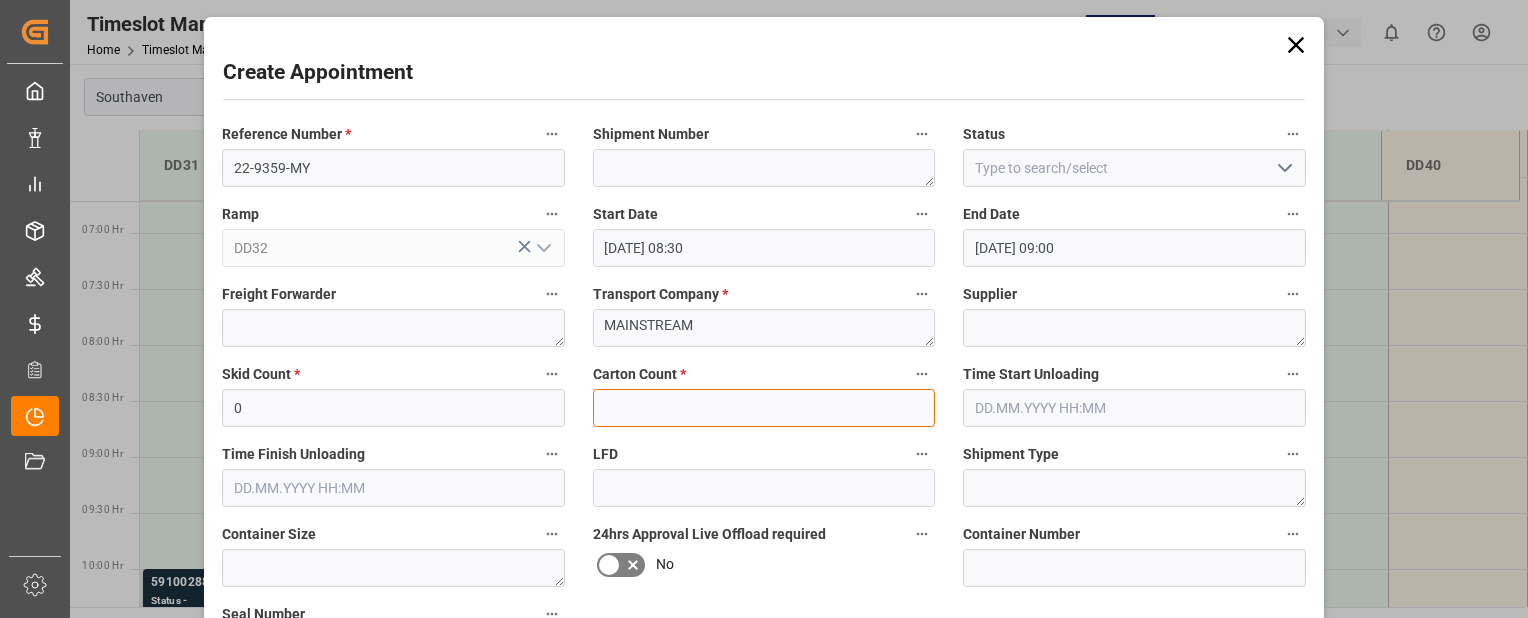 click at bounding box center (764, 408) 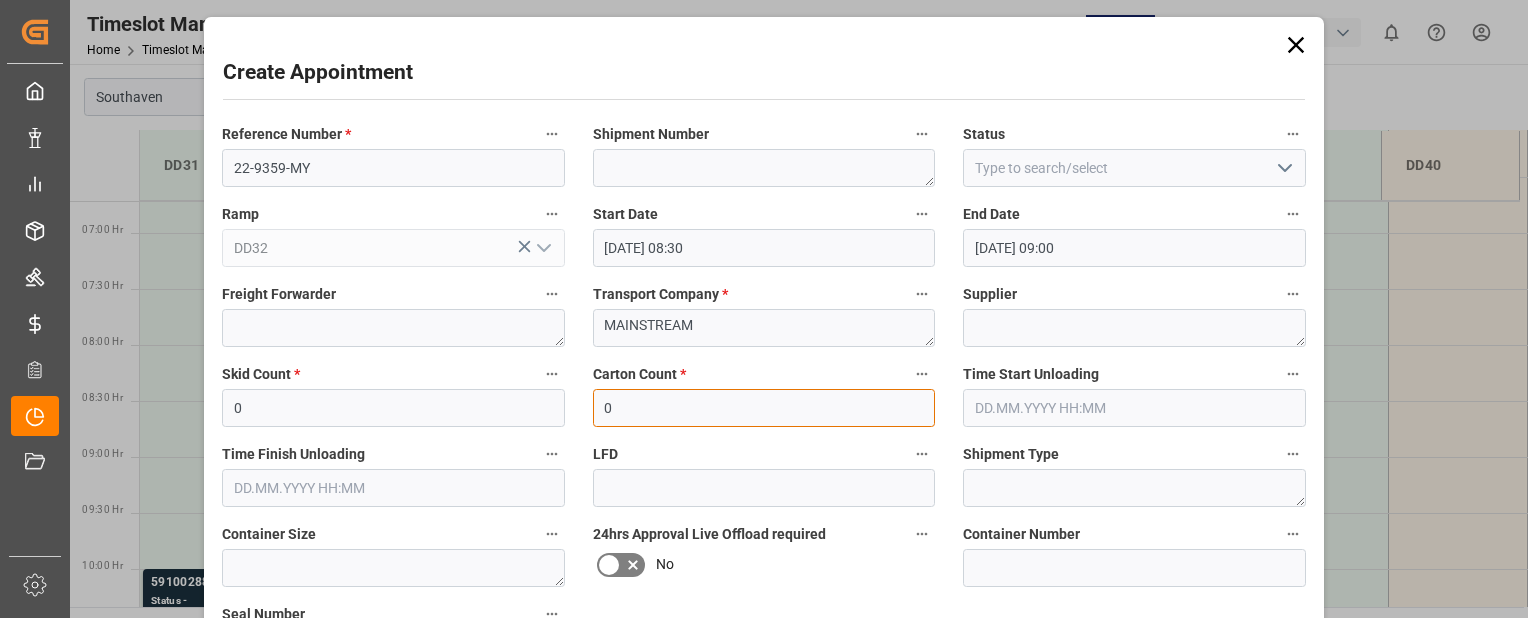 type on "0" 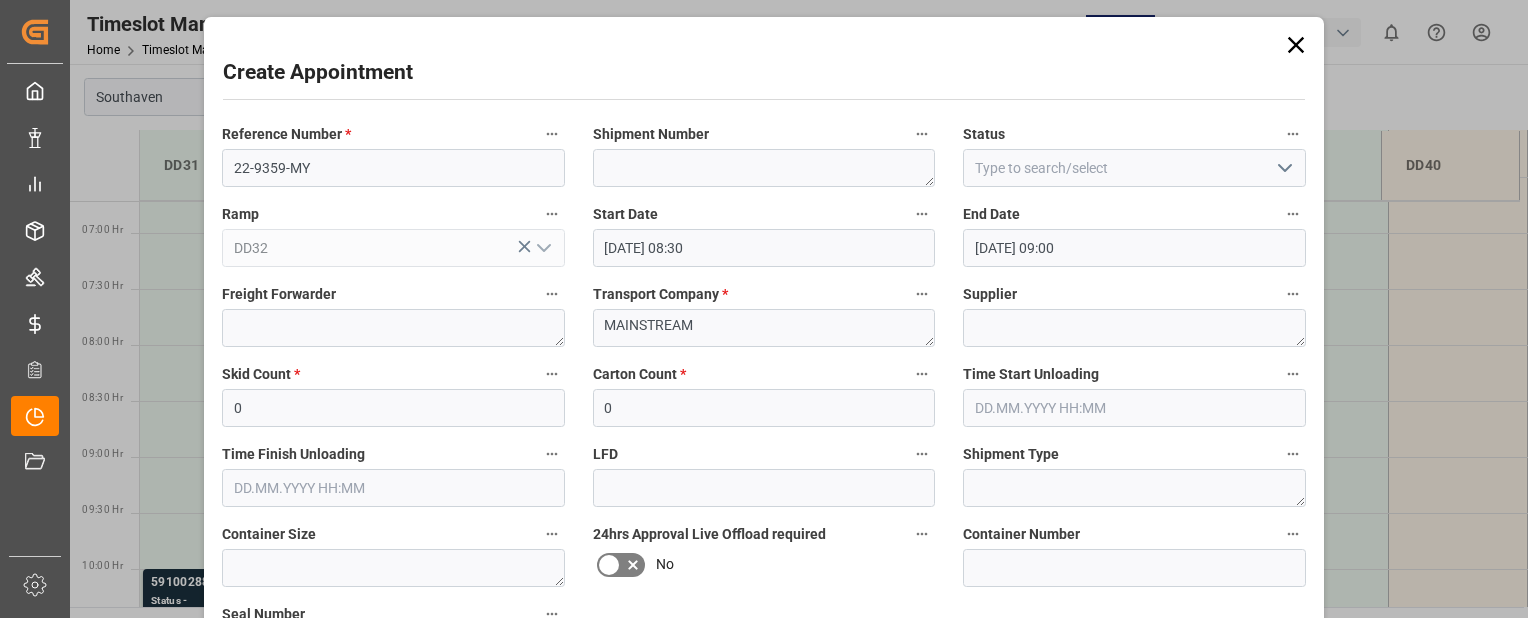 type 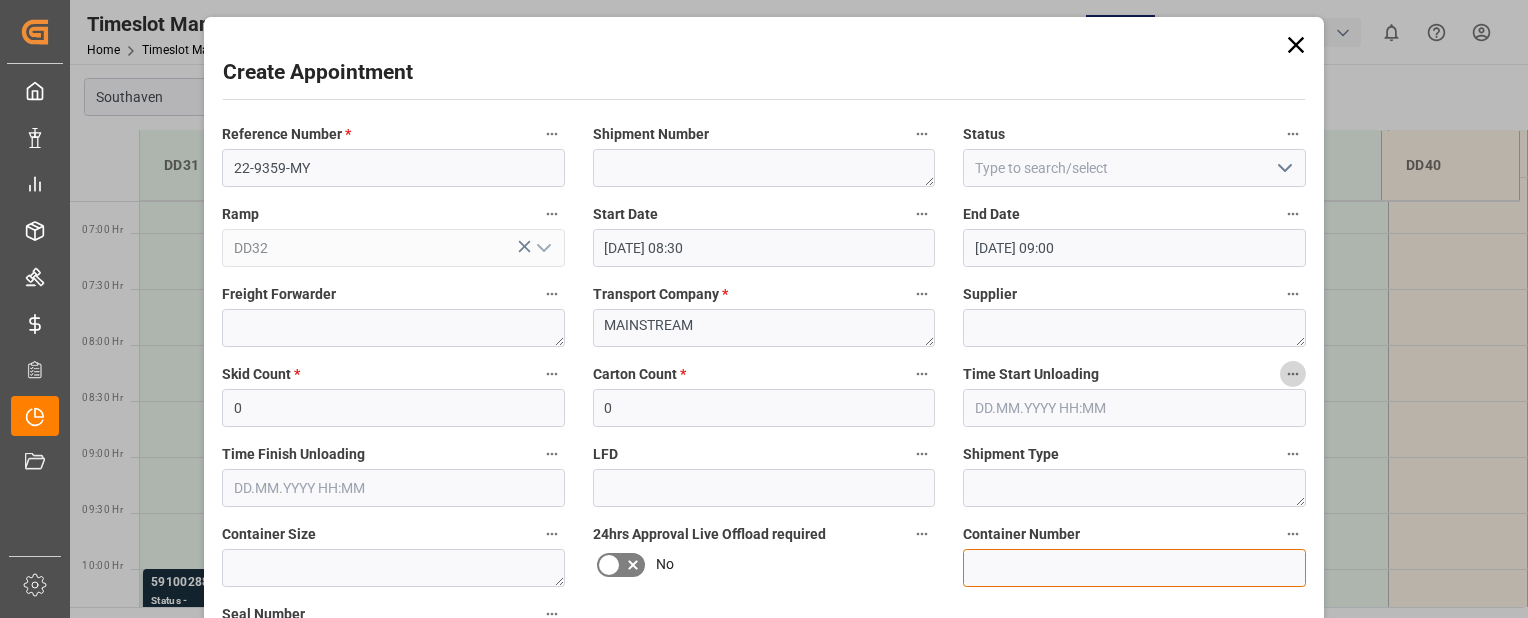 drag, startPoint x: 1023, startPoint y: 570, endPoint x: 1022, endPoint y: 559, distance: 11.045361 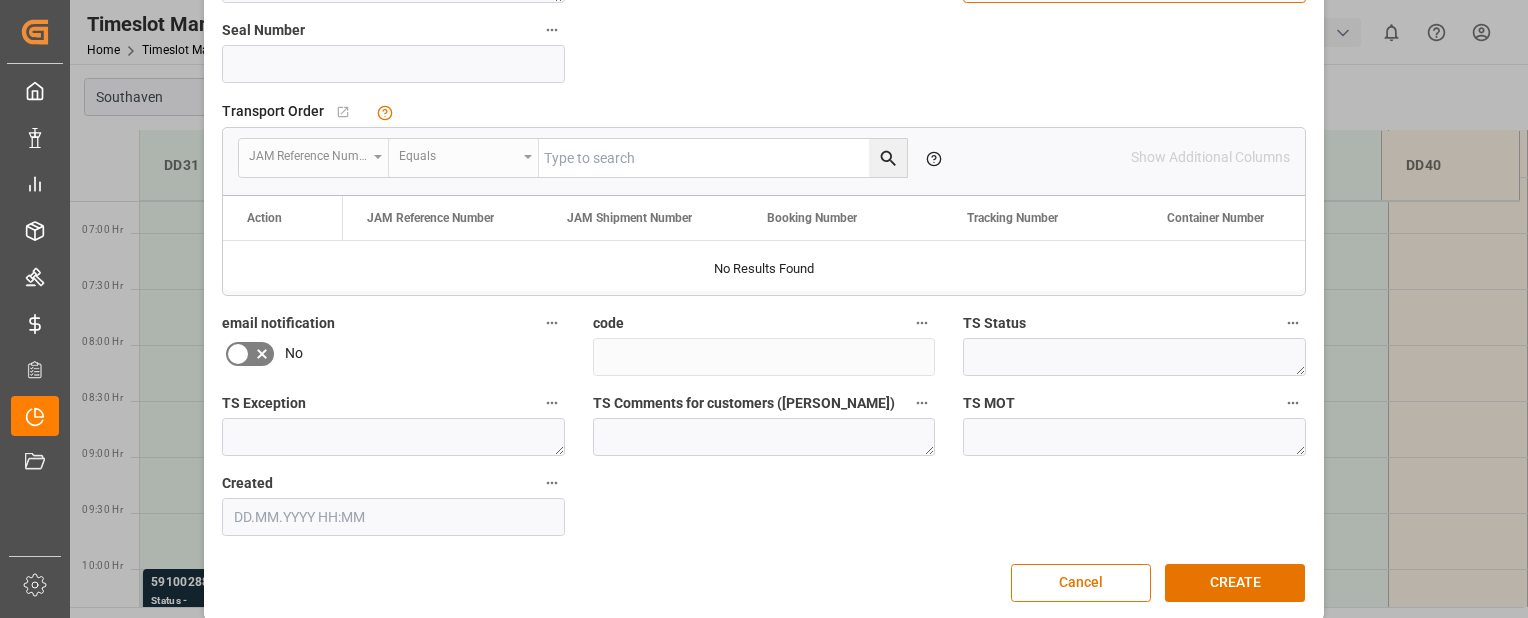 scroll, scrollTop: 0, scrollLeft: 0, axis: both 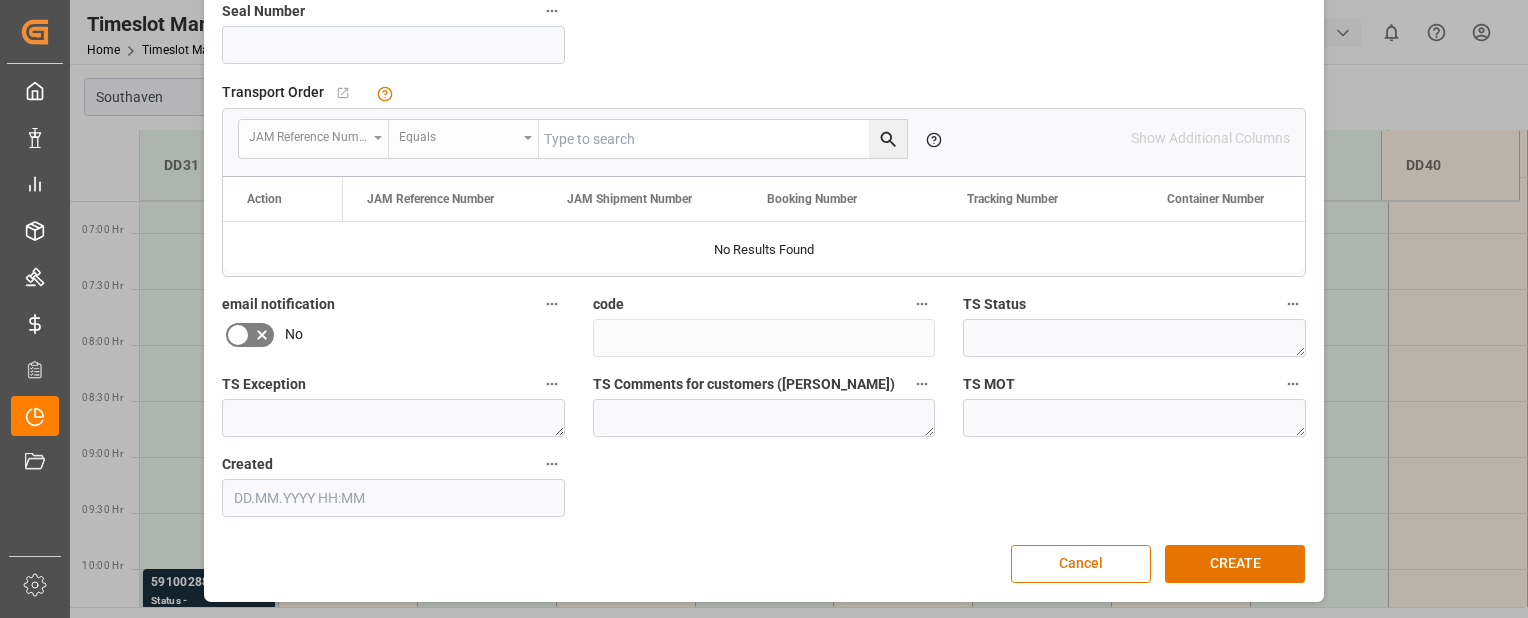 type on "EGSU3724285" 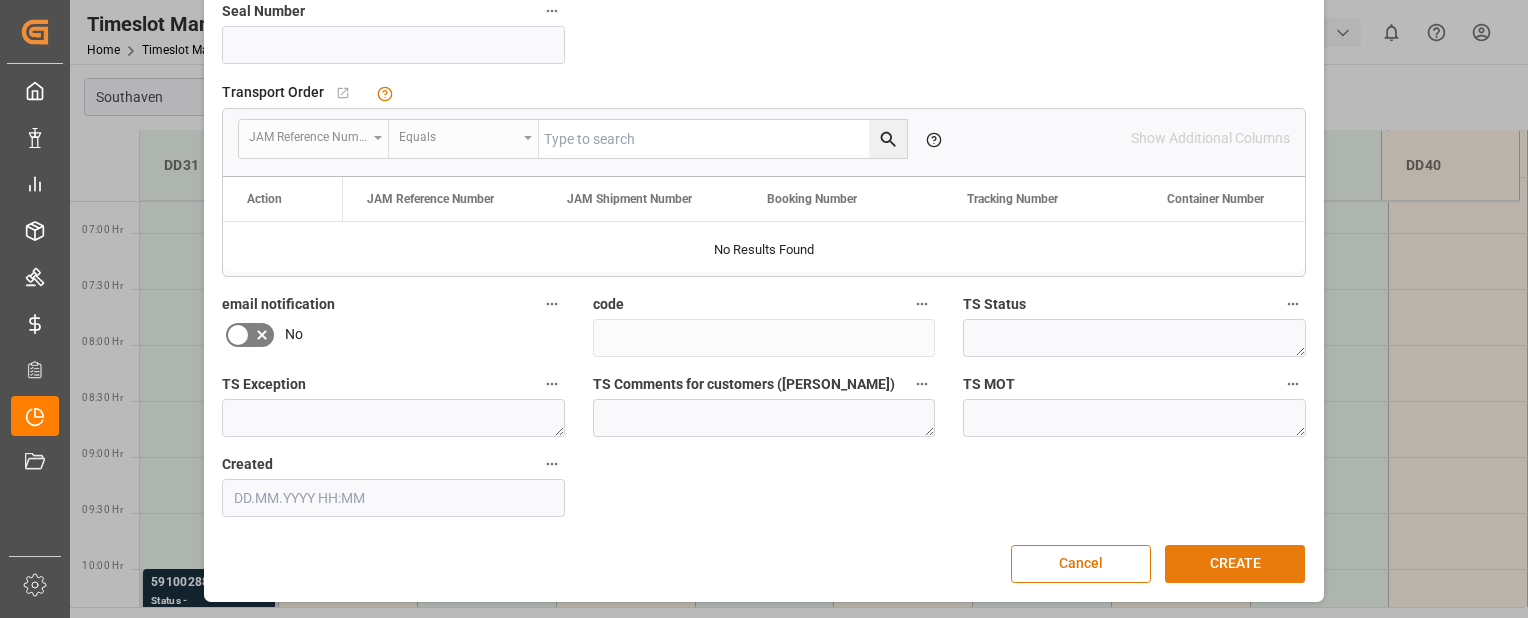 click on "CREATE" at bounding box center (1235, 564) 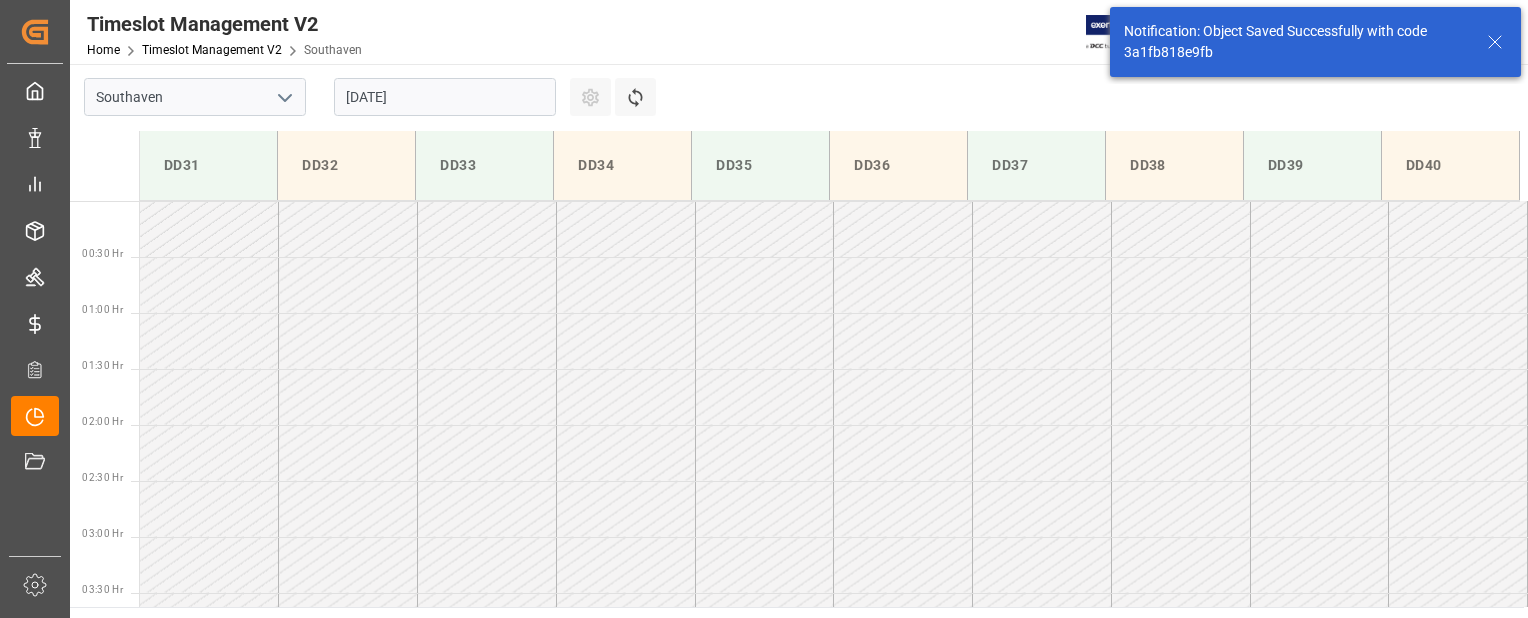scroll, scrollTop: 771, scrollLeft: 0, axis: vertical 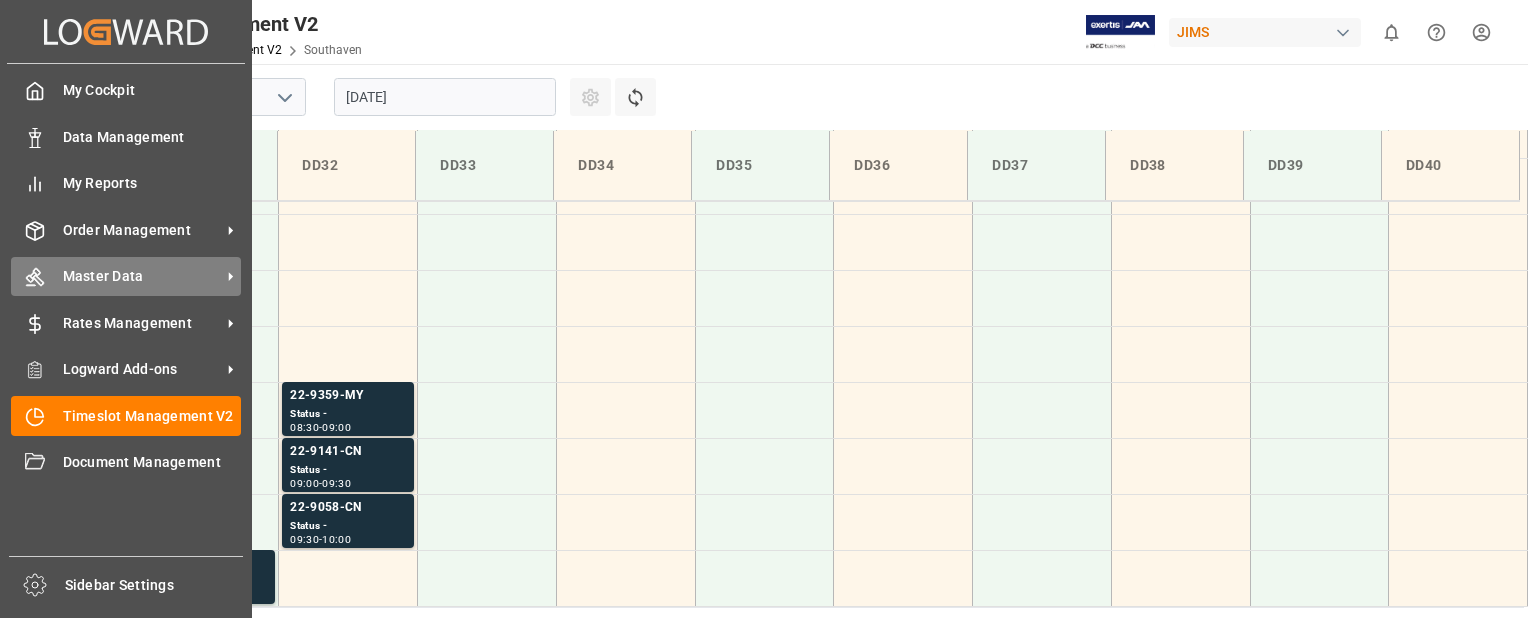 click on "Master Data Master Data" at bounding box center [126, 276] 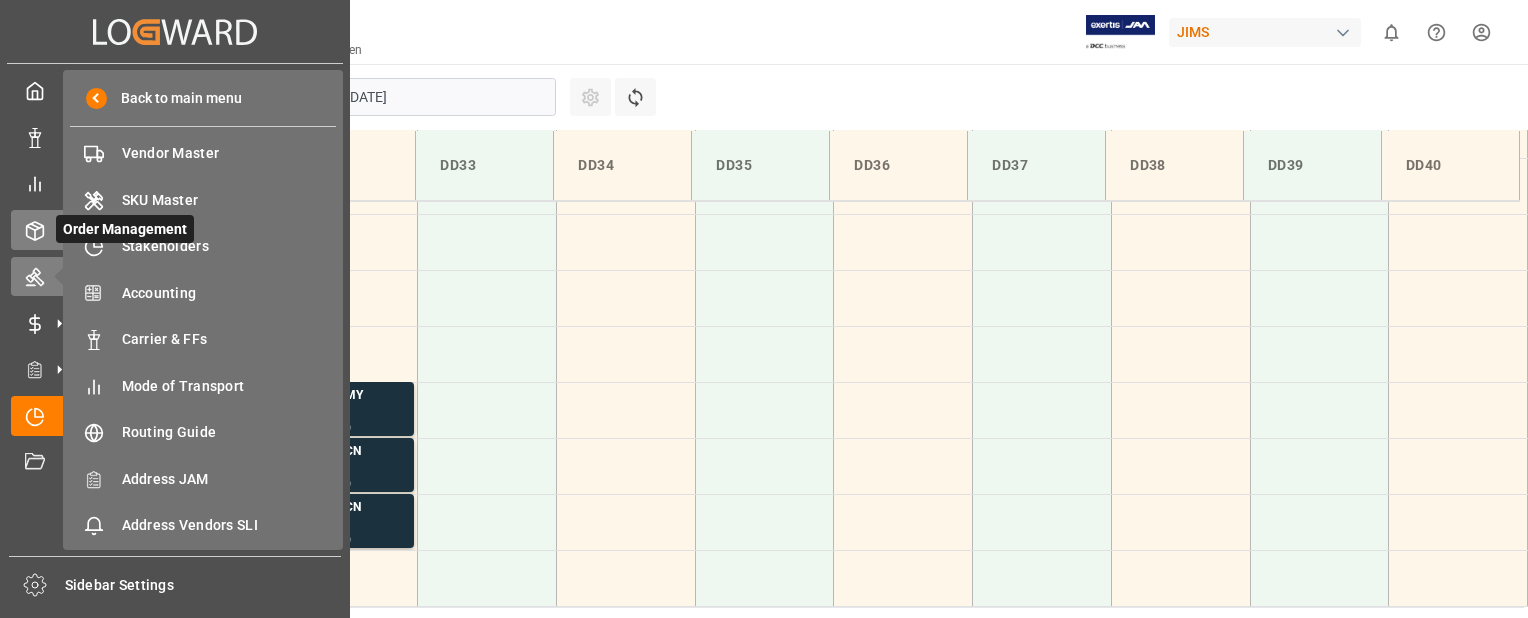 click 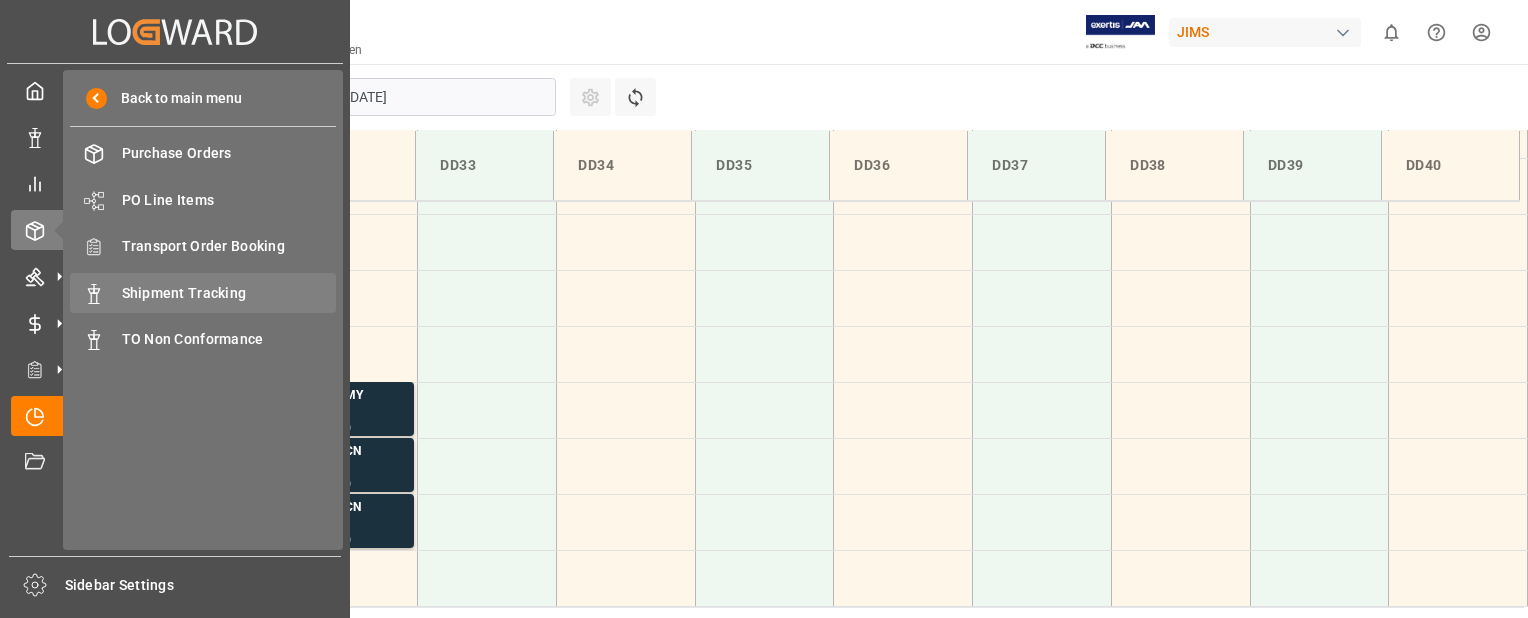 click on "Shipment Tracking" at bounding box center [229, 293] 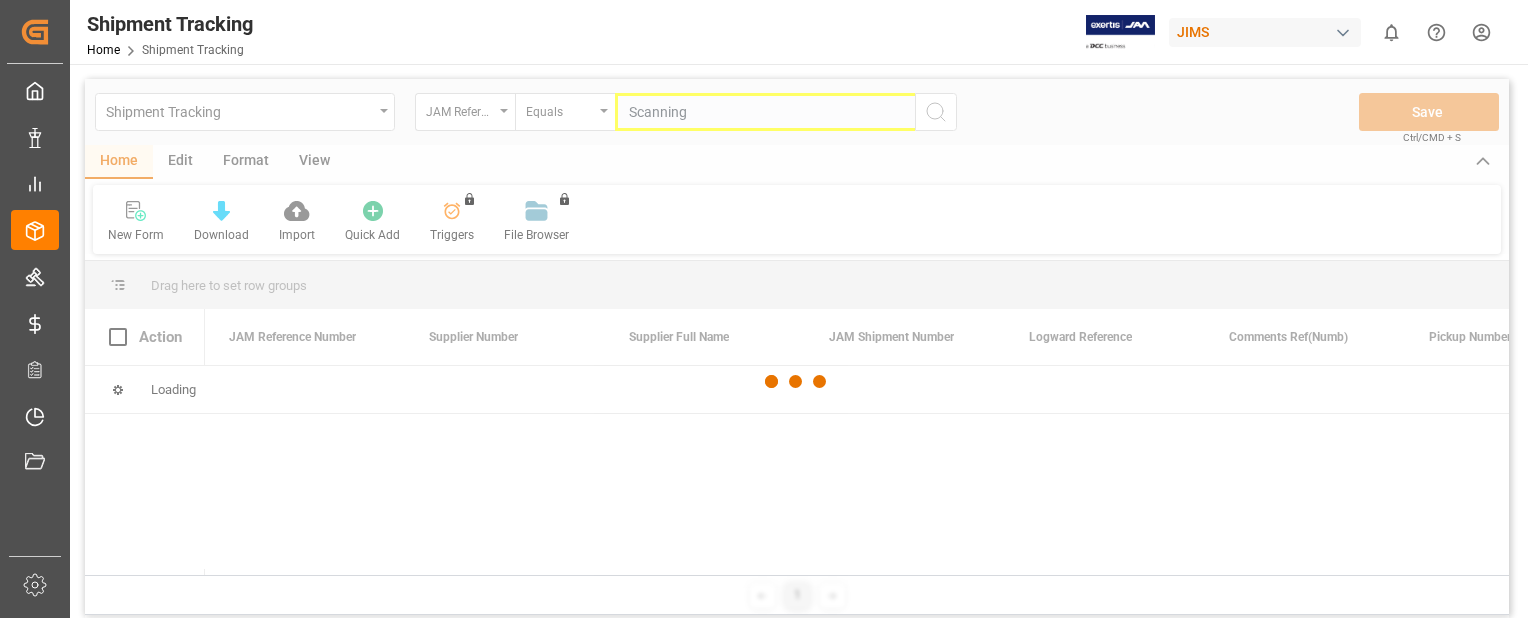 click at bounding box center (797, 382) 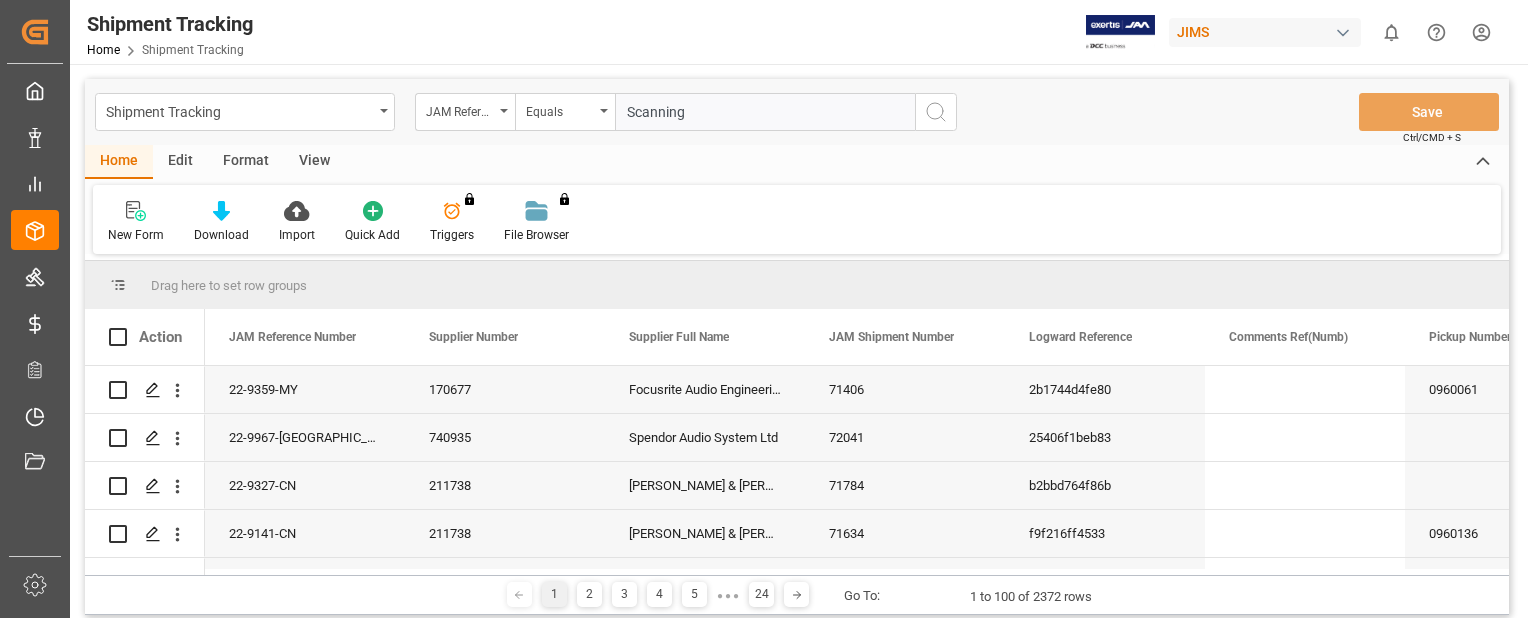 click on "Scanning" at bounding box center (765, 112) 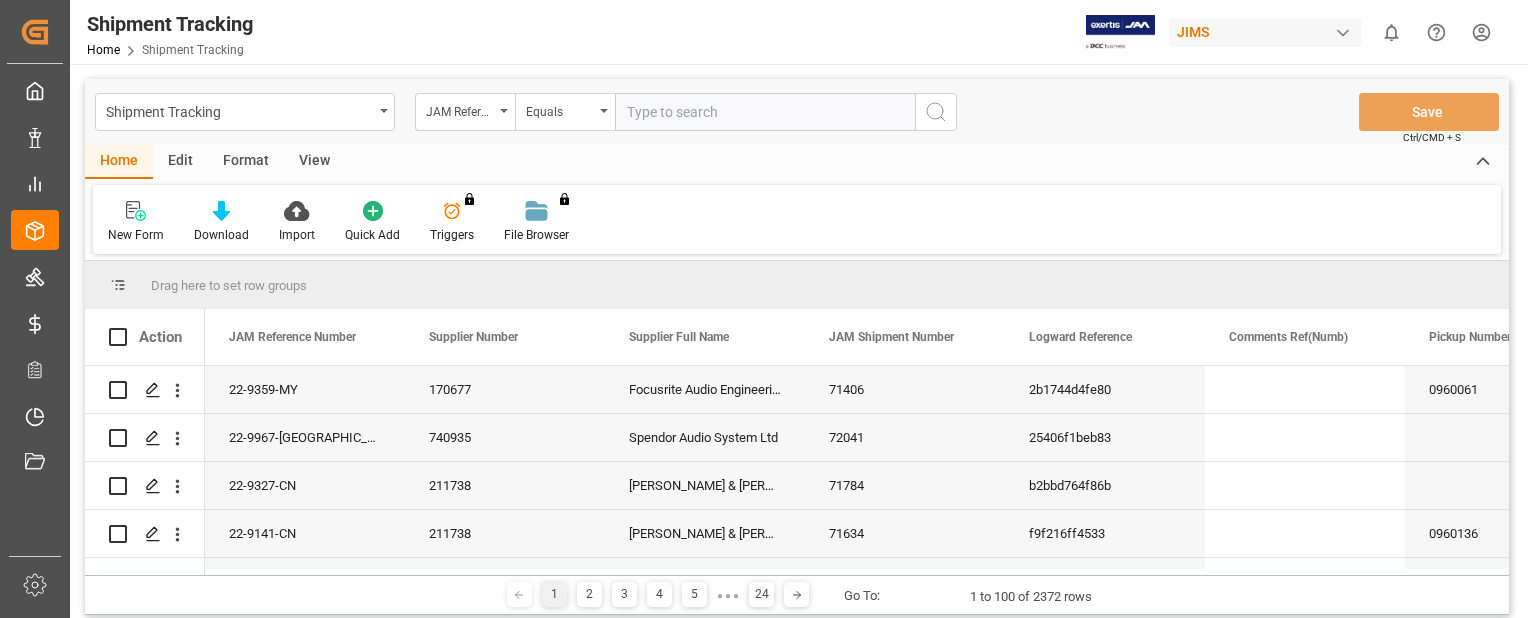 paste on "22-9324-CN" 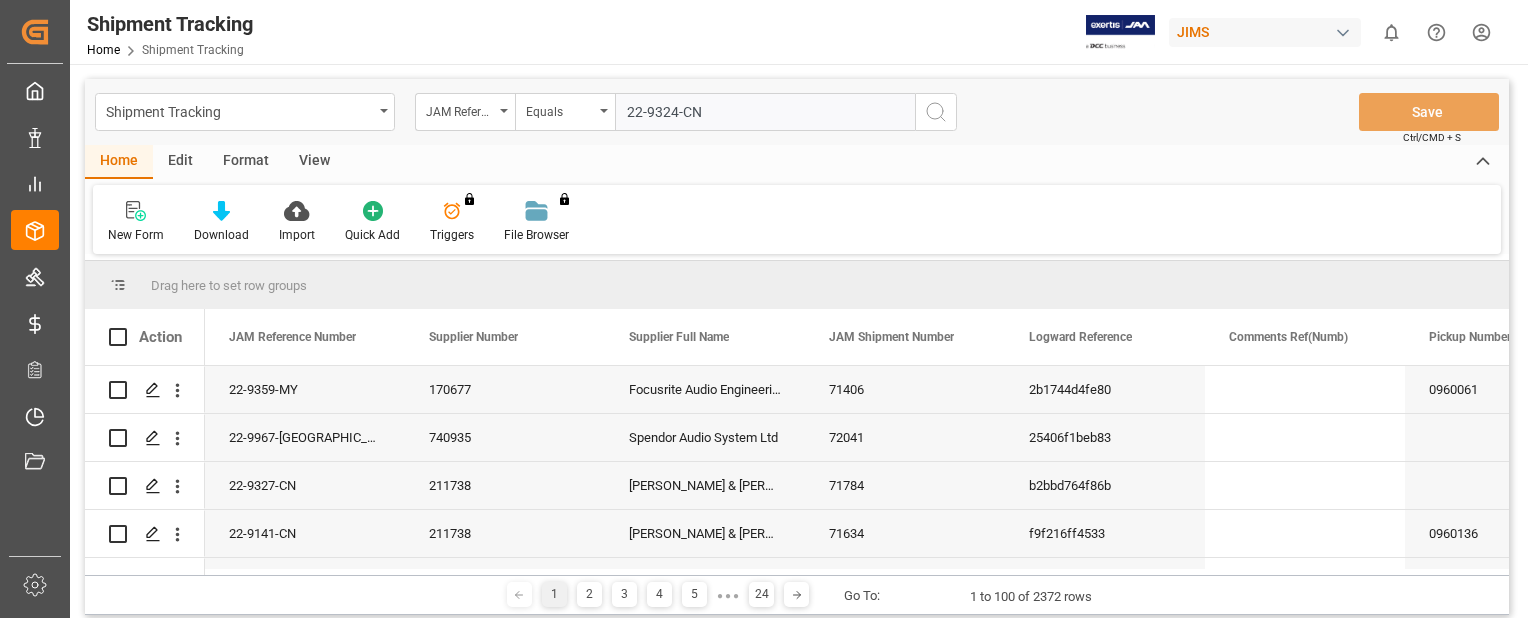 type 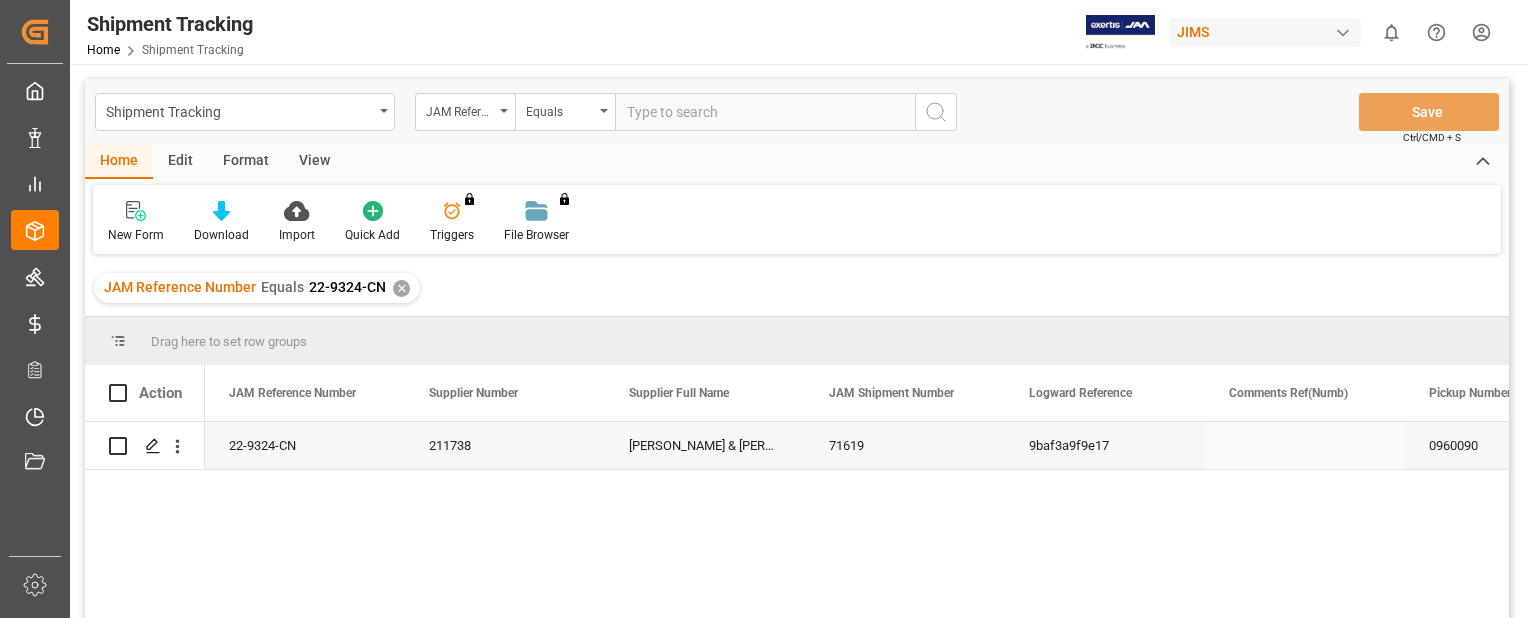 click on "22-9324-CN" at bounding box center (305, 445) 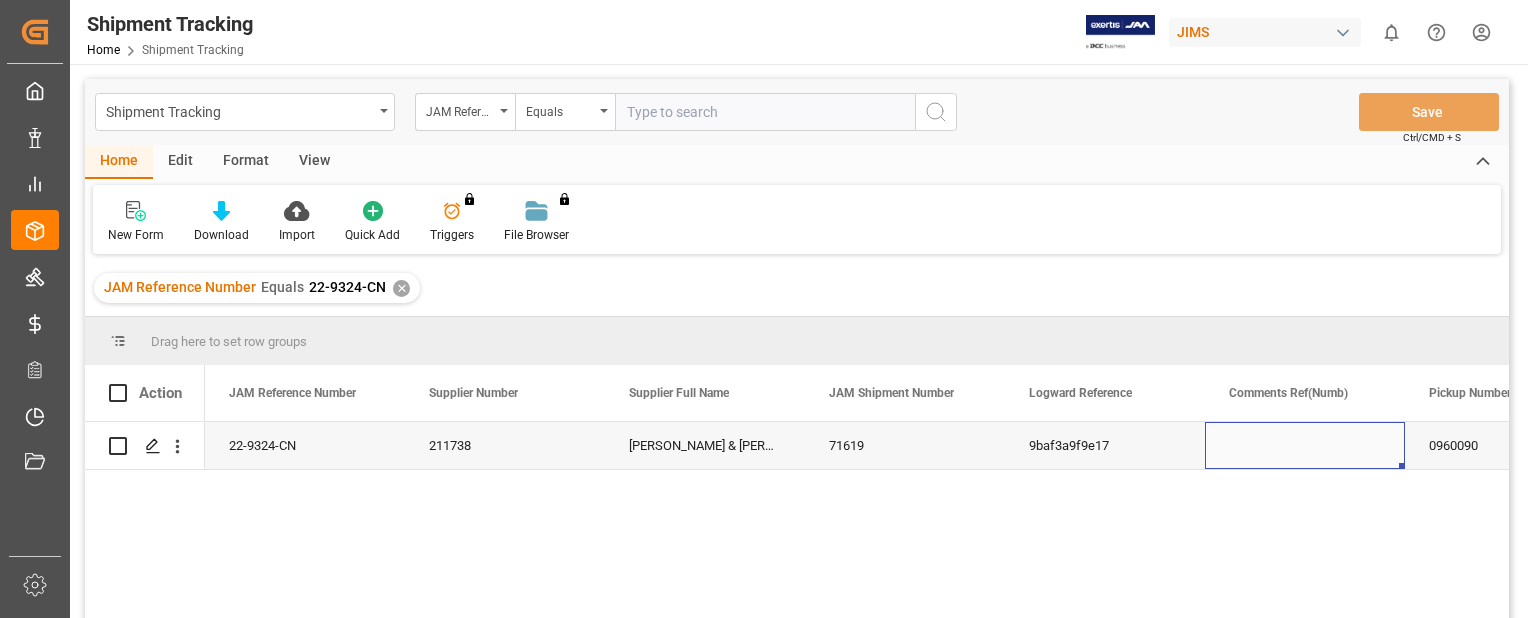 scroll, scrollTop: 0, scrollLeft: 102, axis: horizontal 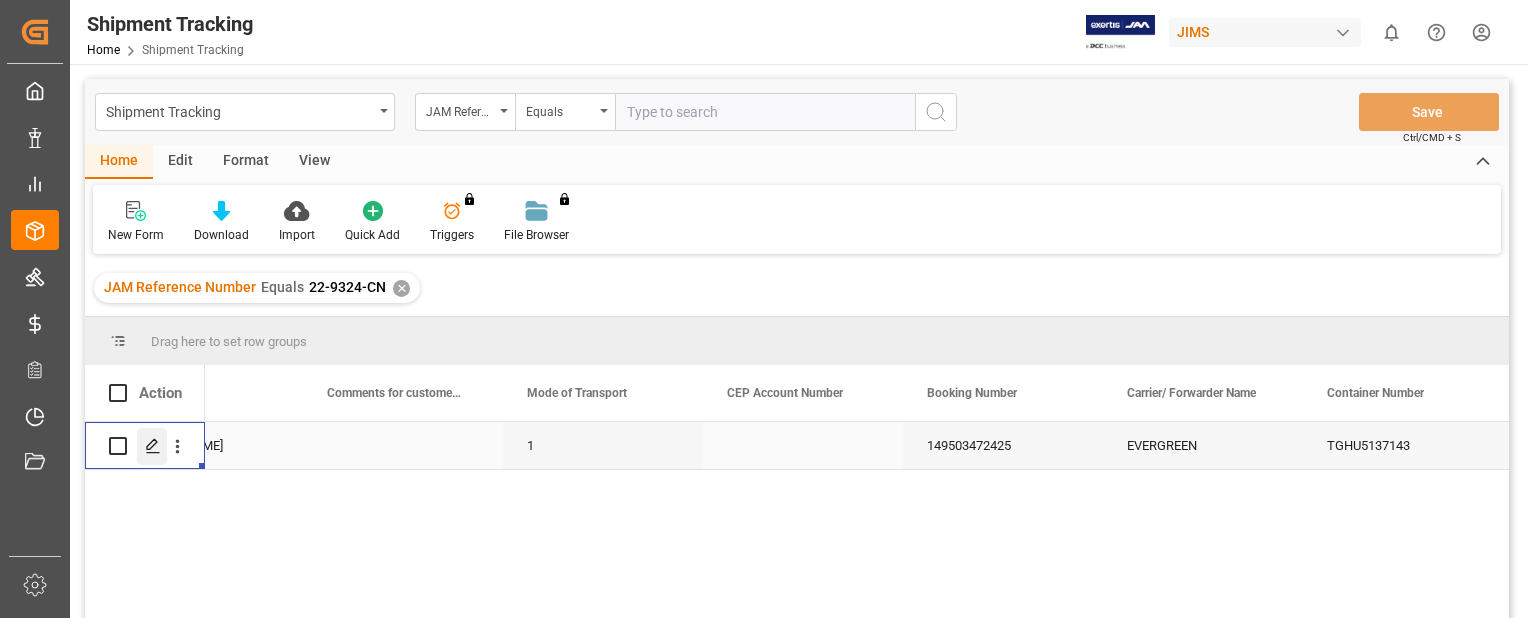click 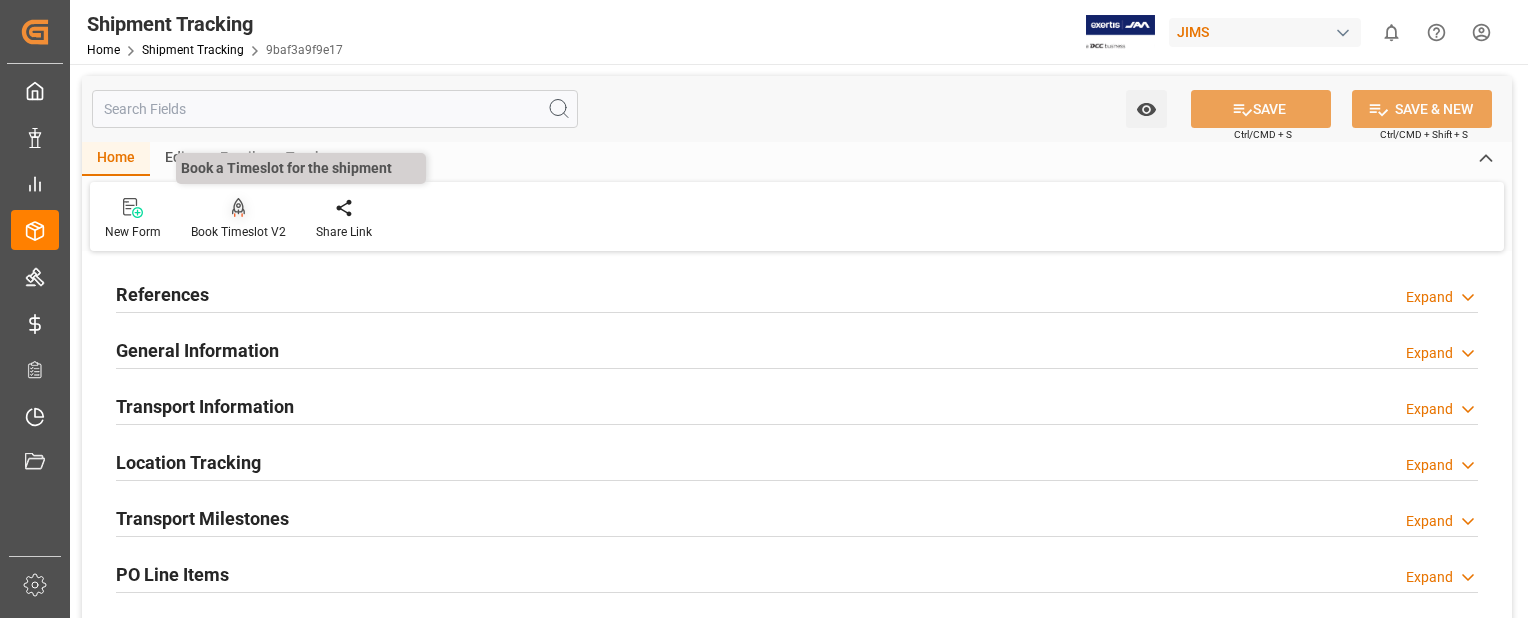 click 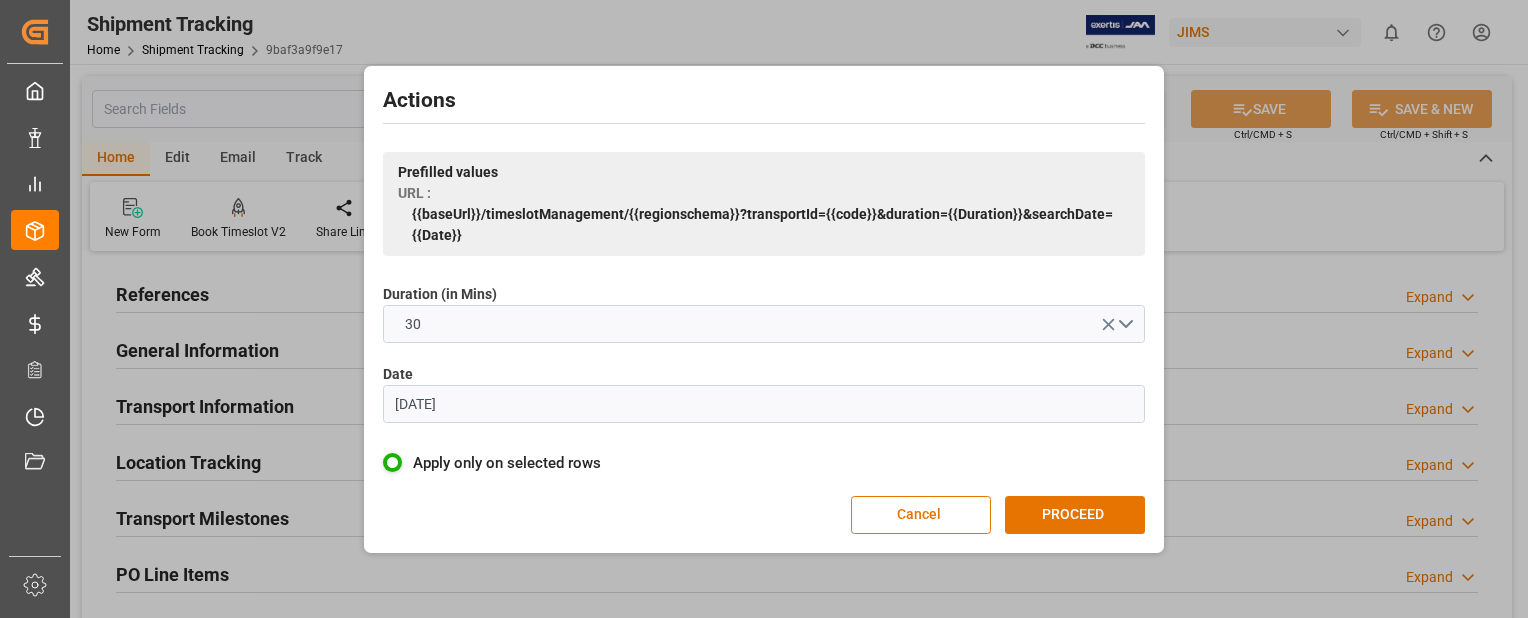 click on "07.06.2023" at bounding box center [764, 404] 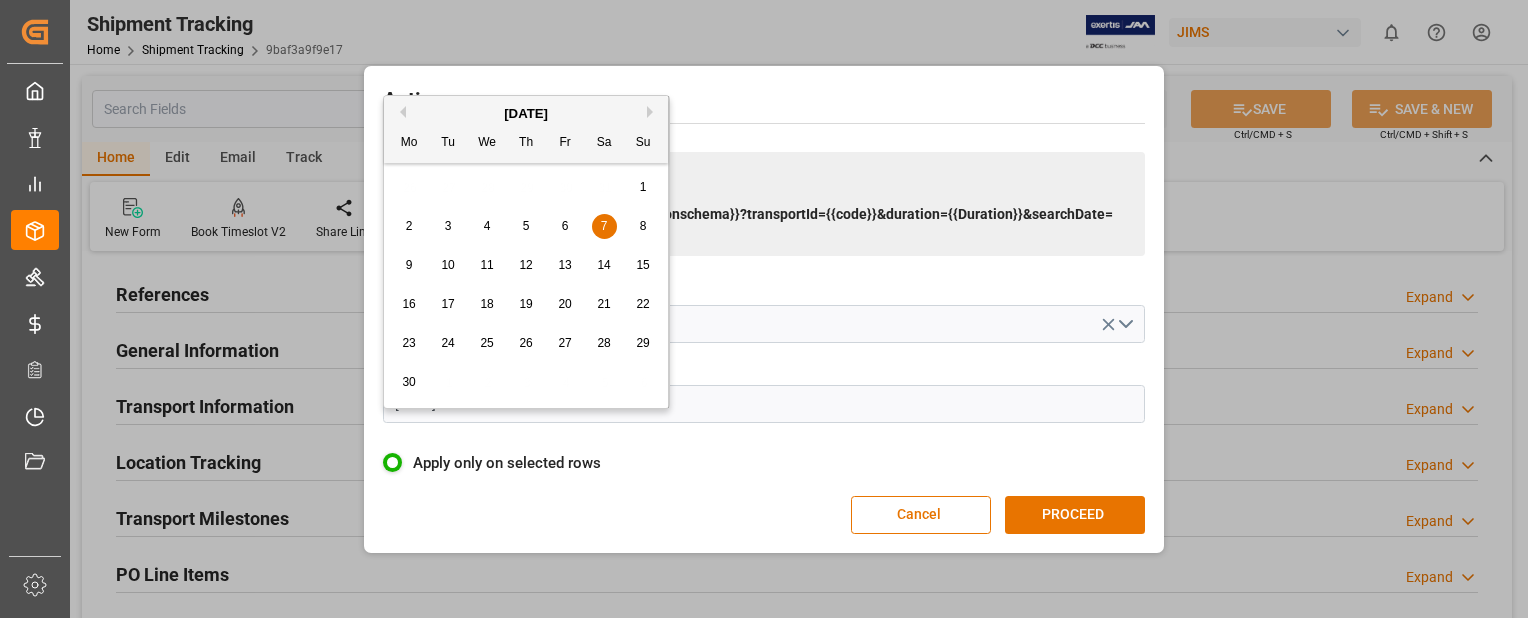 click on "Next Month" at bounding box center (653, 112) 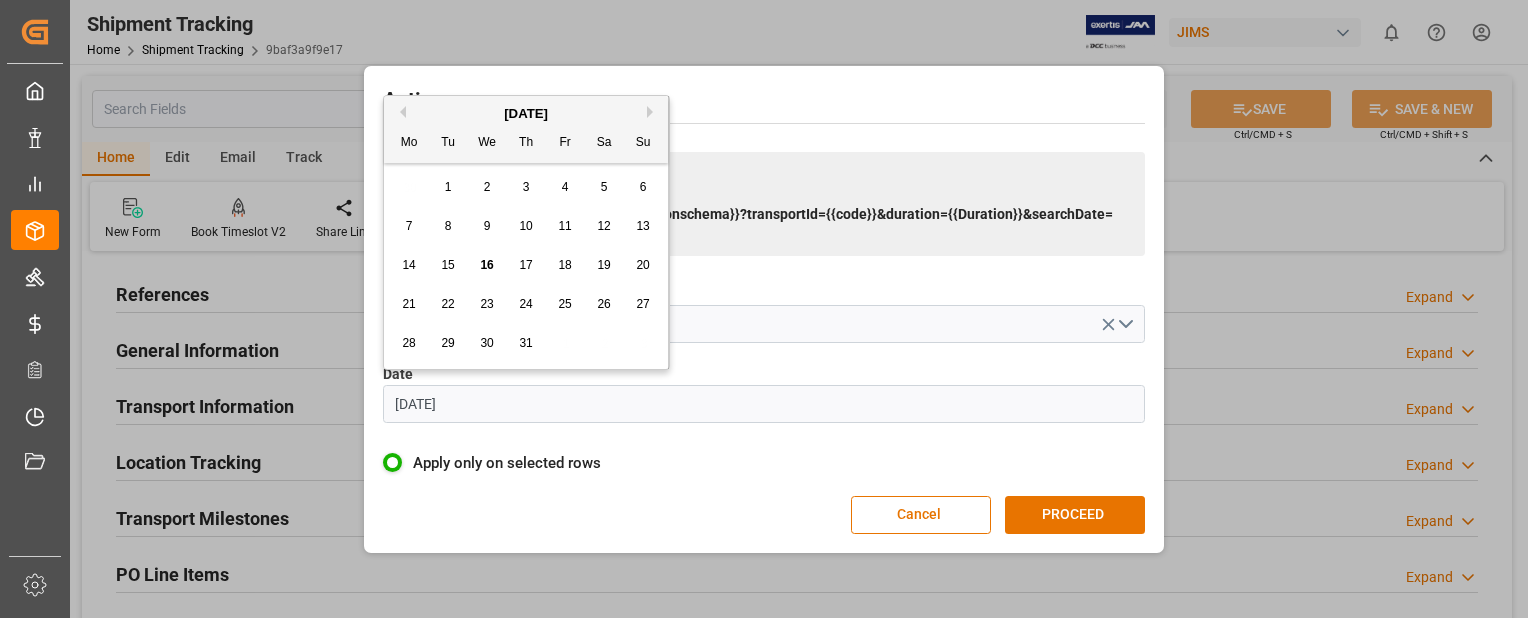 click on "21" at bounding box center [408, 304] 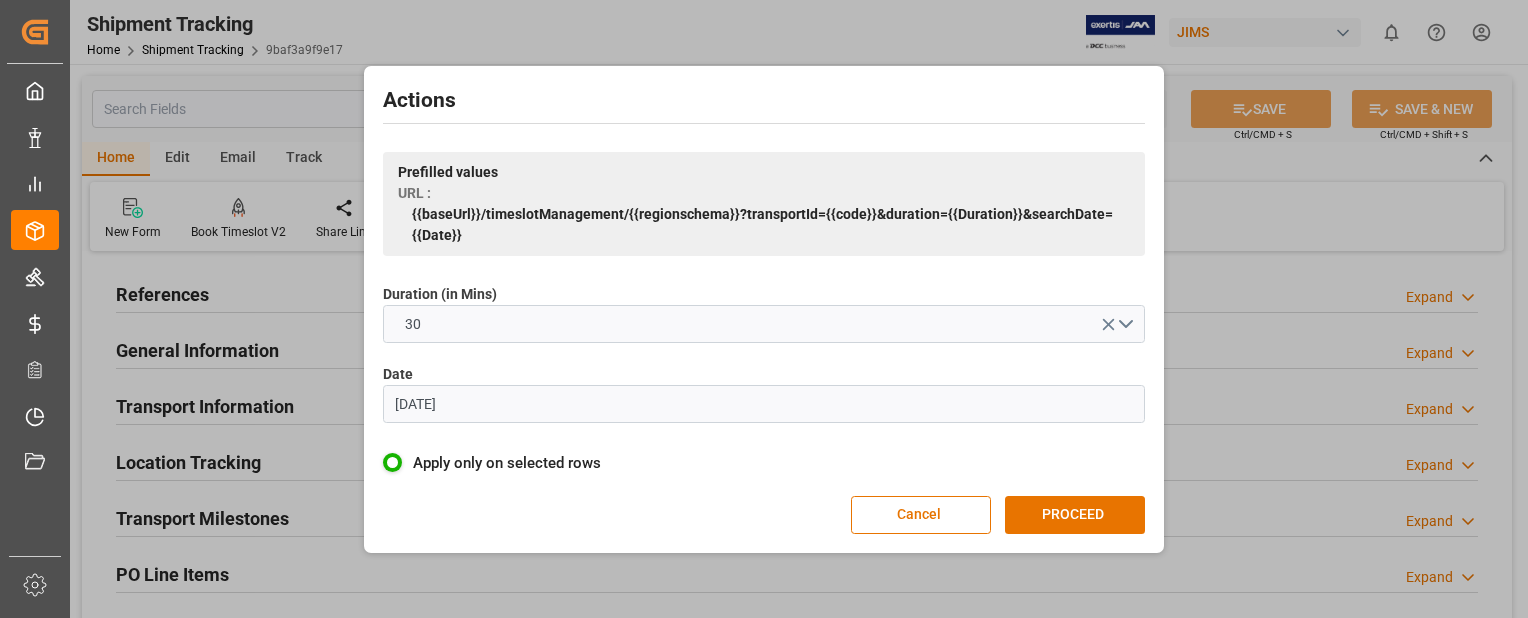 click on "PROCEED" at bounding box center [1075, 515] 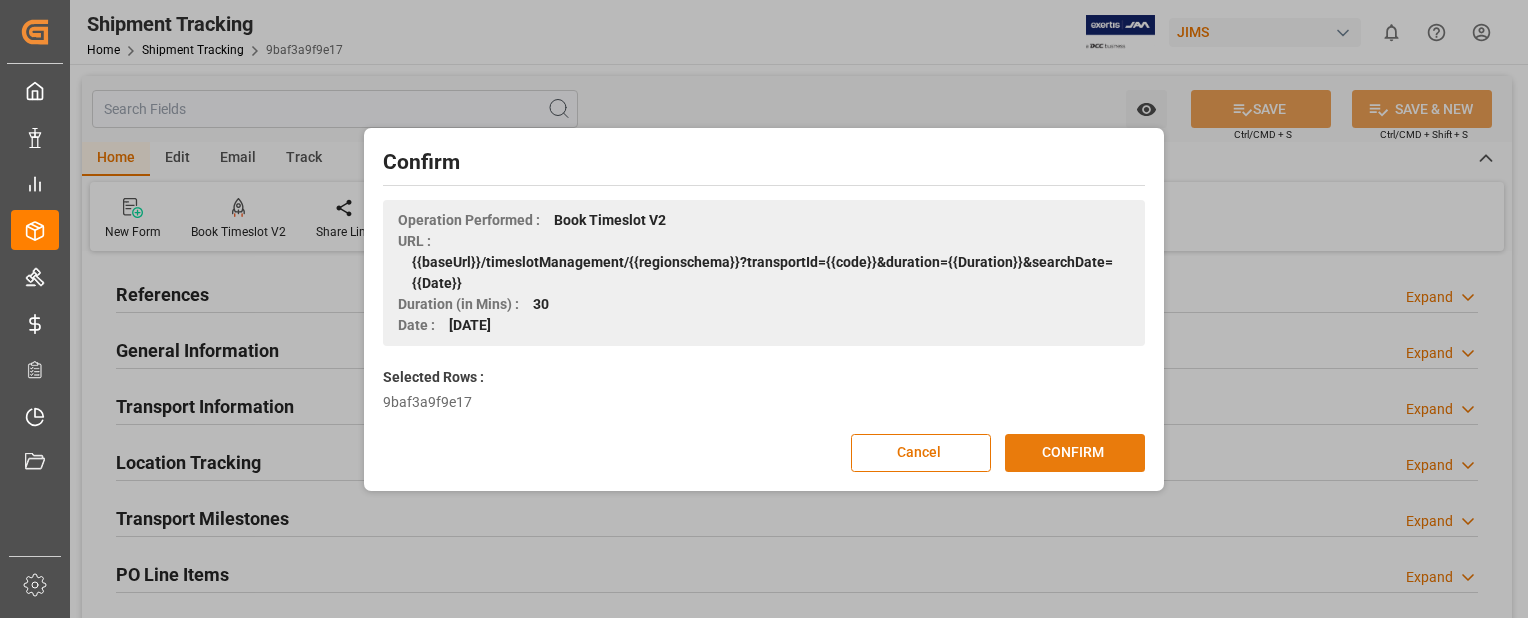 click on "CONFIRM" at bounding box center [1075, 453] 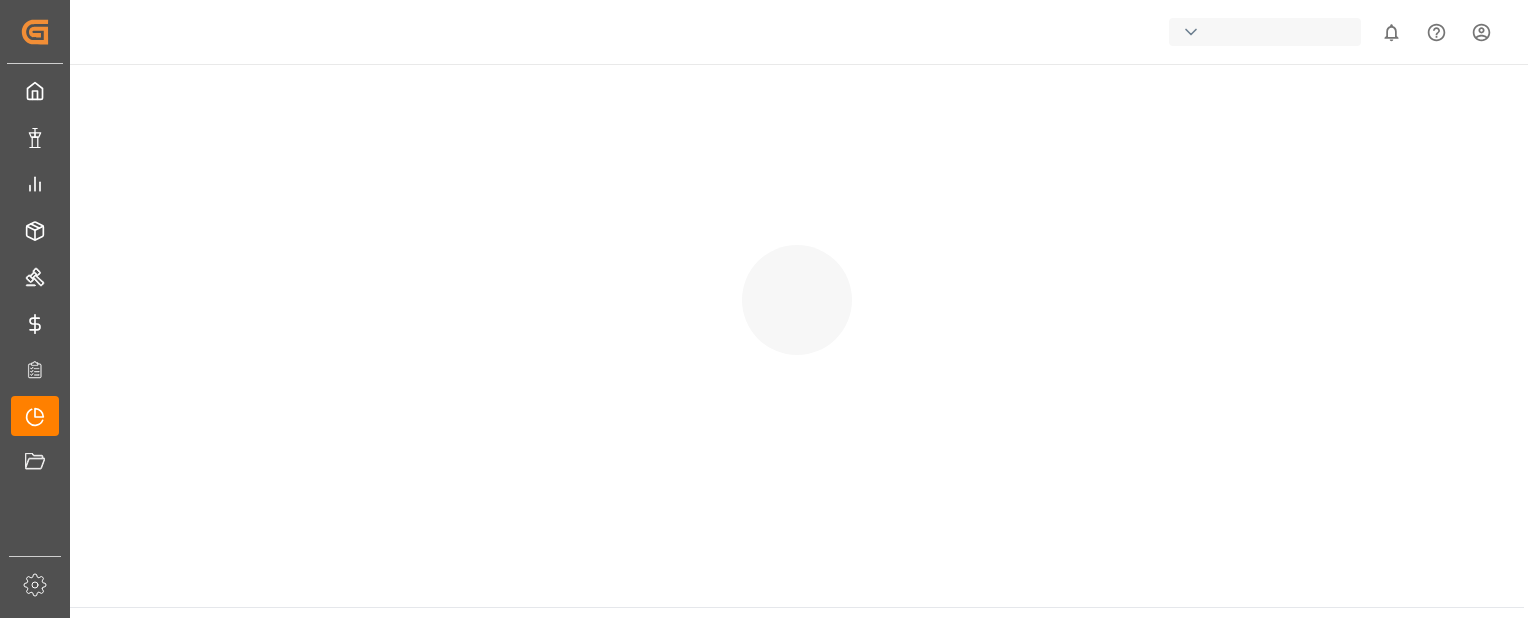 scroll, scrollTop: 0, scrollLeft: 0, axis: both 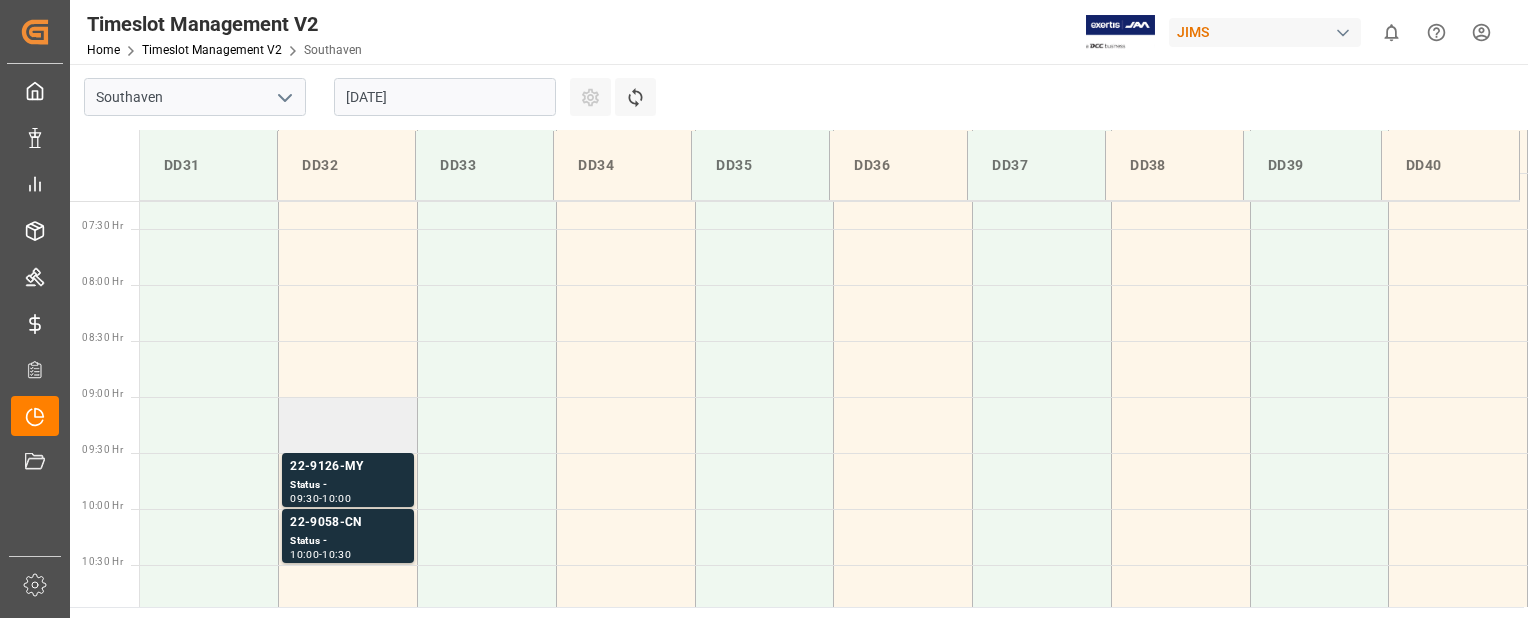 click at bounding box center (348, 425) 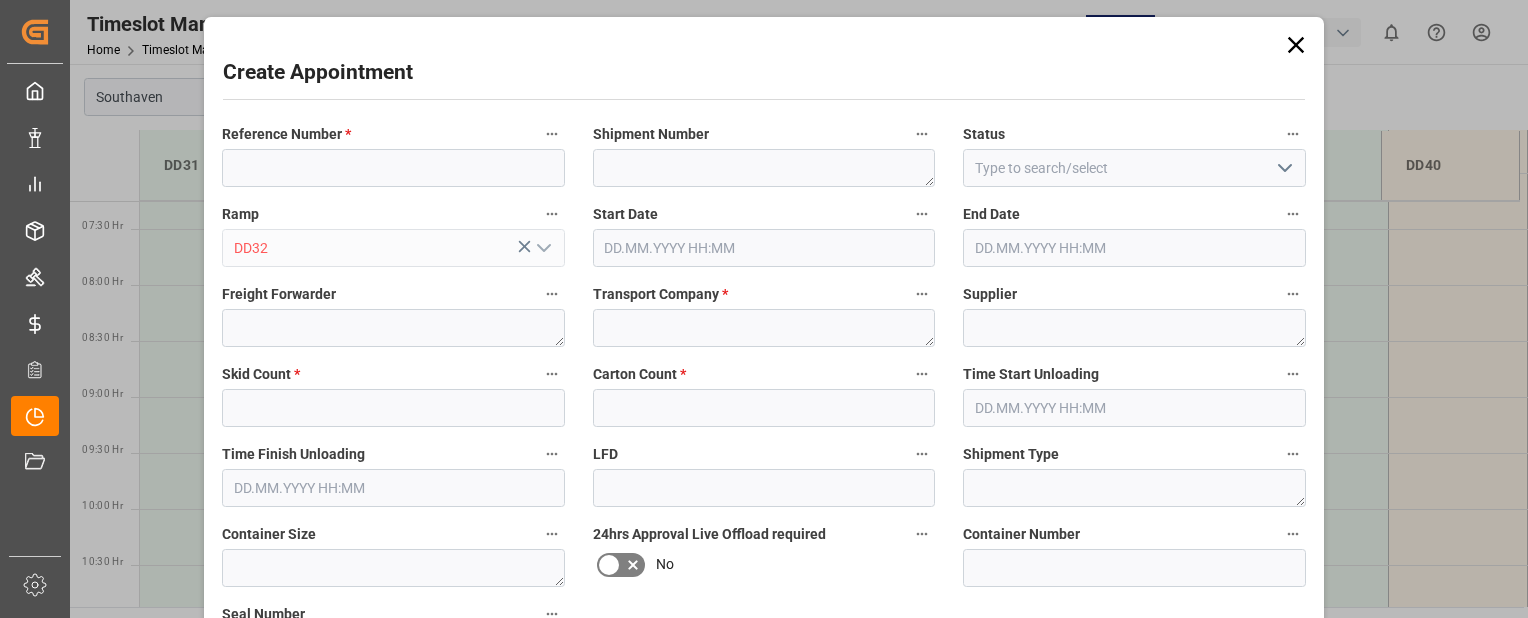 type on "[DATE] 09:00" 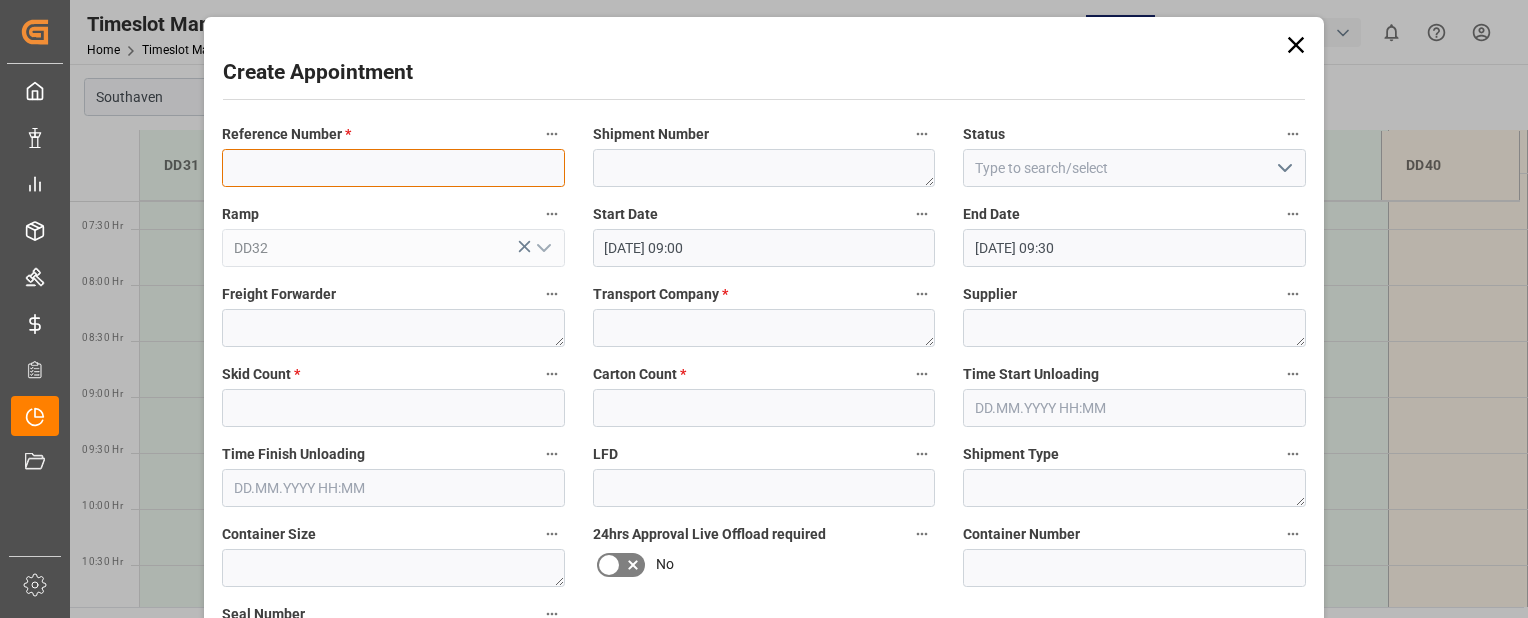 click at bounding box center [393, 168] 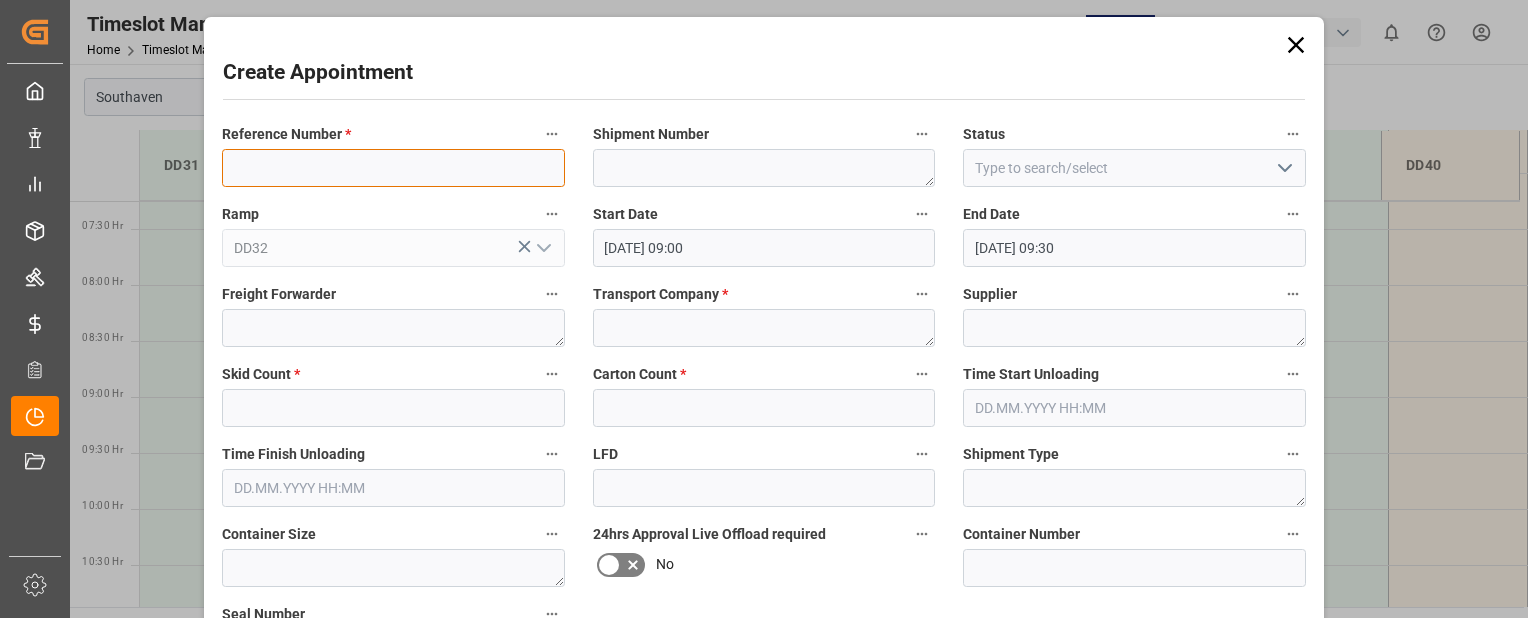 paste on "22-9324-CN" 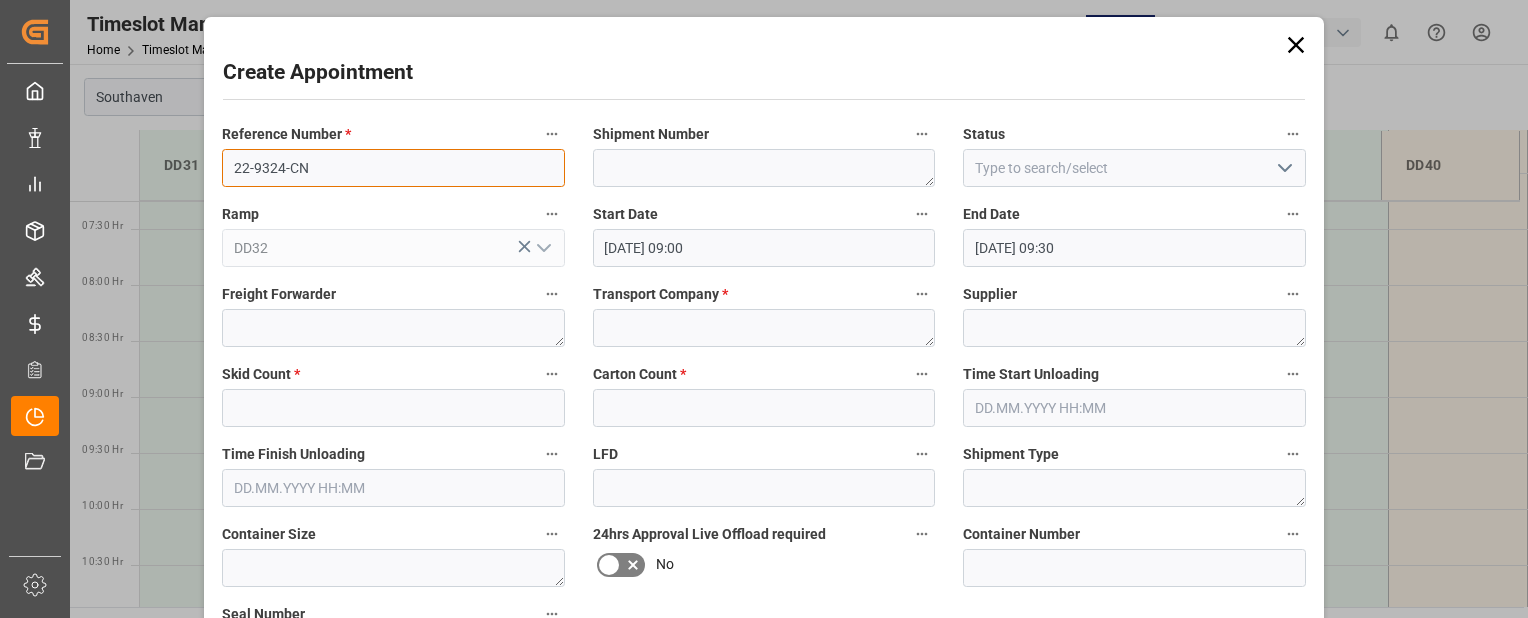type on "22-9324-CN" 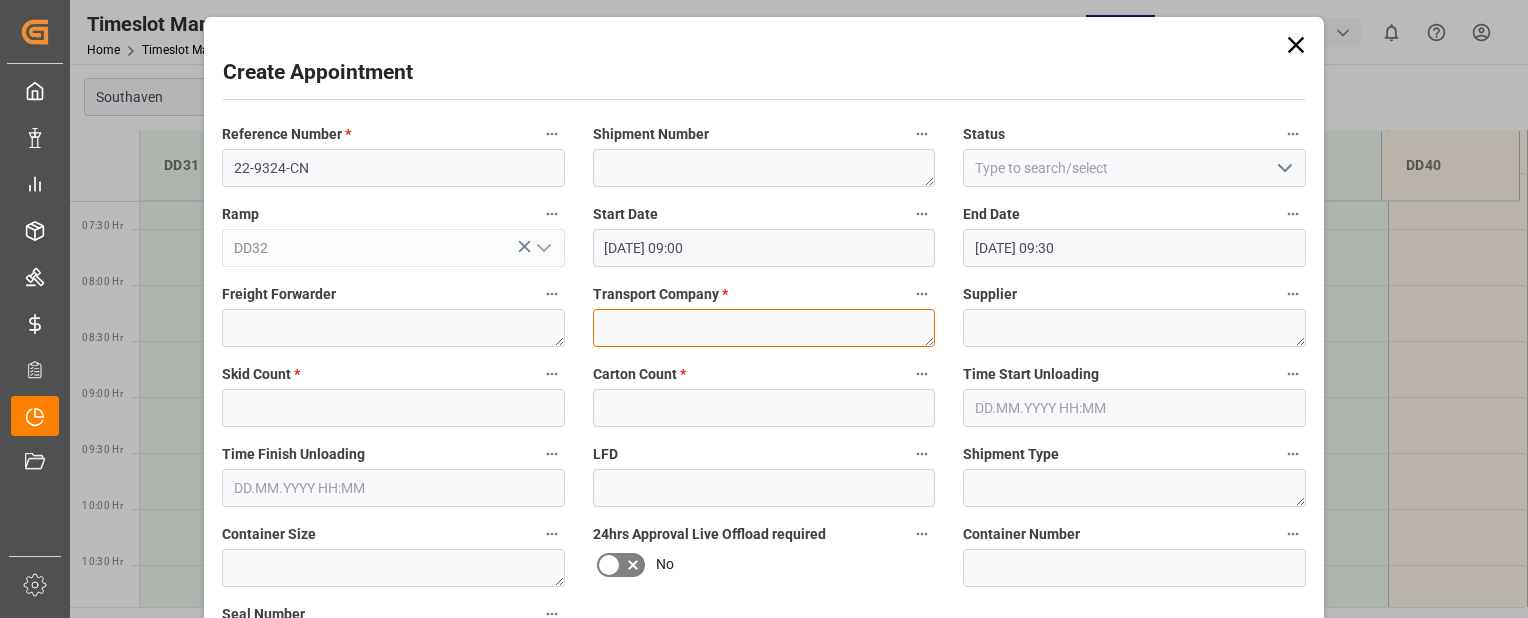 click at bounding box center (764, 328) 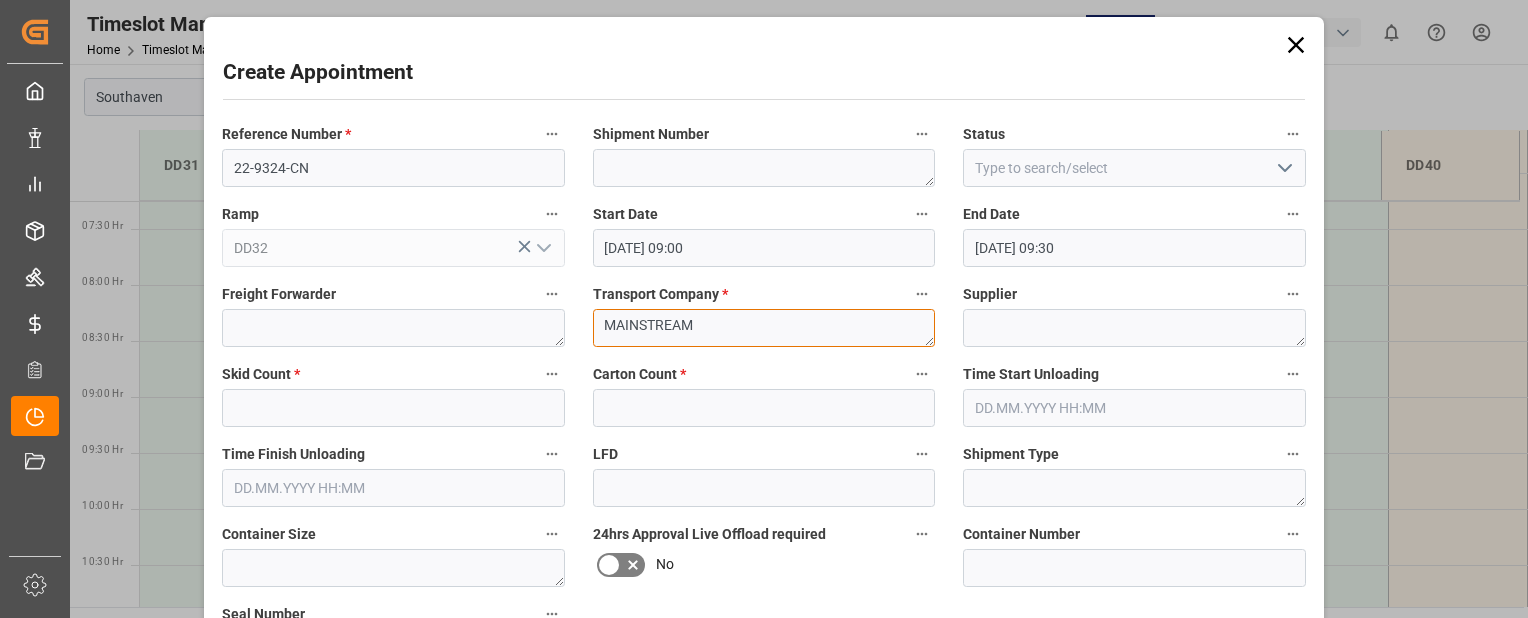 type on "MAINSTREAM" 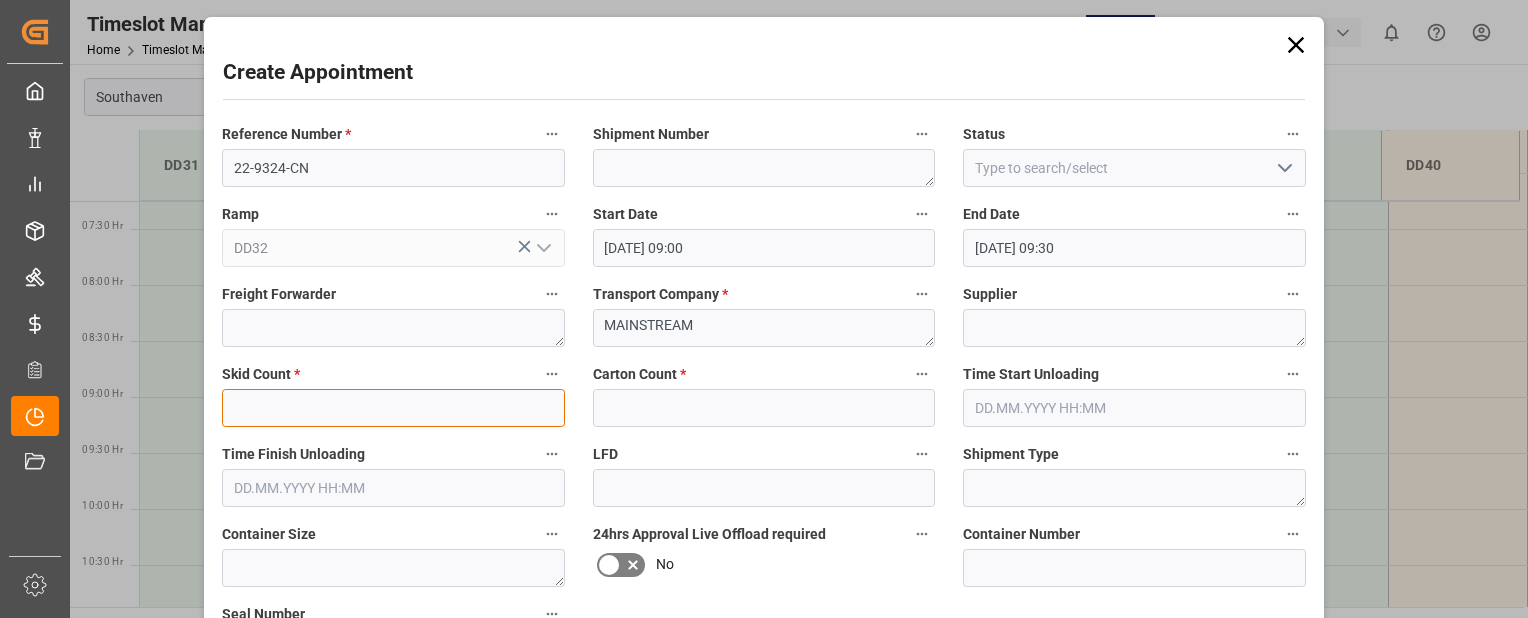 click at bounding box center (393, 408) 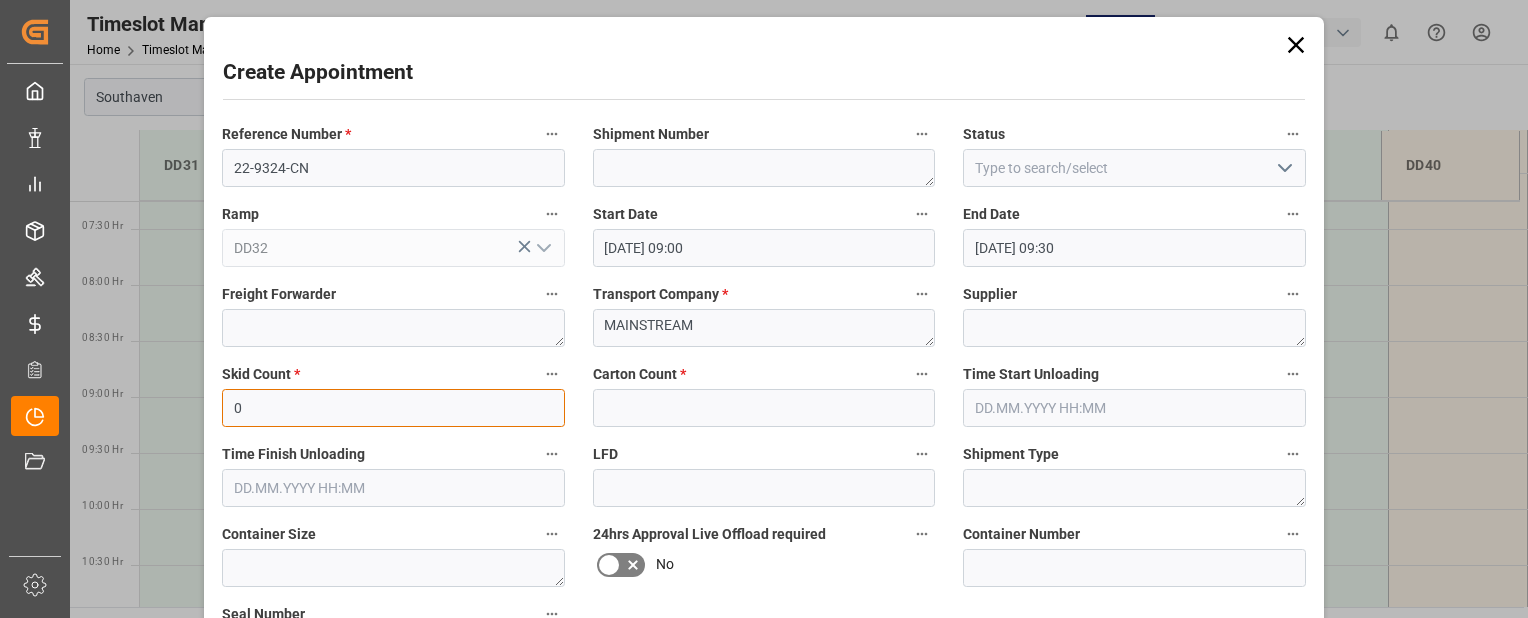 type on "0" 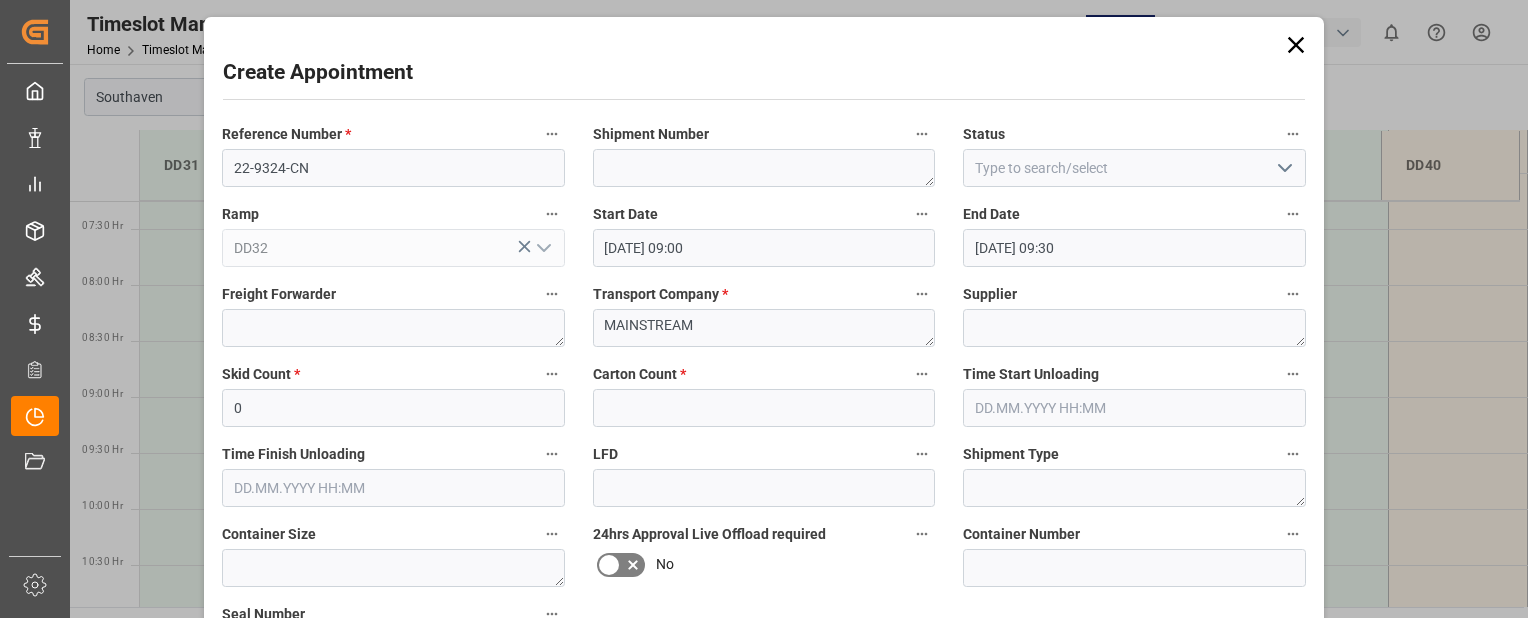 type 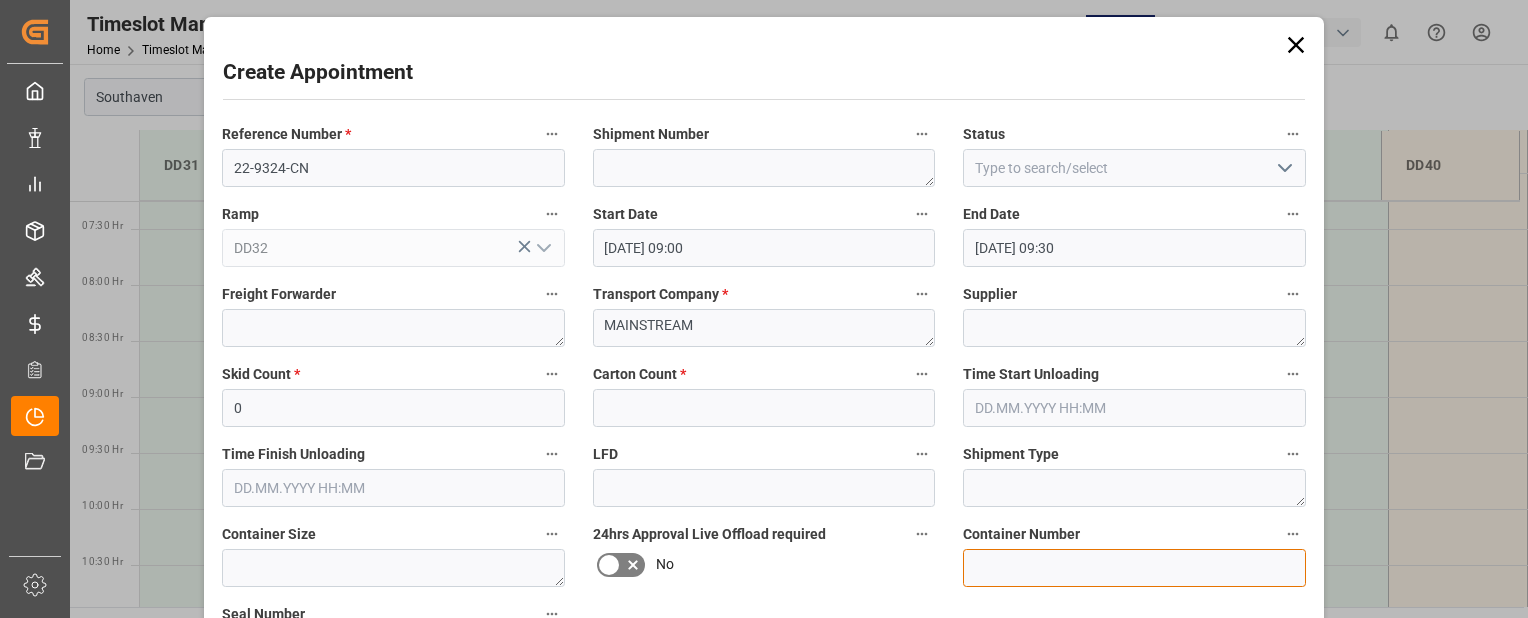 click on "Container Number" at bounding box center [1134, 554] 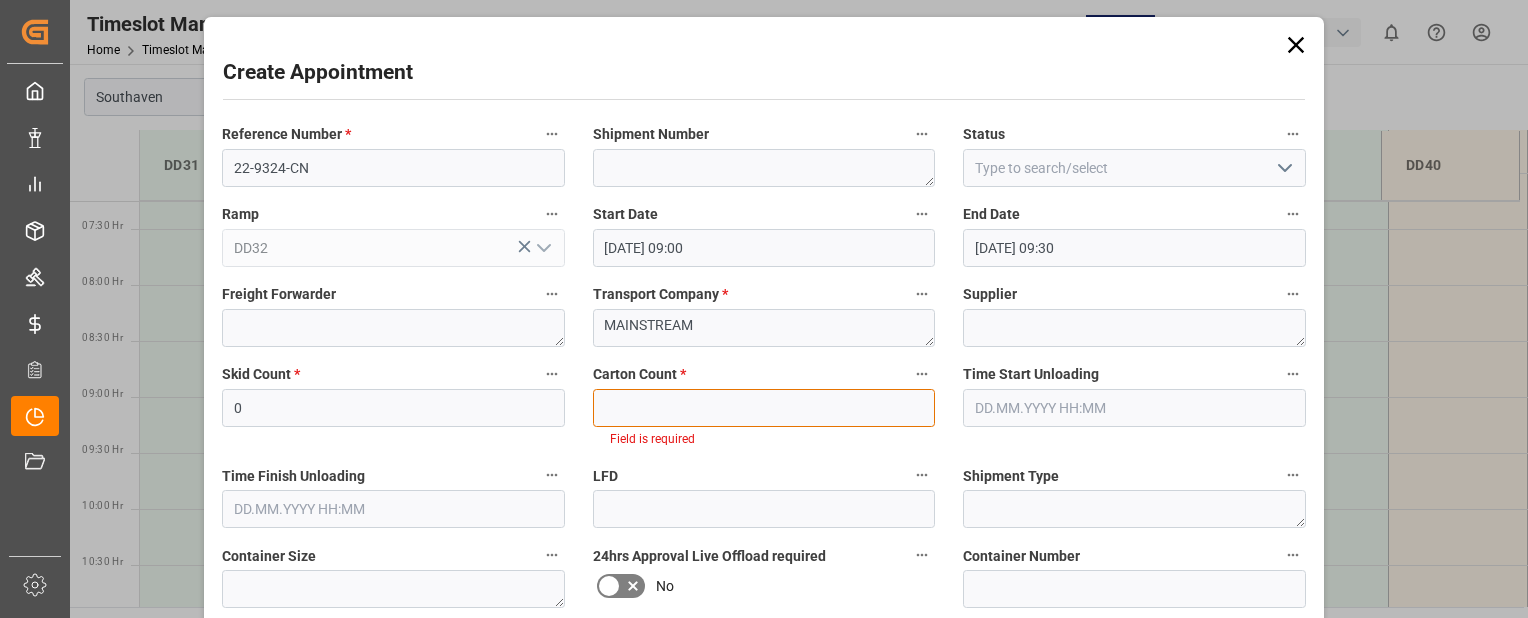 click at bounding box center [764, 408] 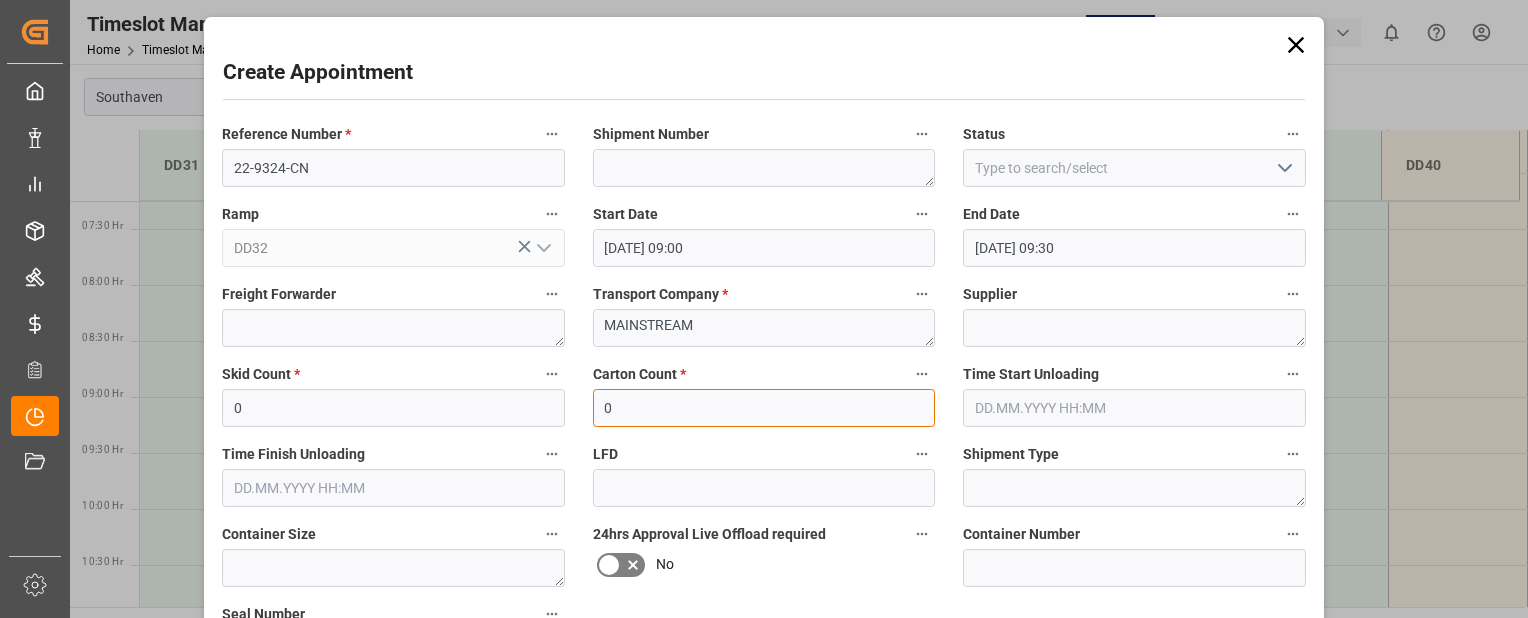 type on "0" 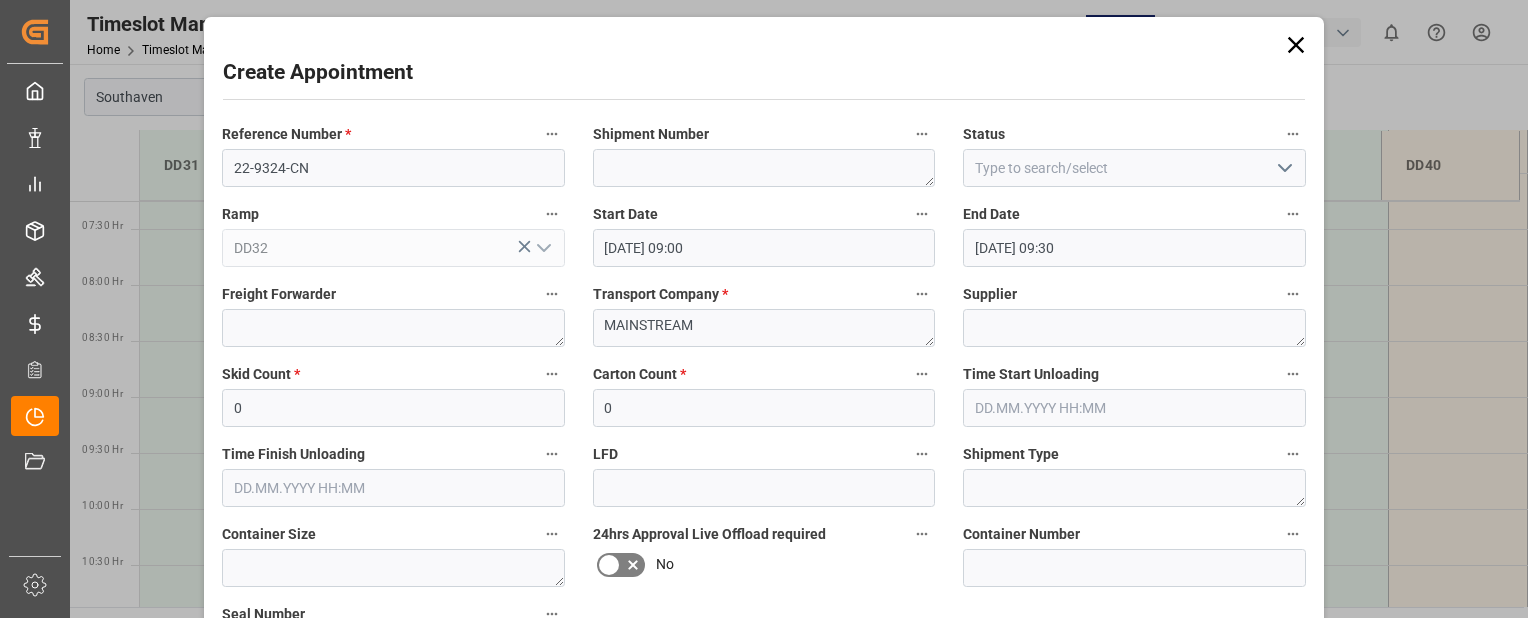 type 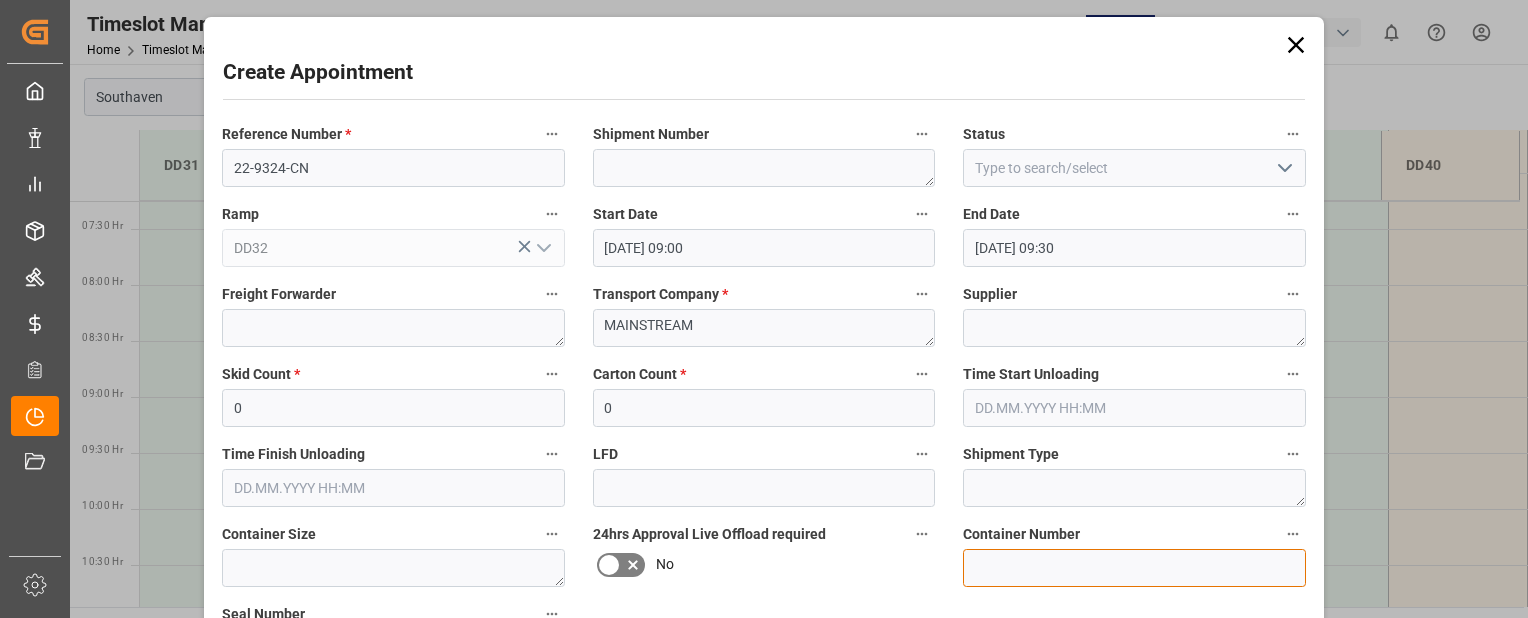 click at bounding box center (1134, 568) 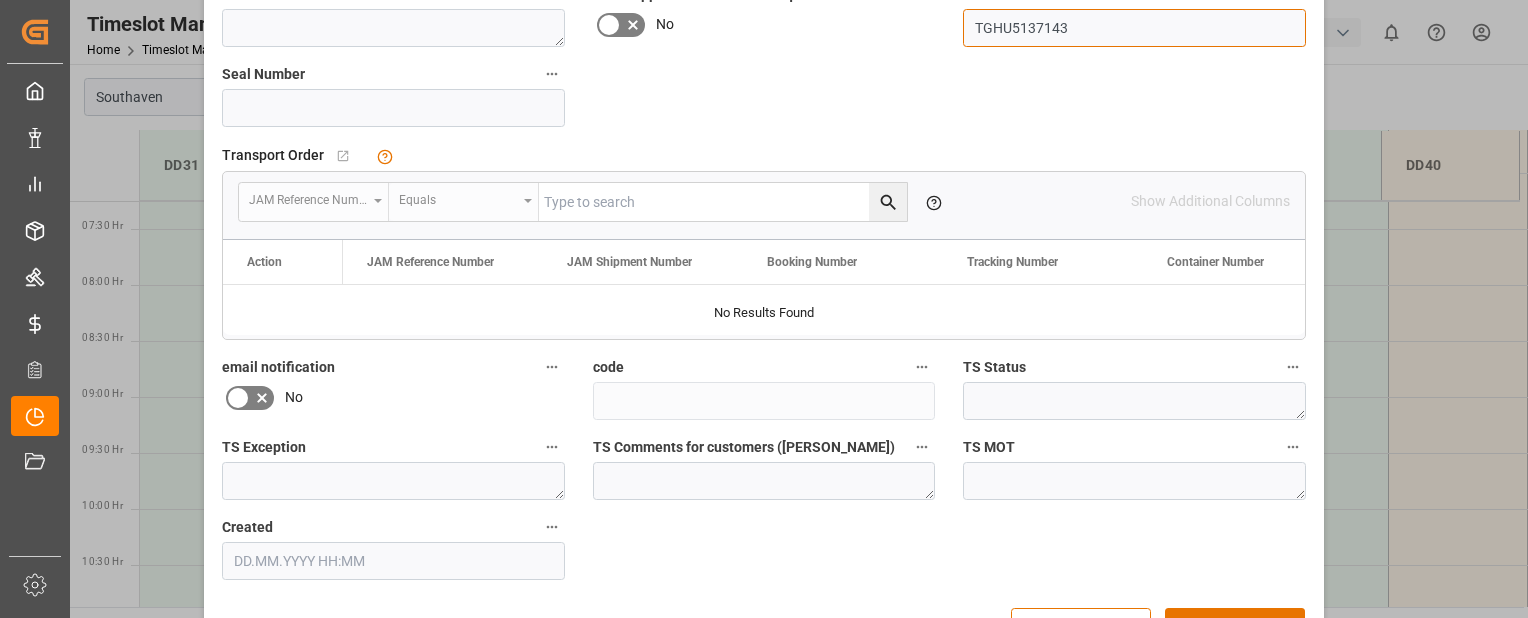 scroll, scrollTop: 603, scrollLeft: 0, axis: vertical 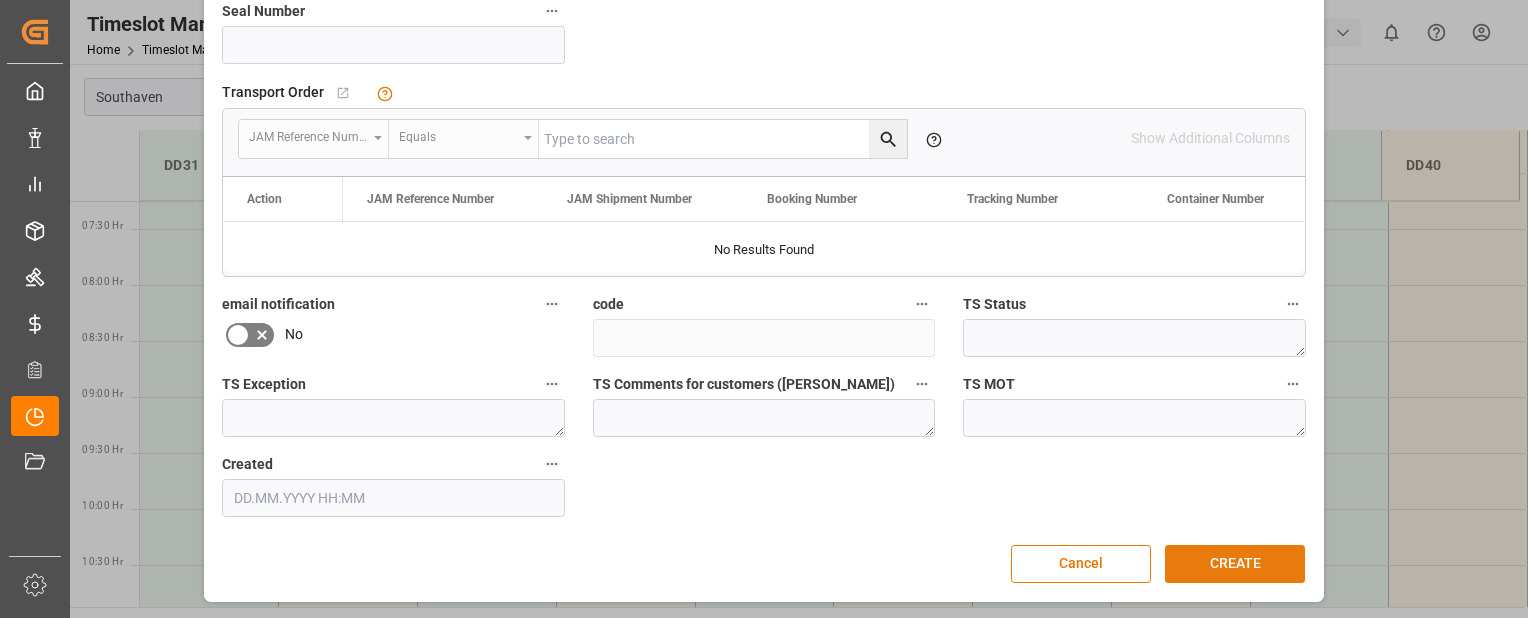 type on "TGHU5137143" 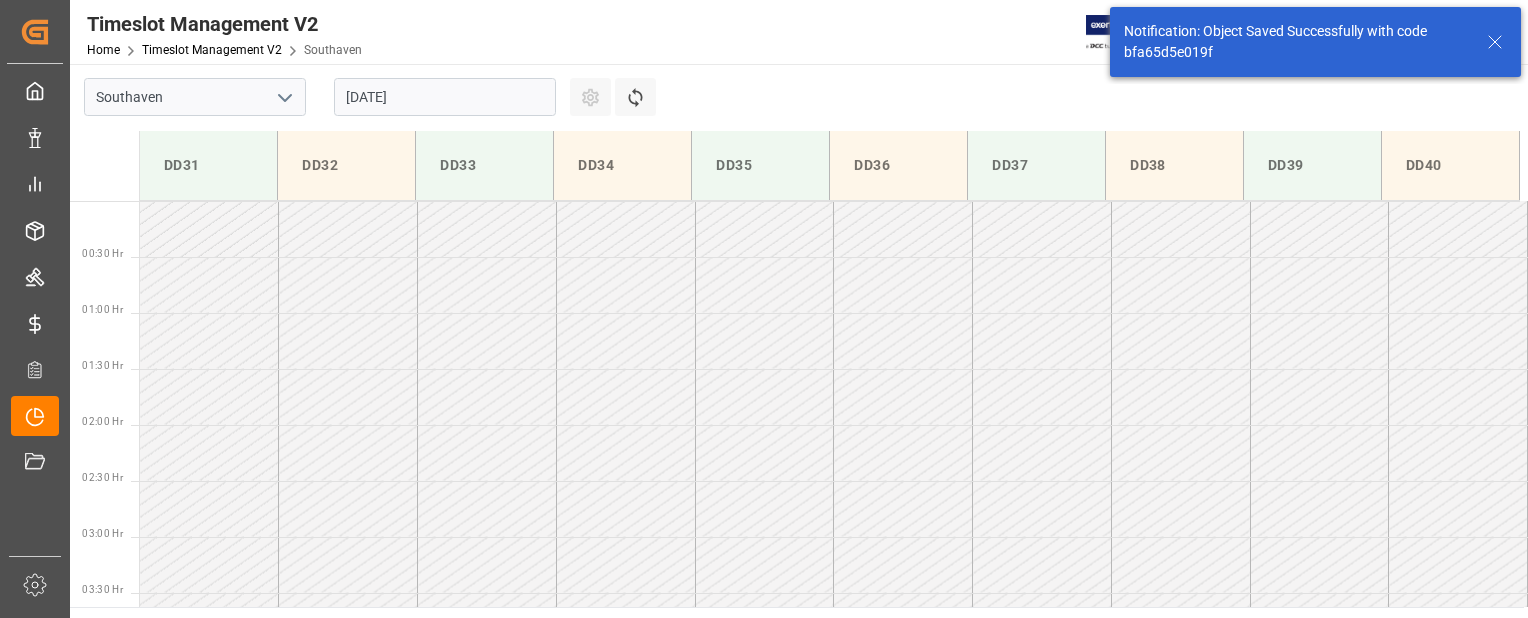 scroll, scrollTop: 883, scrollLeft: 0, axis: vertical 